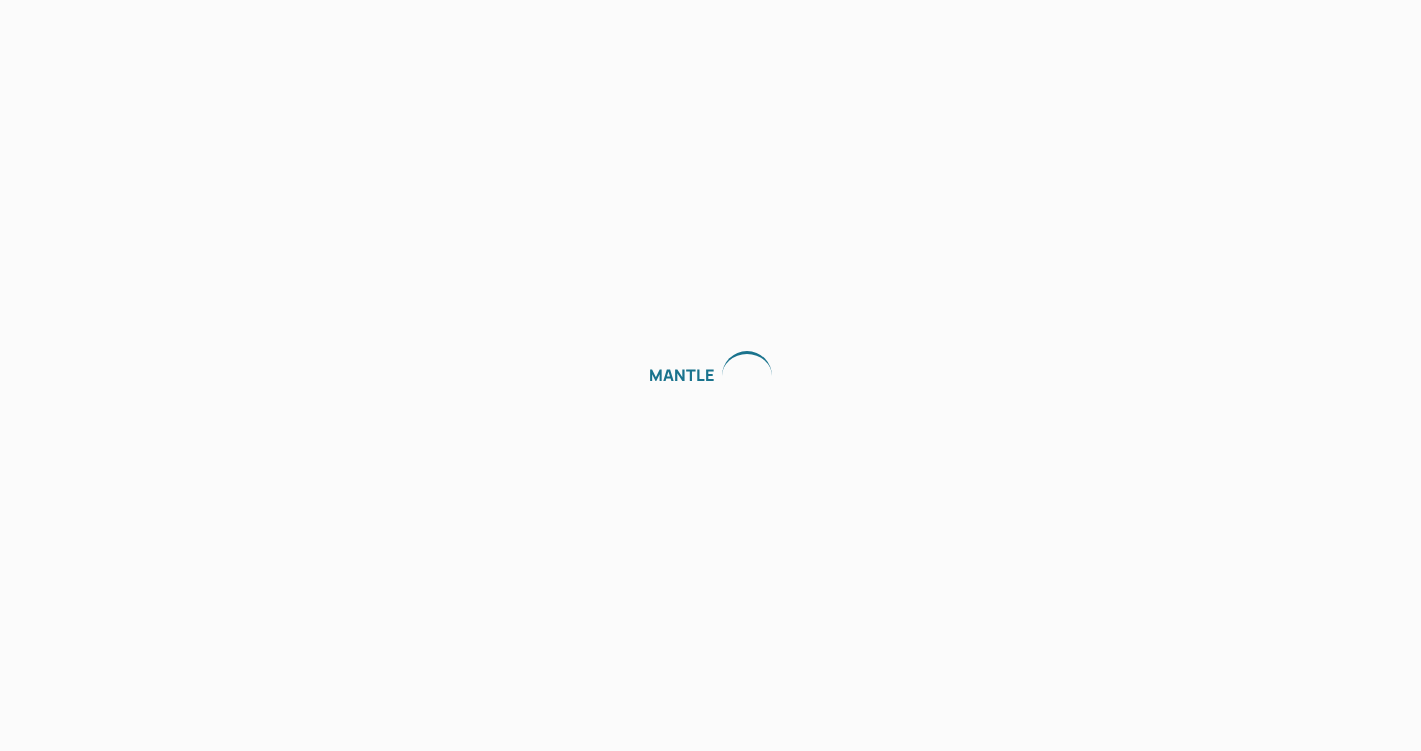 scroll, scrollTop: 0, scrollLeft: 0, axis: both 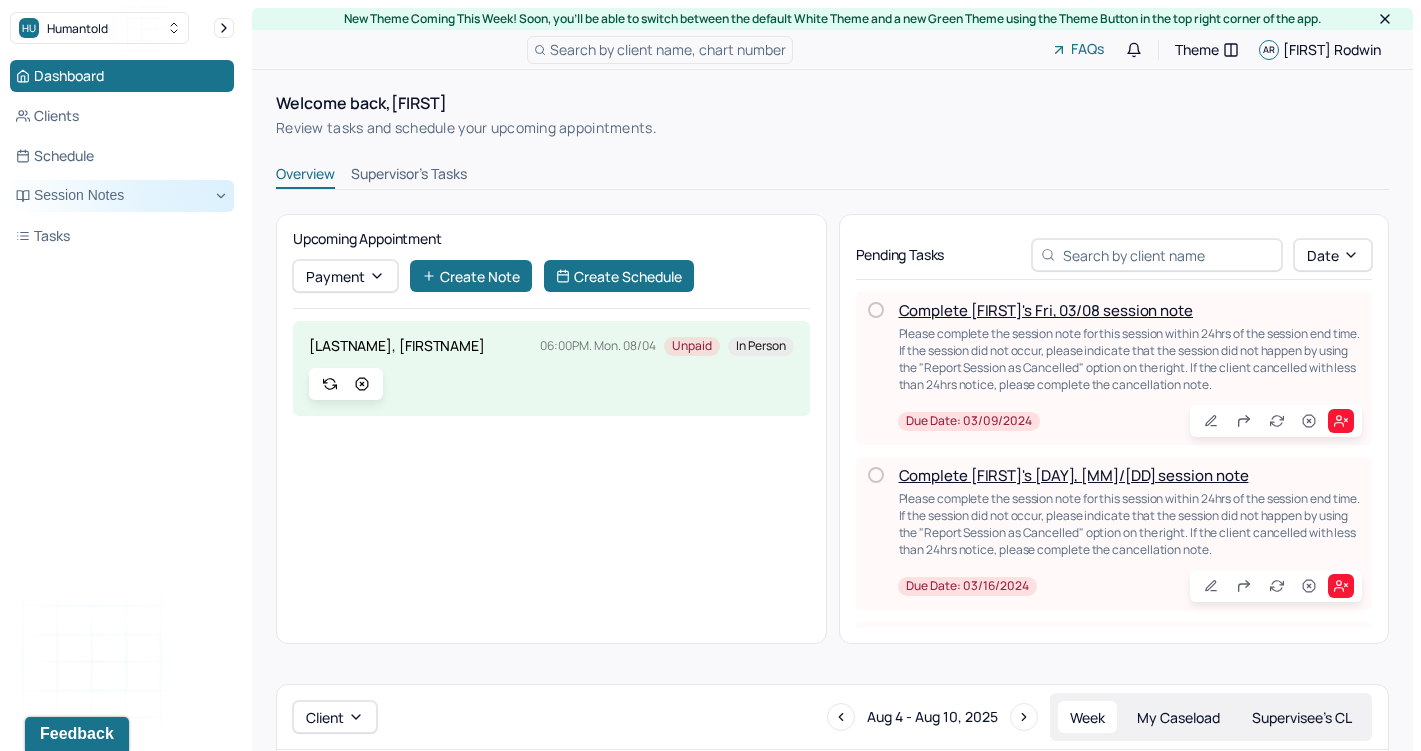 click on "Session Notes" at bounding box center (122, 196) 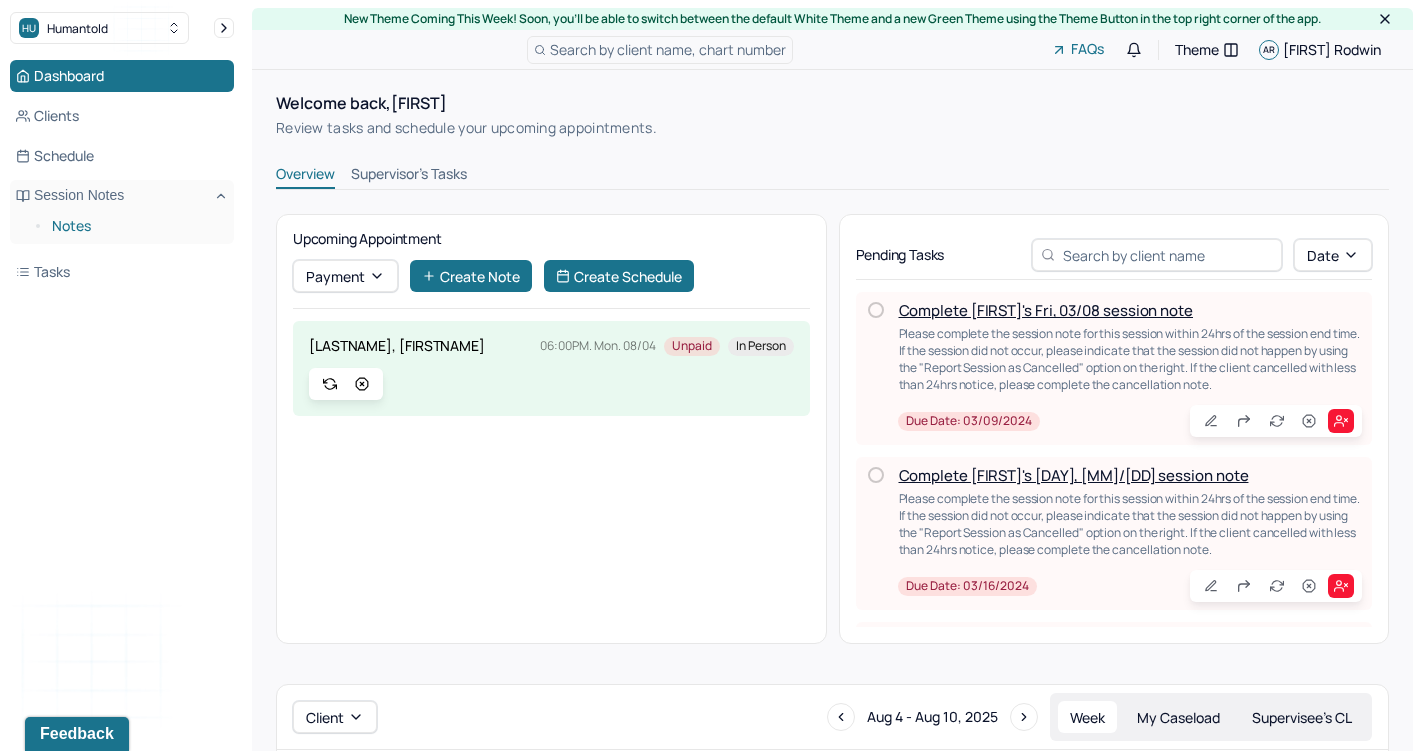 click on "Notes" at bounding box center (135, 226) 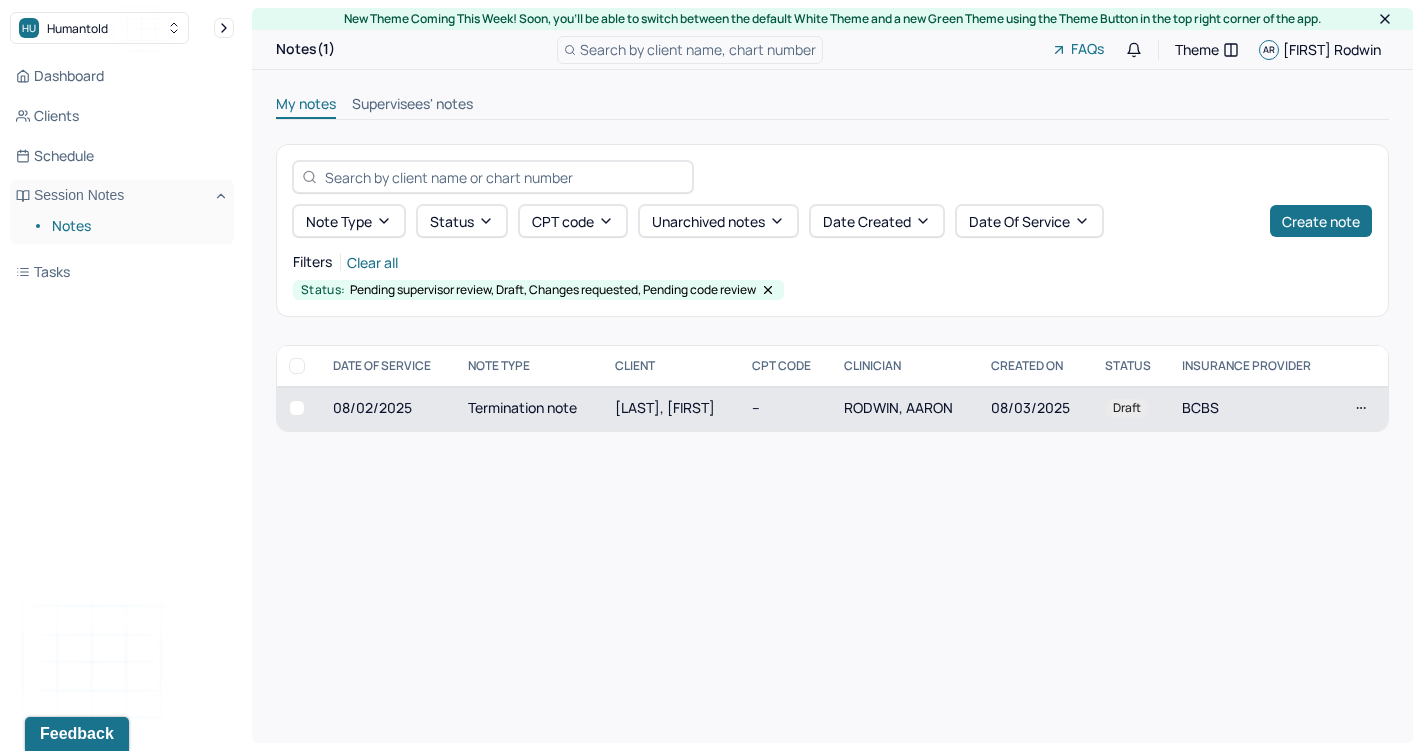 click on "[LAST], [FIRST]" at bounding box center [665, 407] 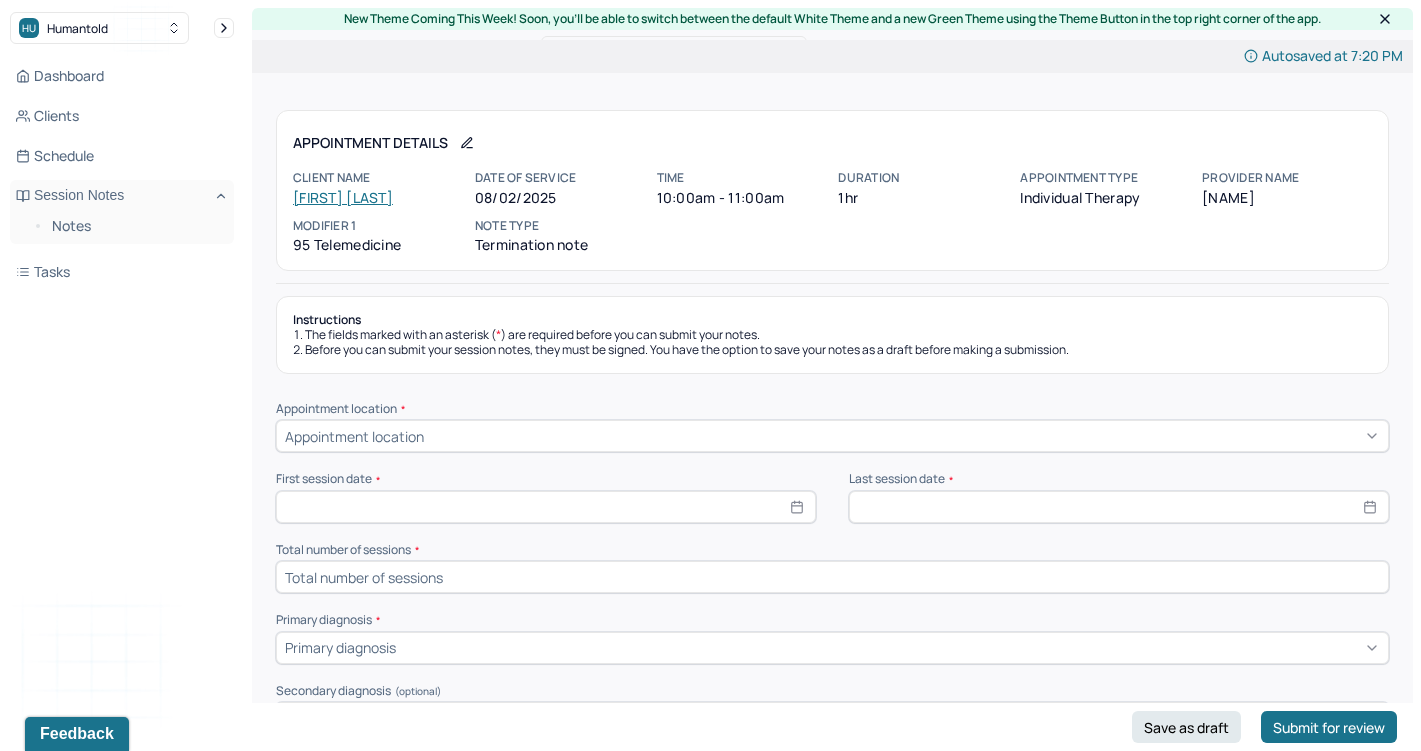 select on "7" 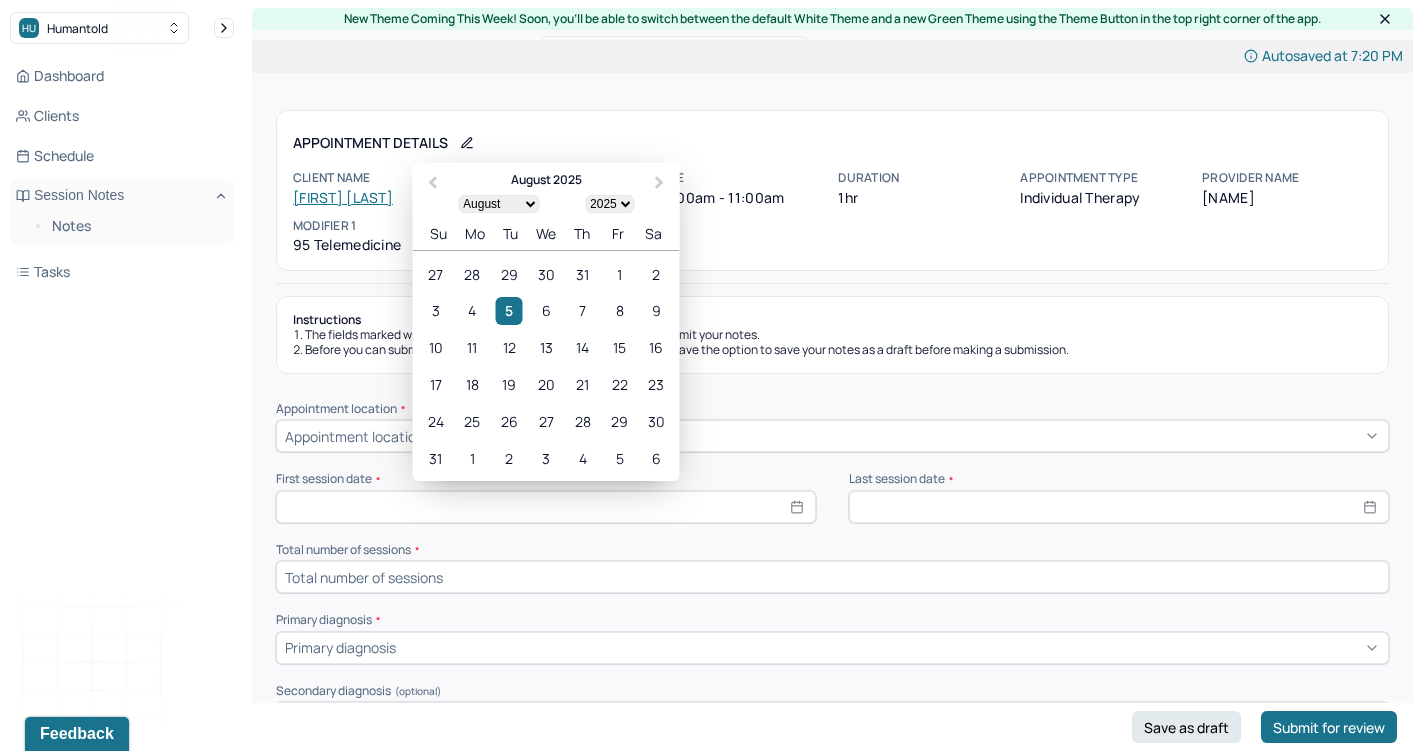 click at bounding box center (546, 507) 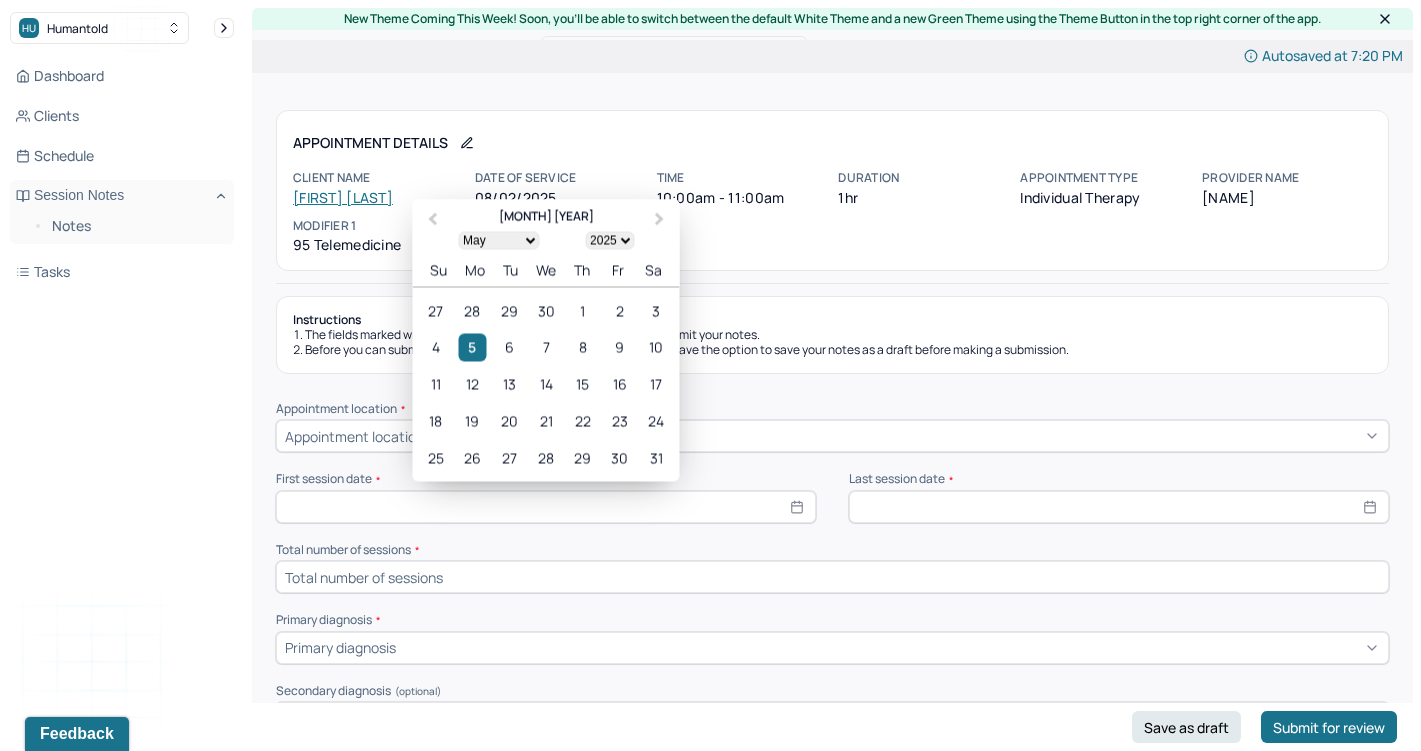 select on "2019" 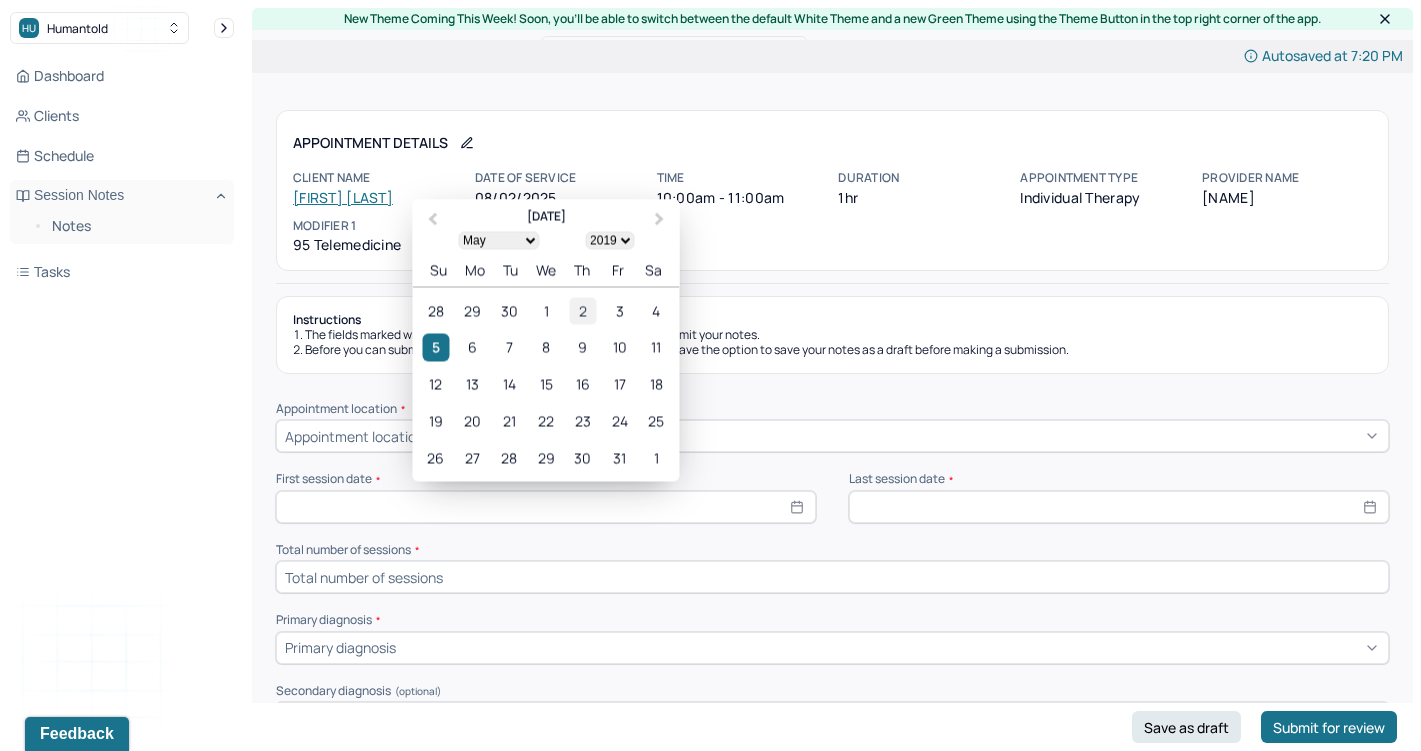 click on "2" at bounding box center (582, 310) 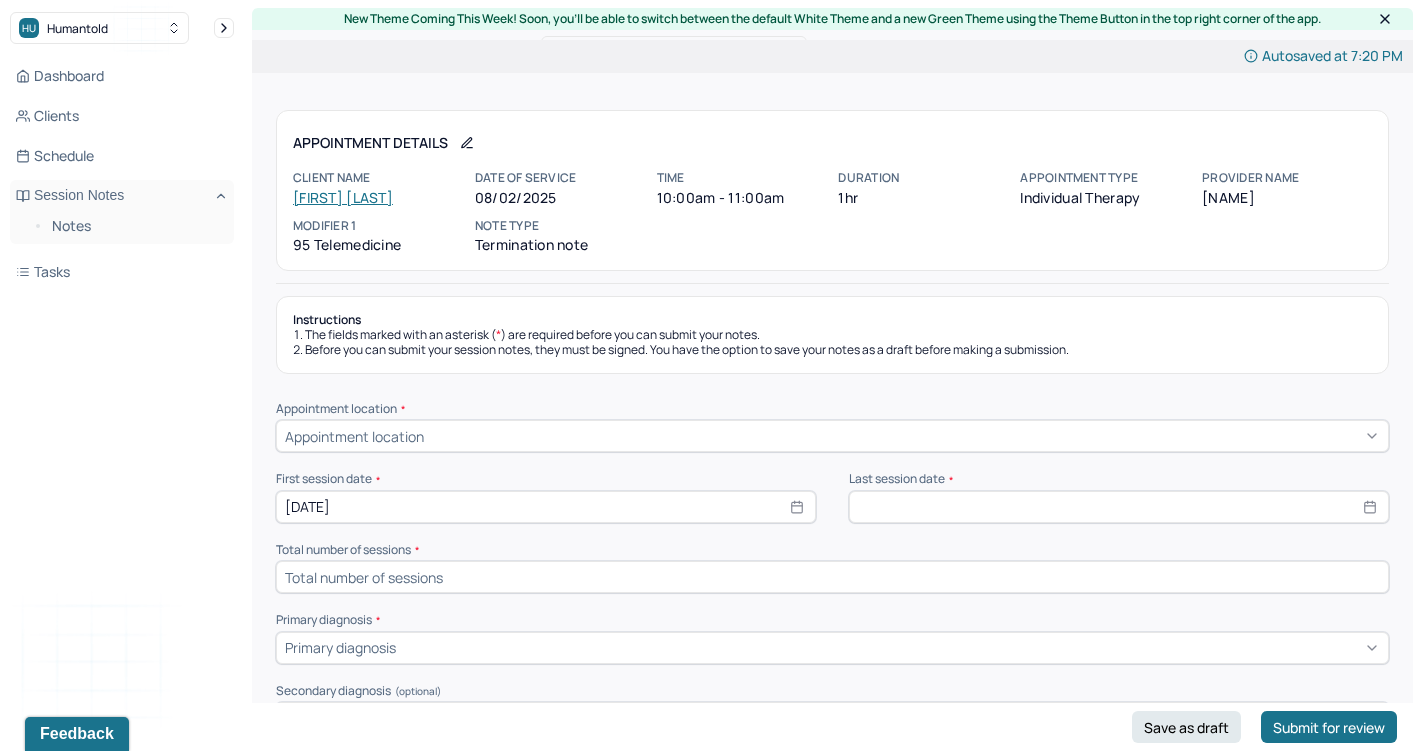 select on "7" 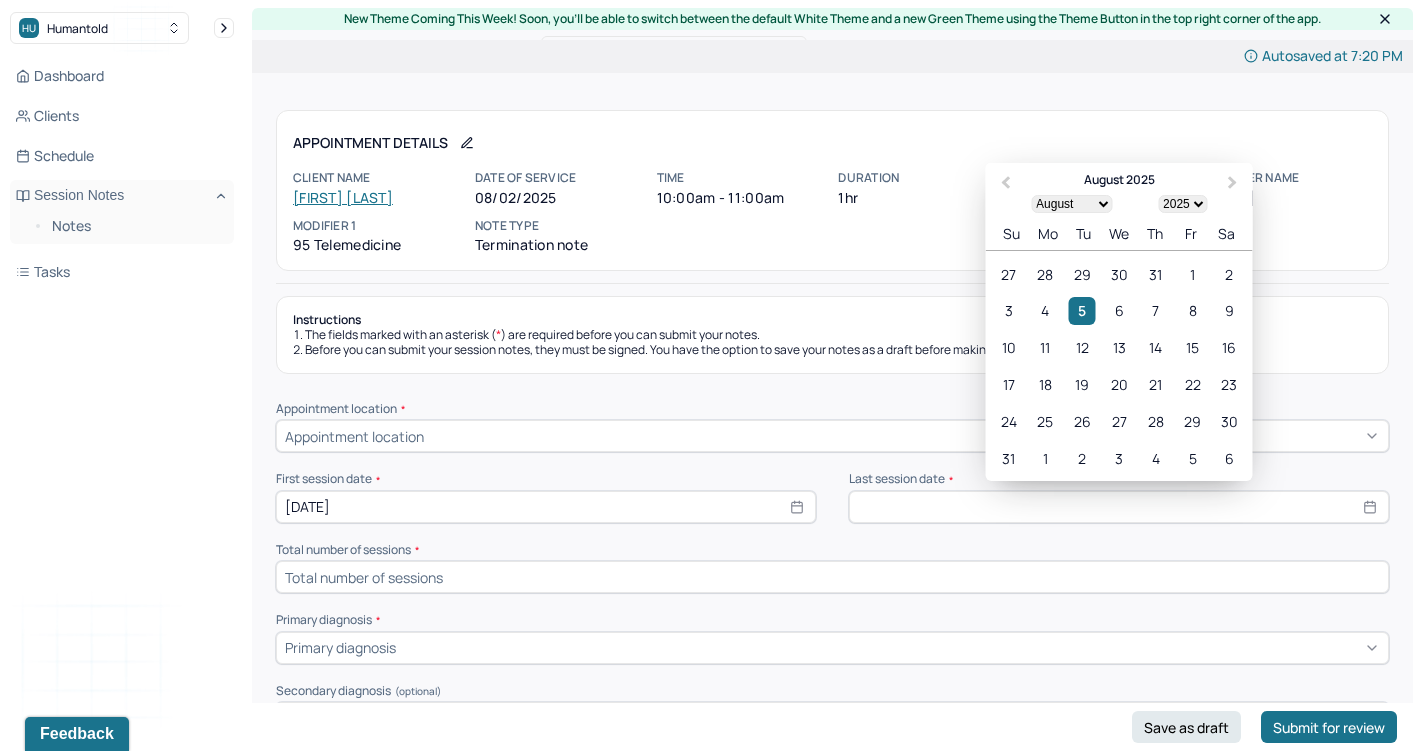 click at bounding box center [1119, 507] 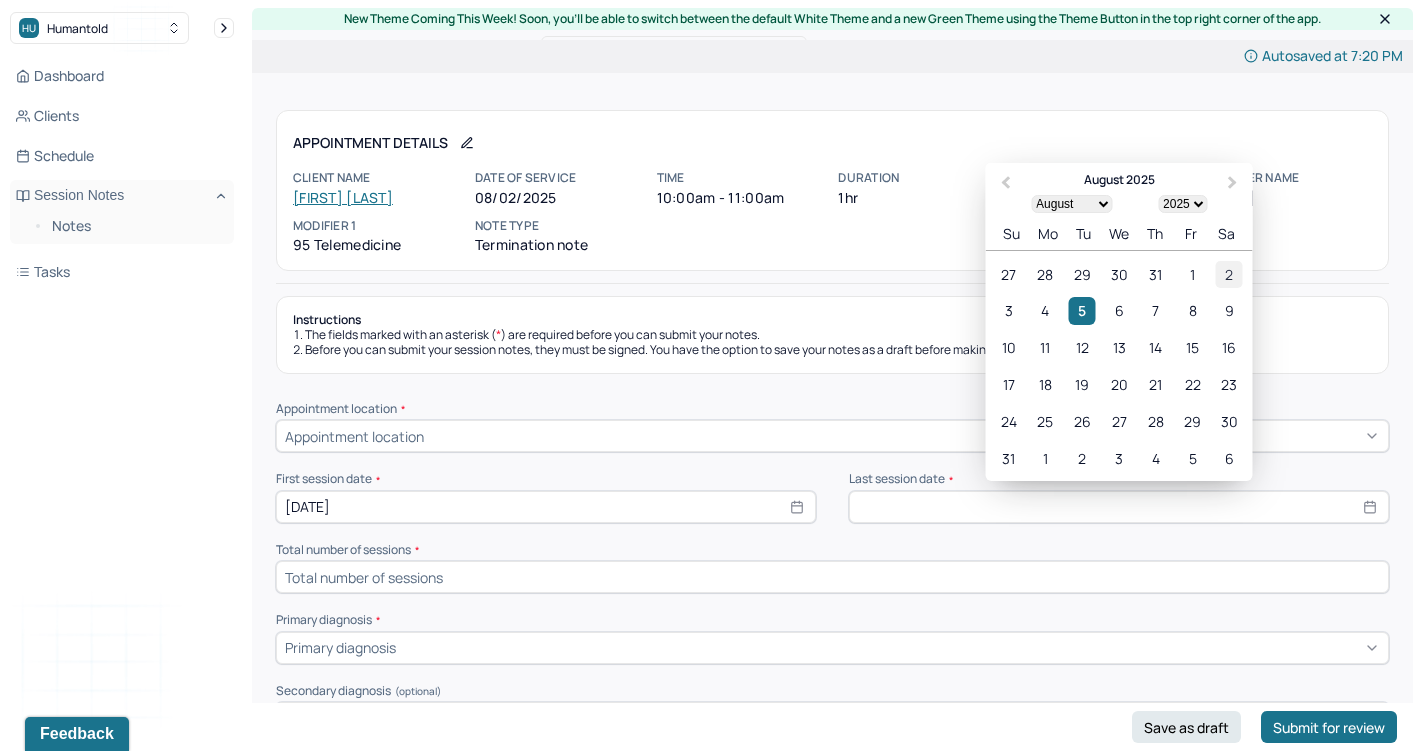 click on "2" at bounding box center (1229, 273) 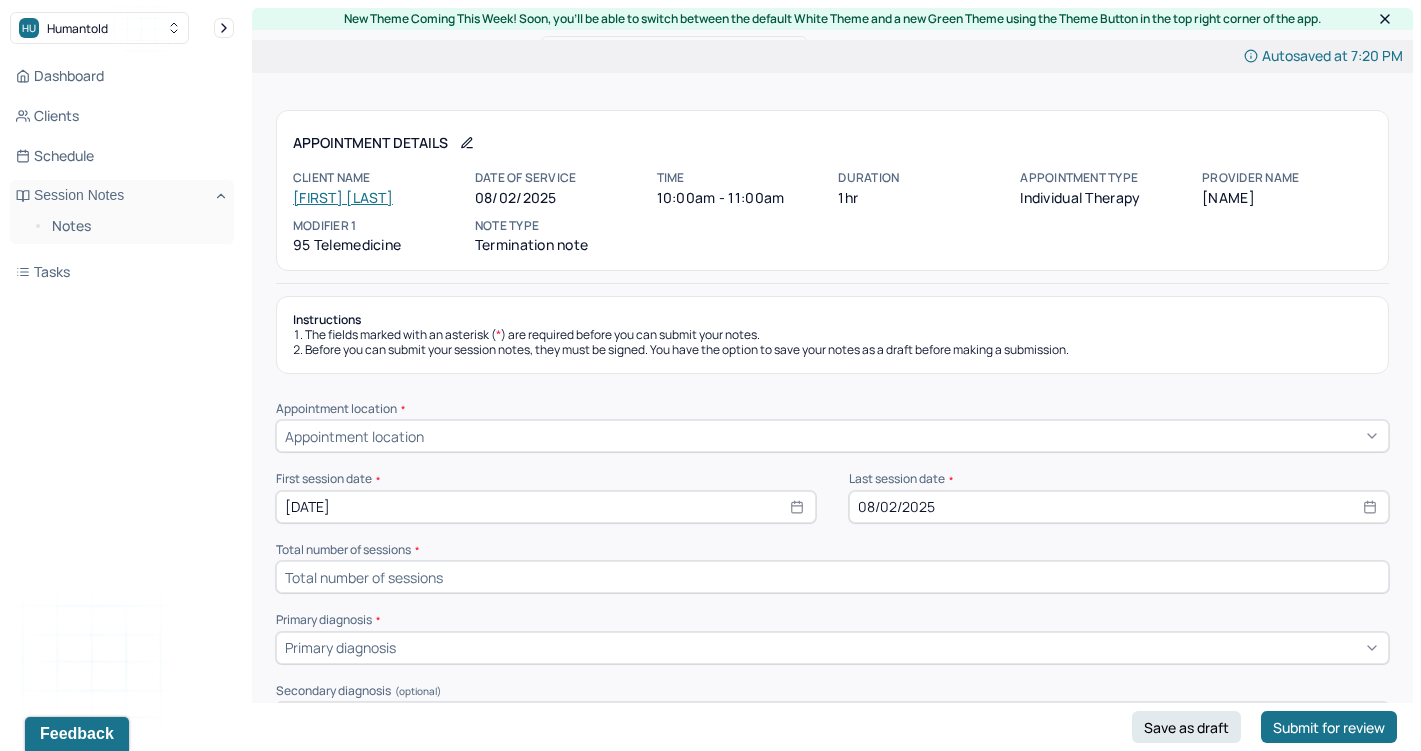 type on "08/02/2025" 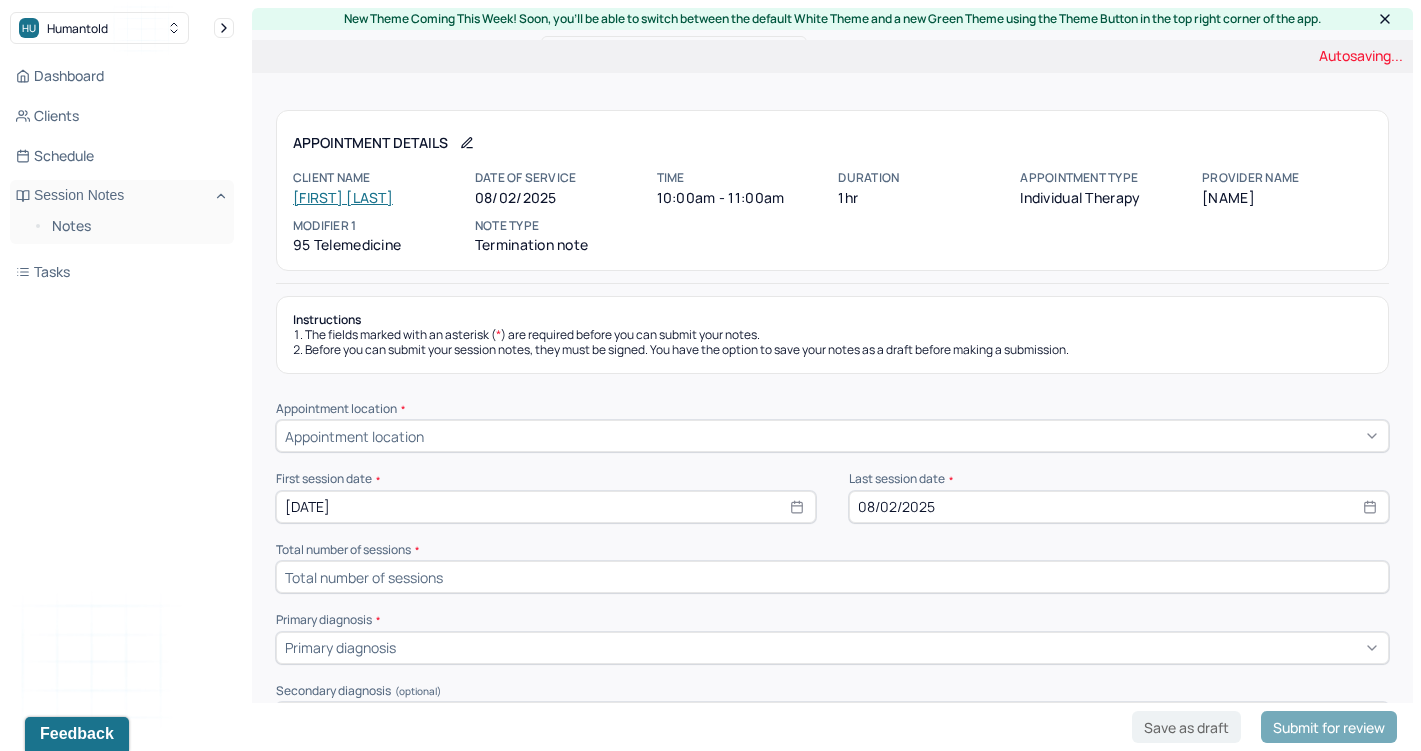 click at bounding box center [832, 577] 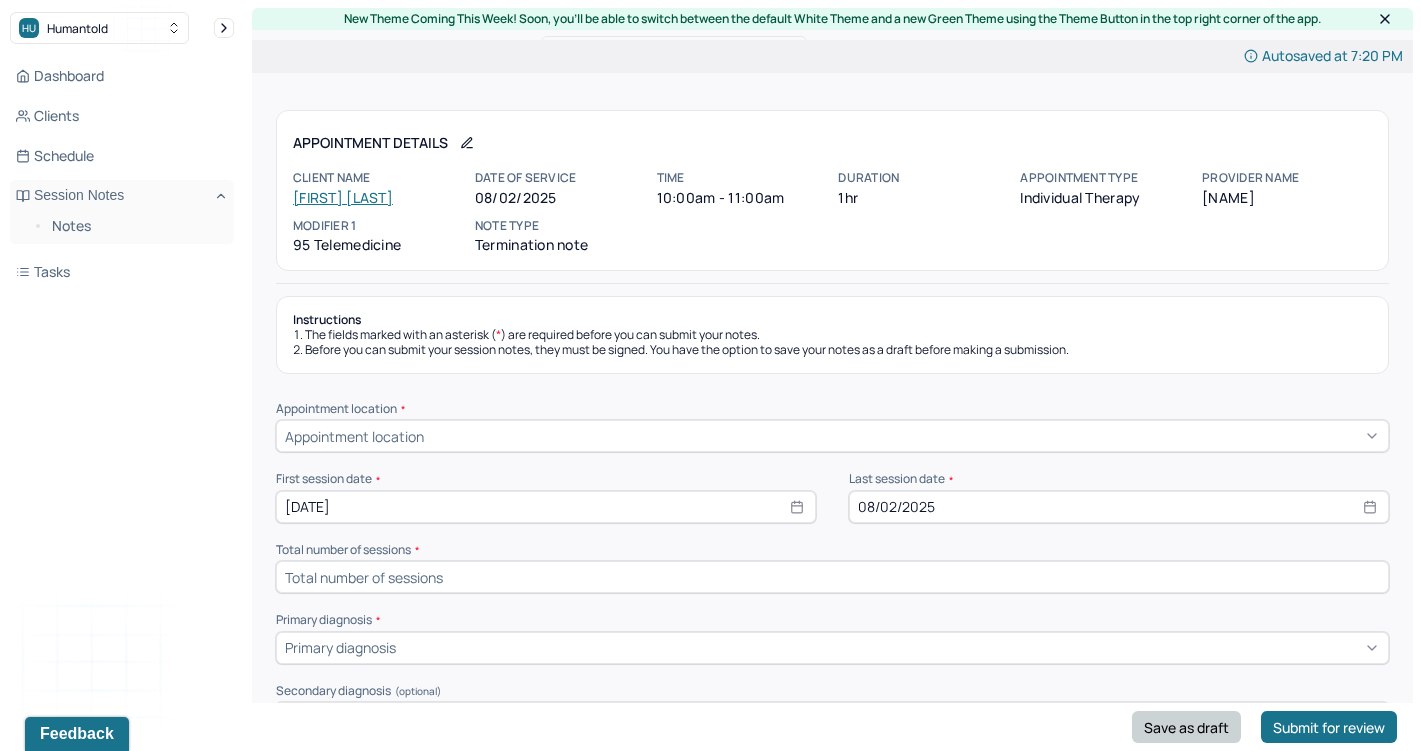 click on "Save as draft" at bounding box center (1186, 727) 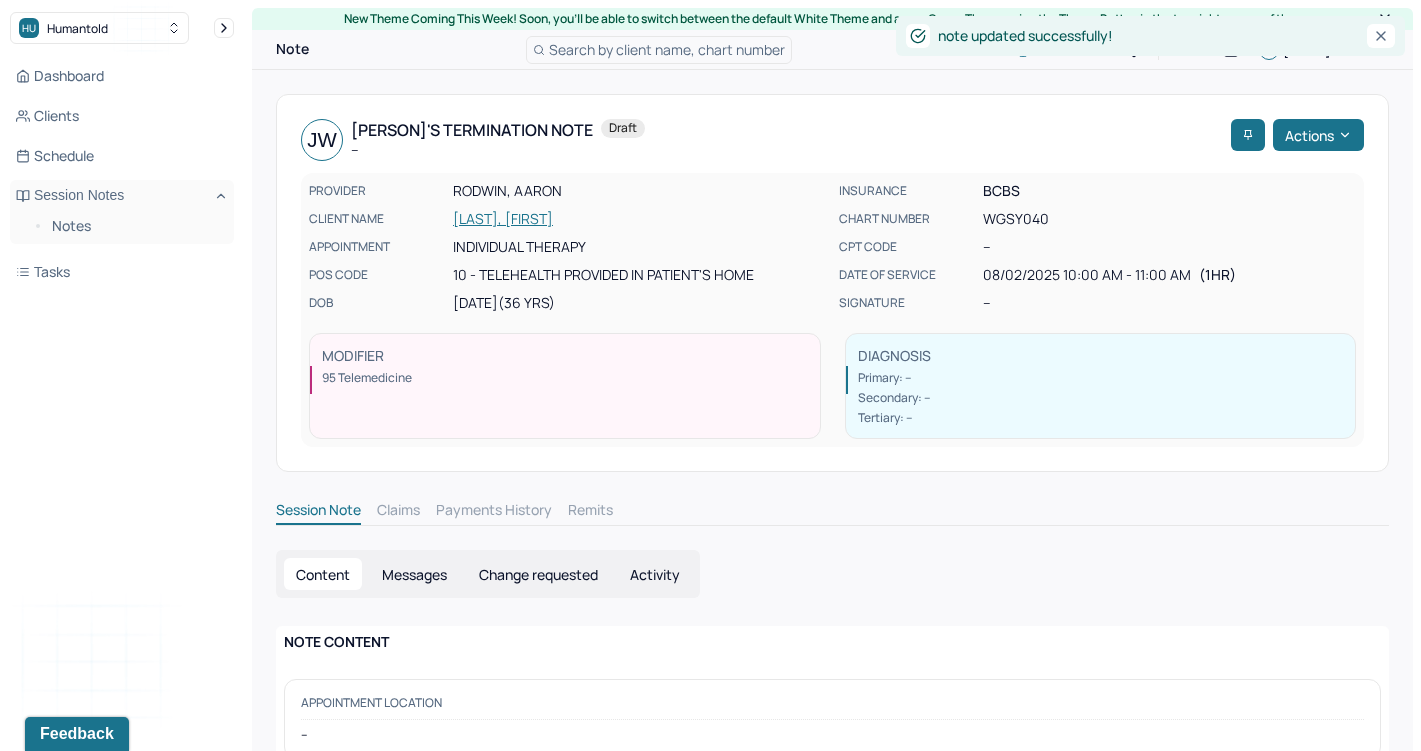 click on "[LAST], [FIRST]" at bounding box center [640, 219] 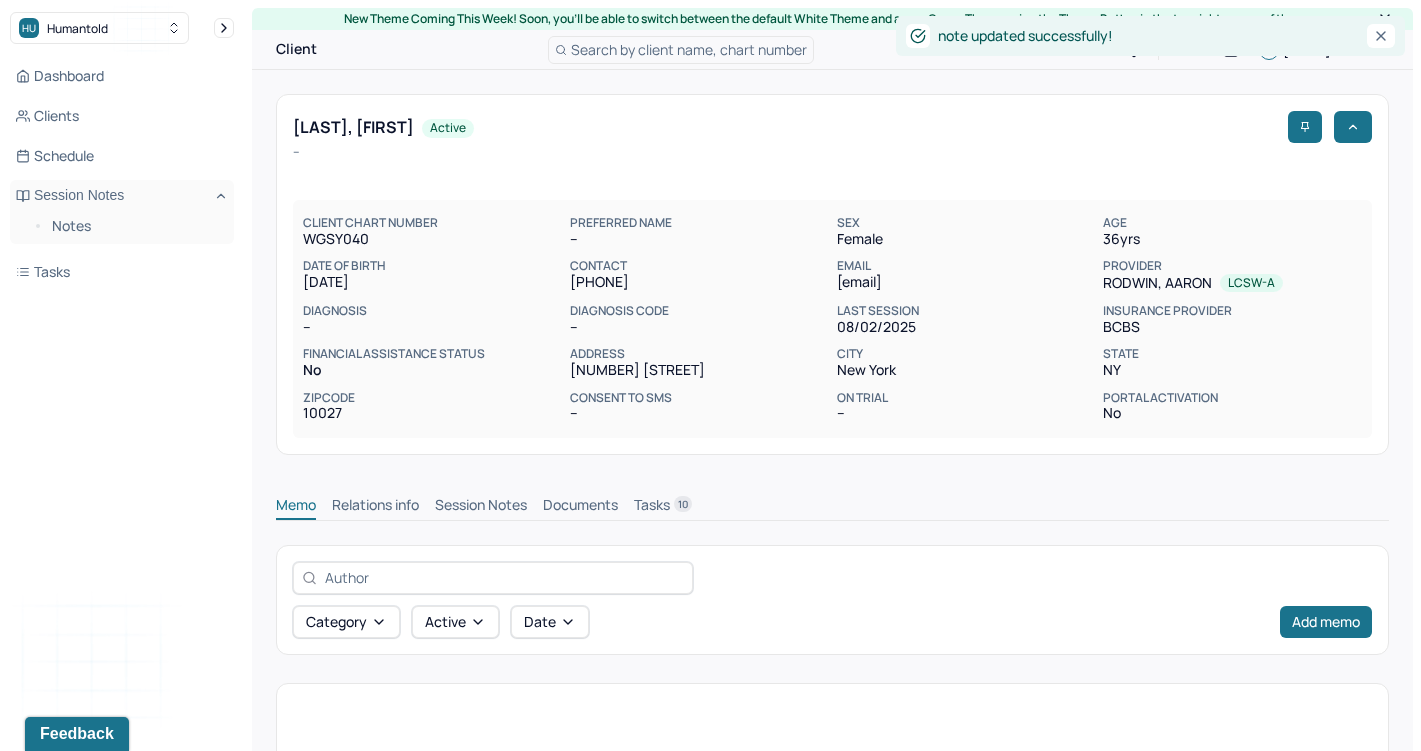 click on "Memo Relations info Session Notes Documents Tasks 10" at bounding box center [832, 500] 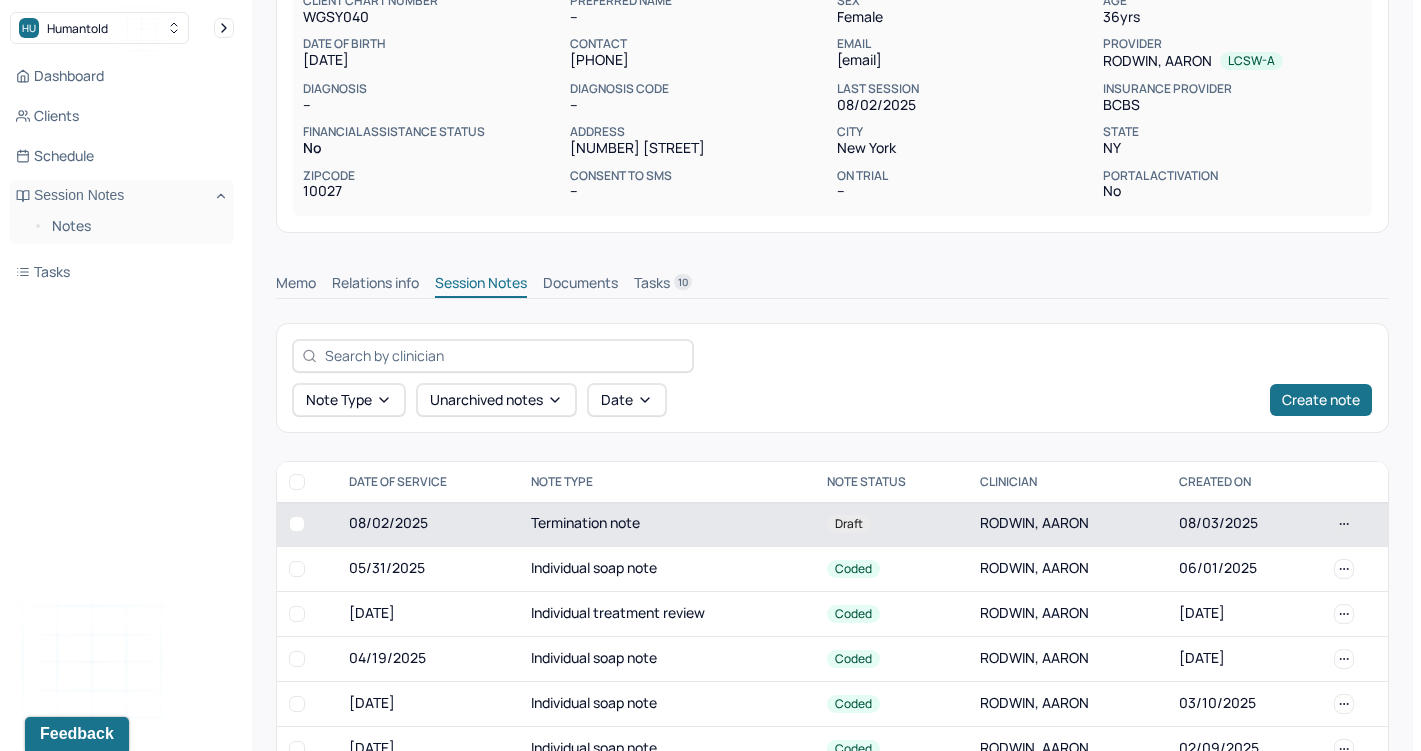 scroll, scrollTop: 169, scrollLeft: 0, axis: vertical 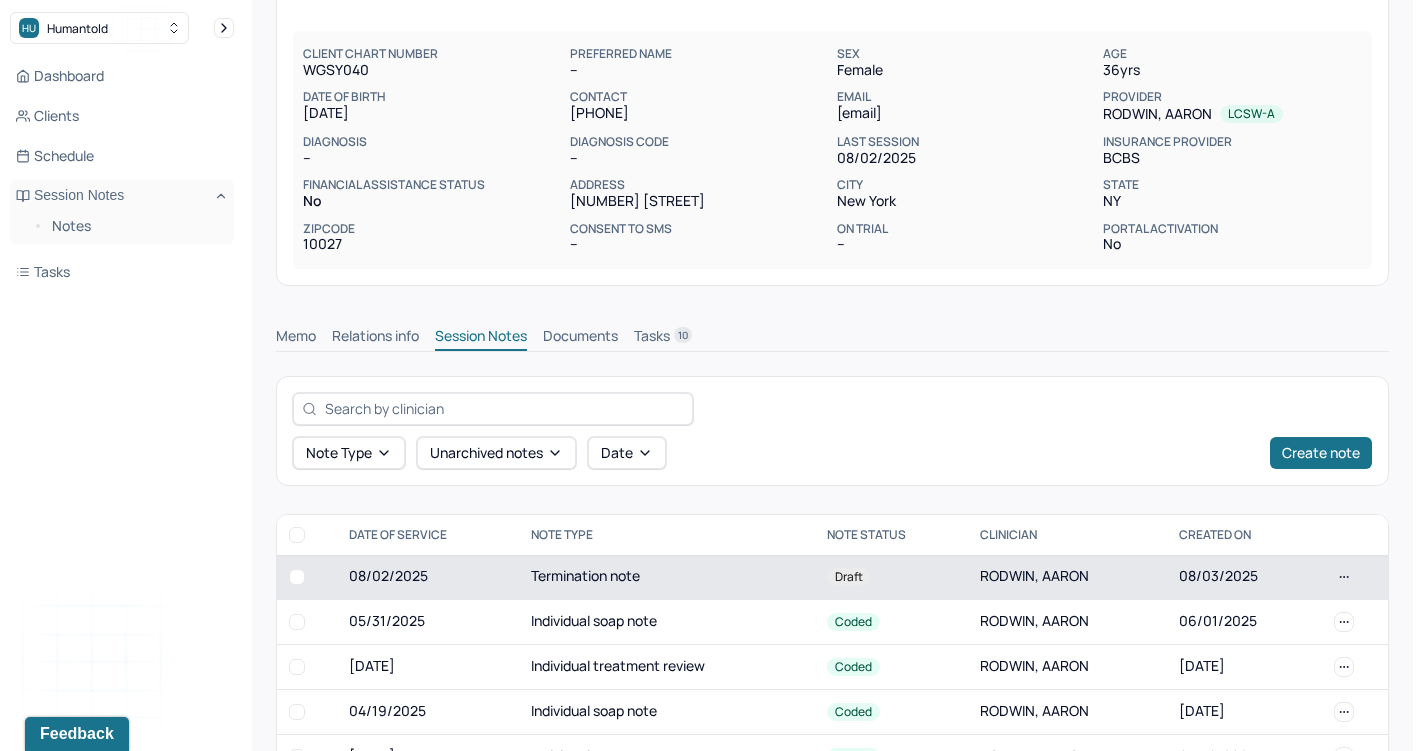 click on "Termination note" at bounding box center (667, 577) 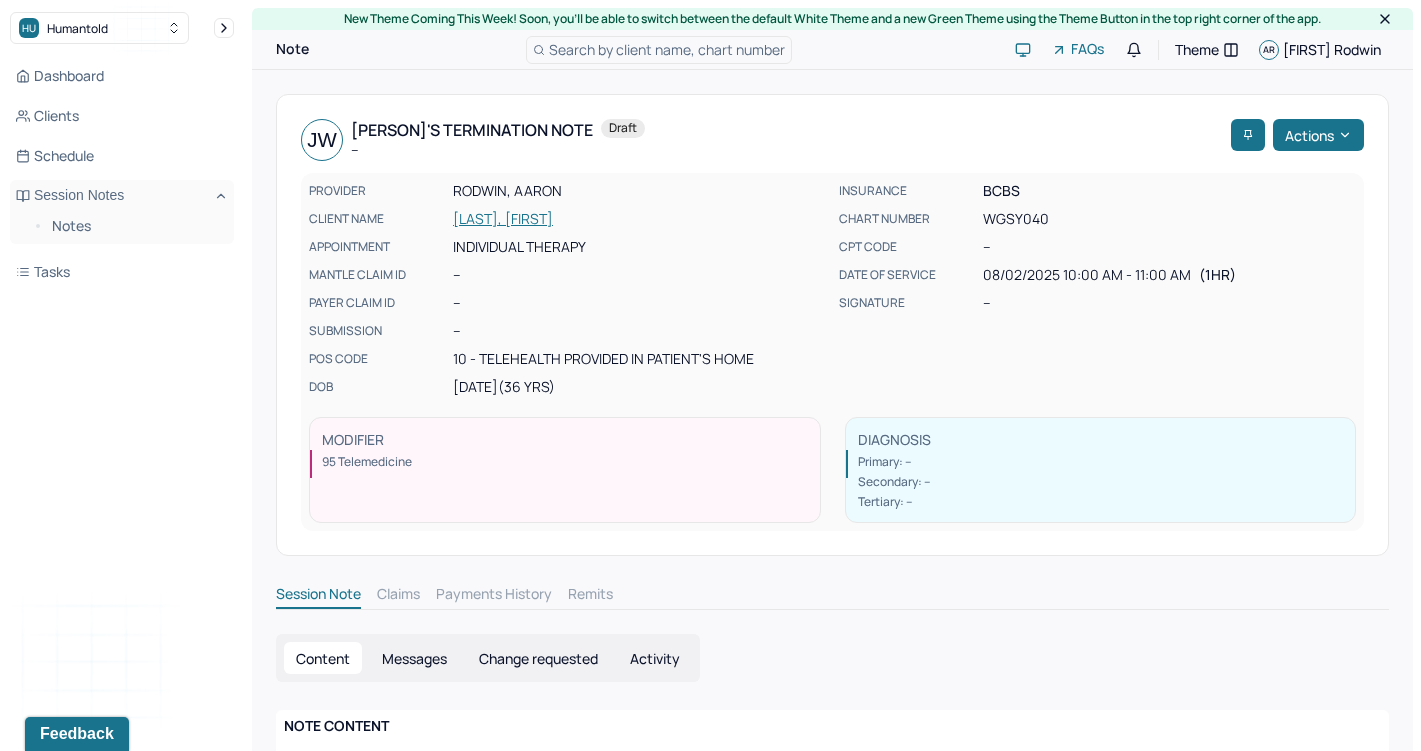scroll, scrollTop: 0, scrollLeft: 0, axis: both 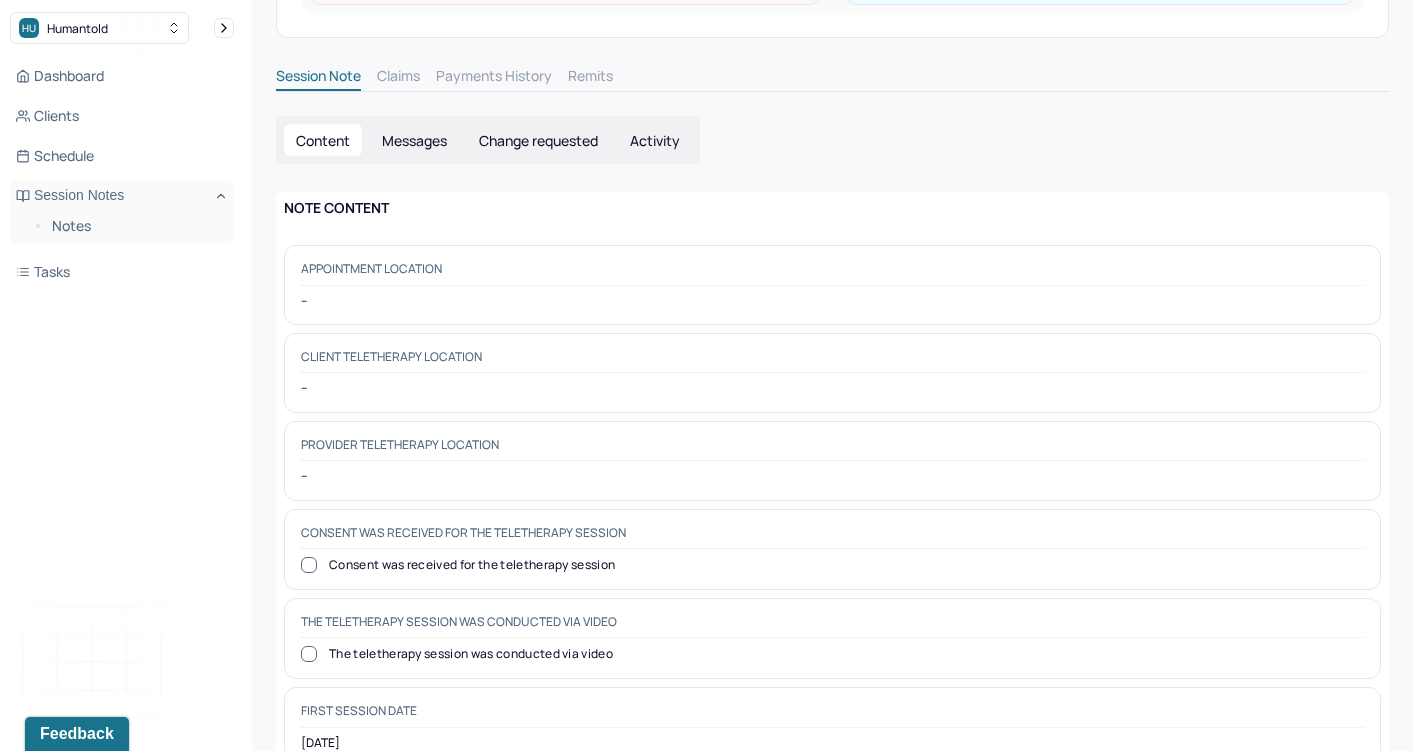 click on "Provider Teletherapy Location --" at bounding box center [832, 461] 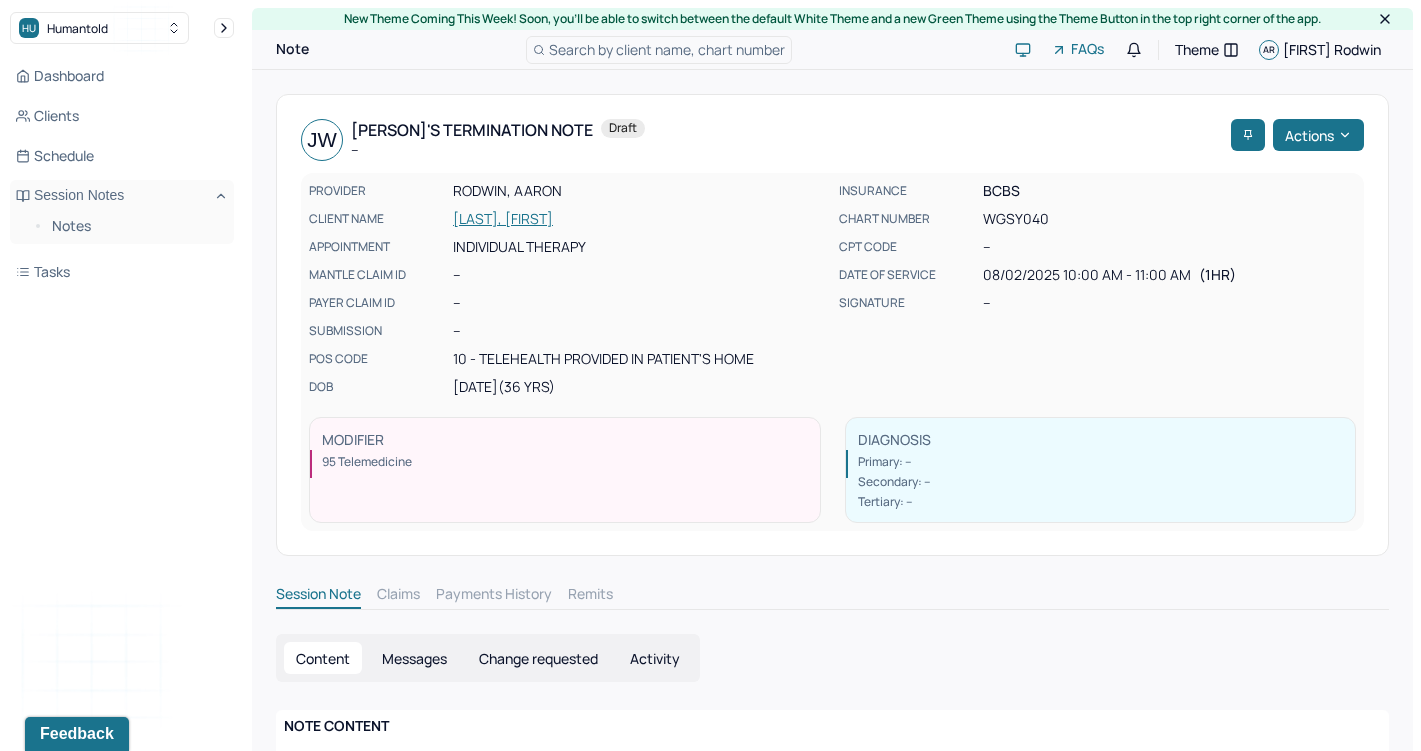 scroll, scrollTop: 0, scrollLeft: 0, axis: both 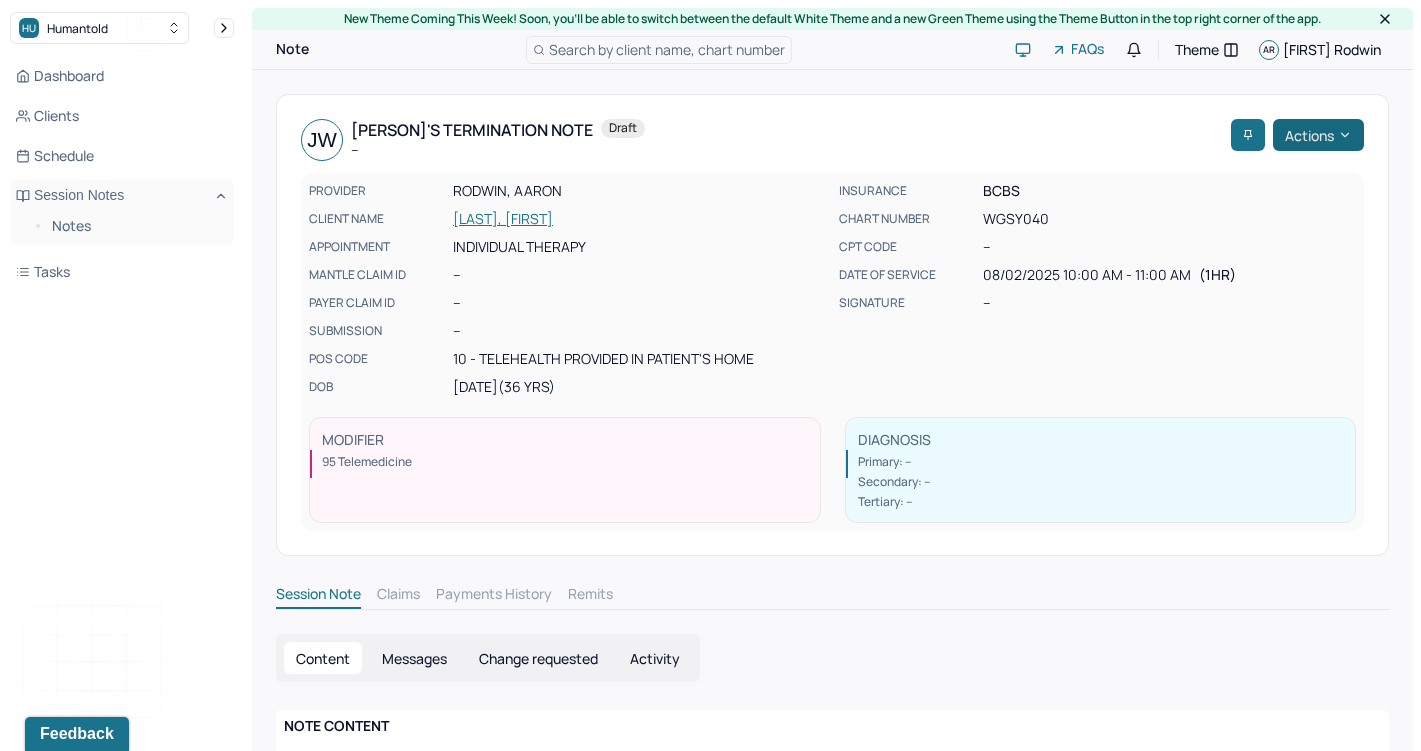 click on "Actions" at bounding box center [1318, 135] 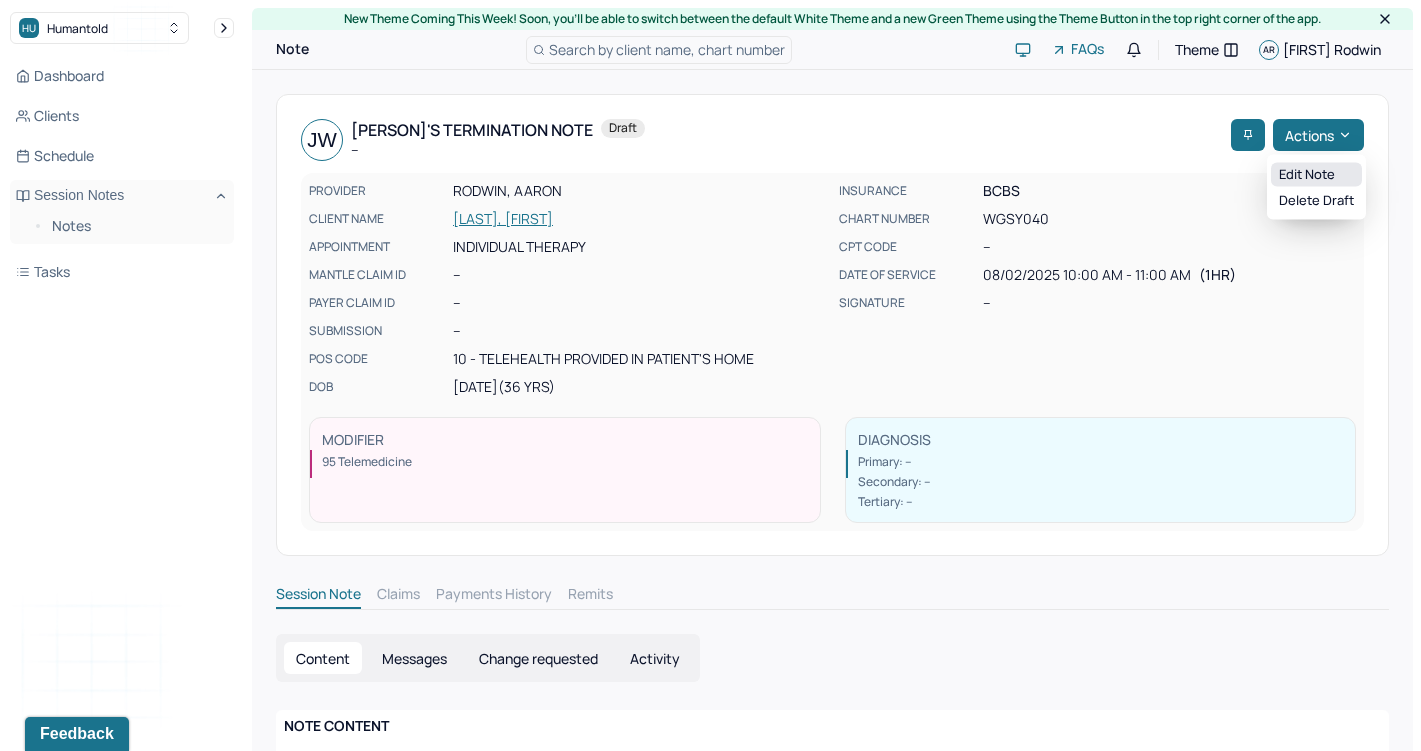 click on "Edit note" at bounding box center [1316, 175] 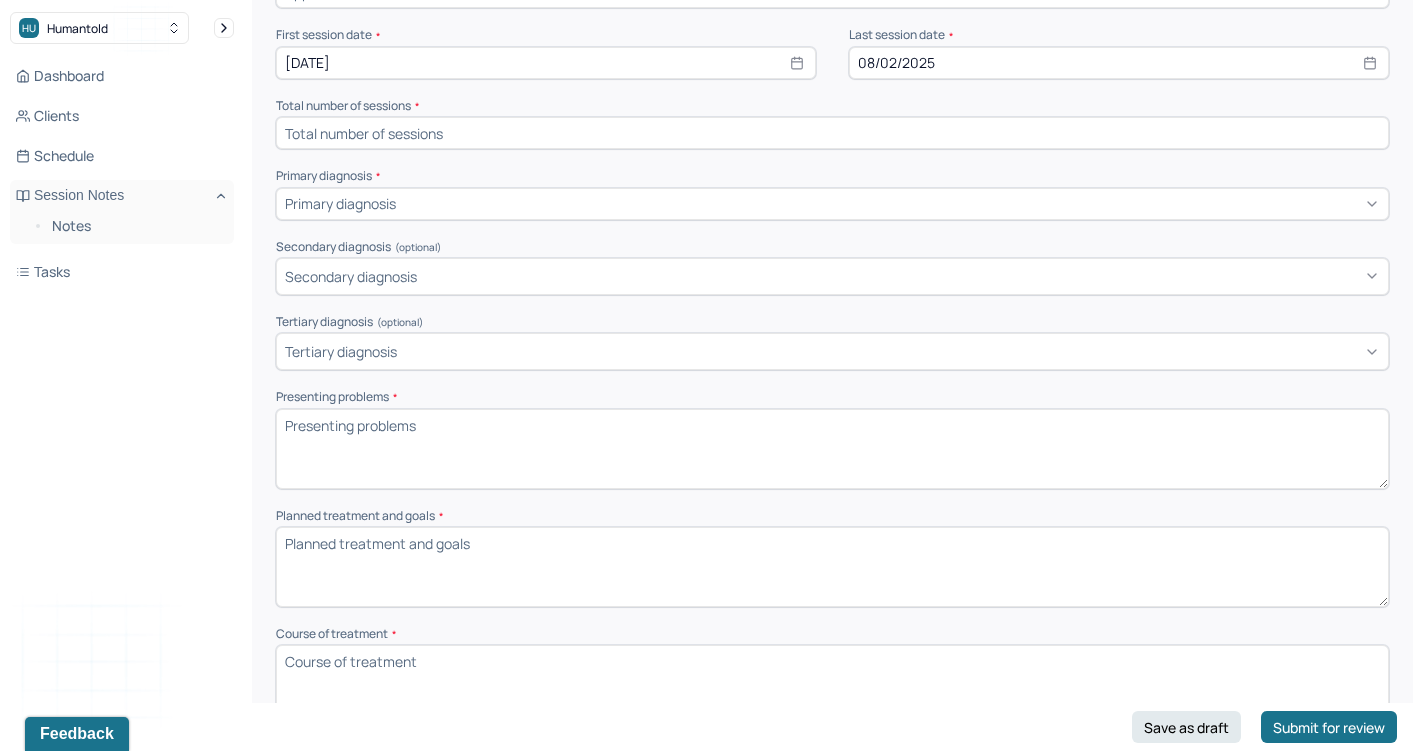 scroll, scrollTop: 443, scrollLeft: 0, axis: vertical 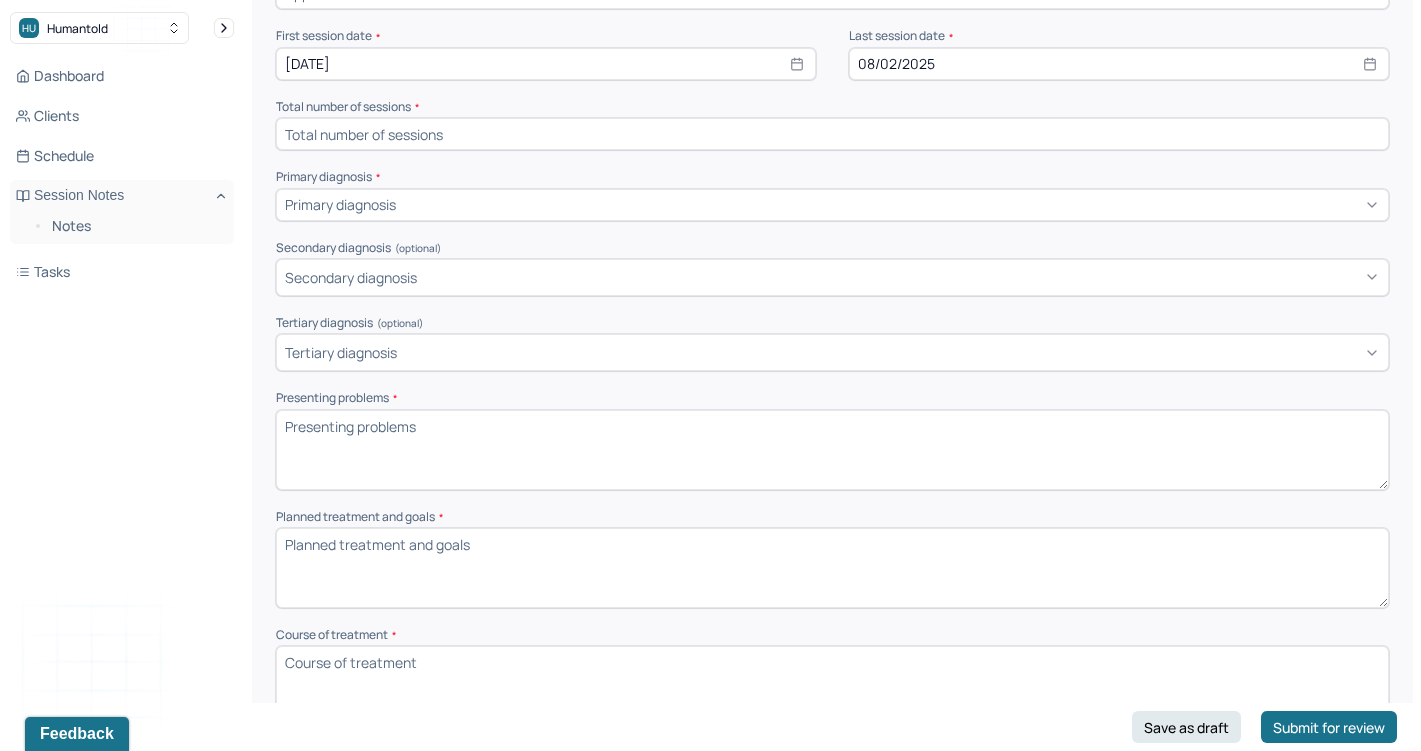 click at bounding box center (832, 134) 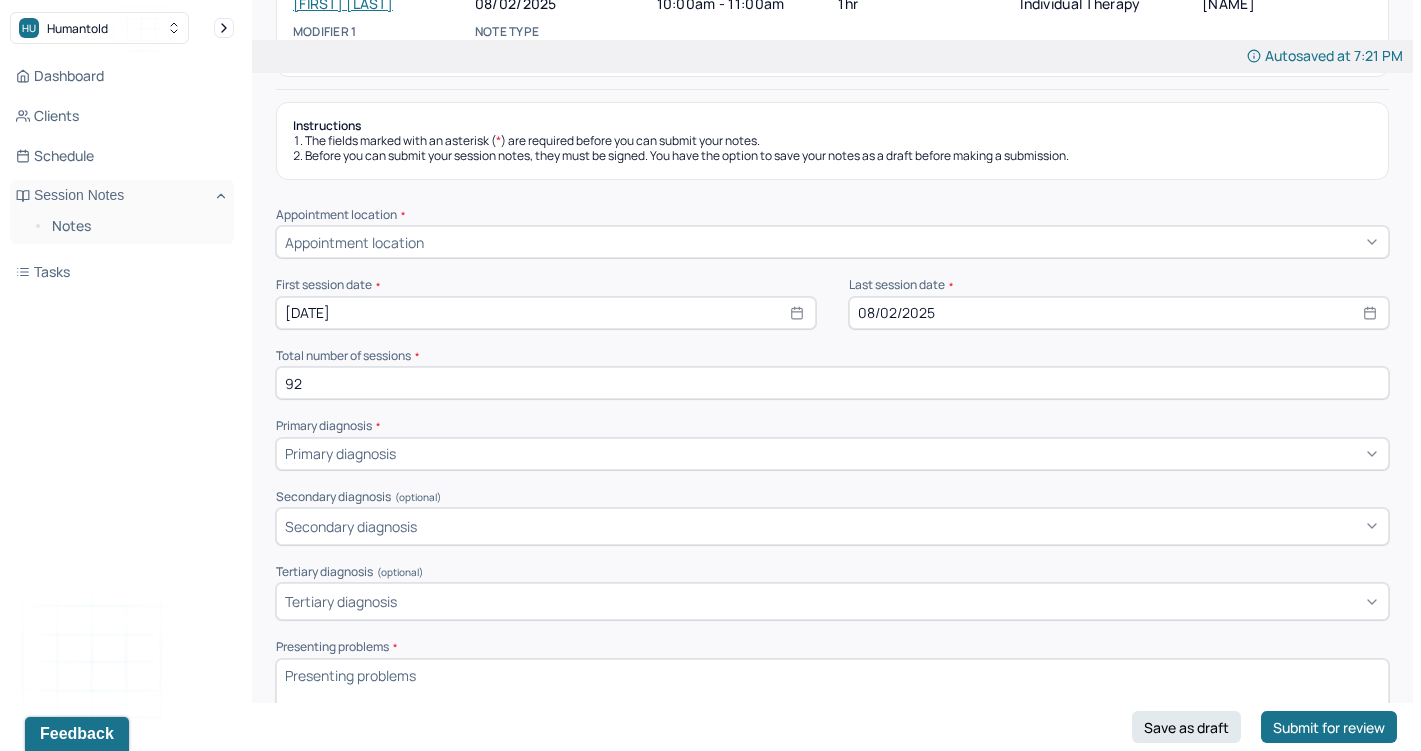 scroll, scrollTop: 193, scrollLeft: 0, axis: vertical 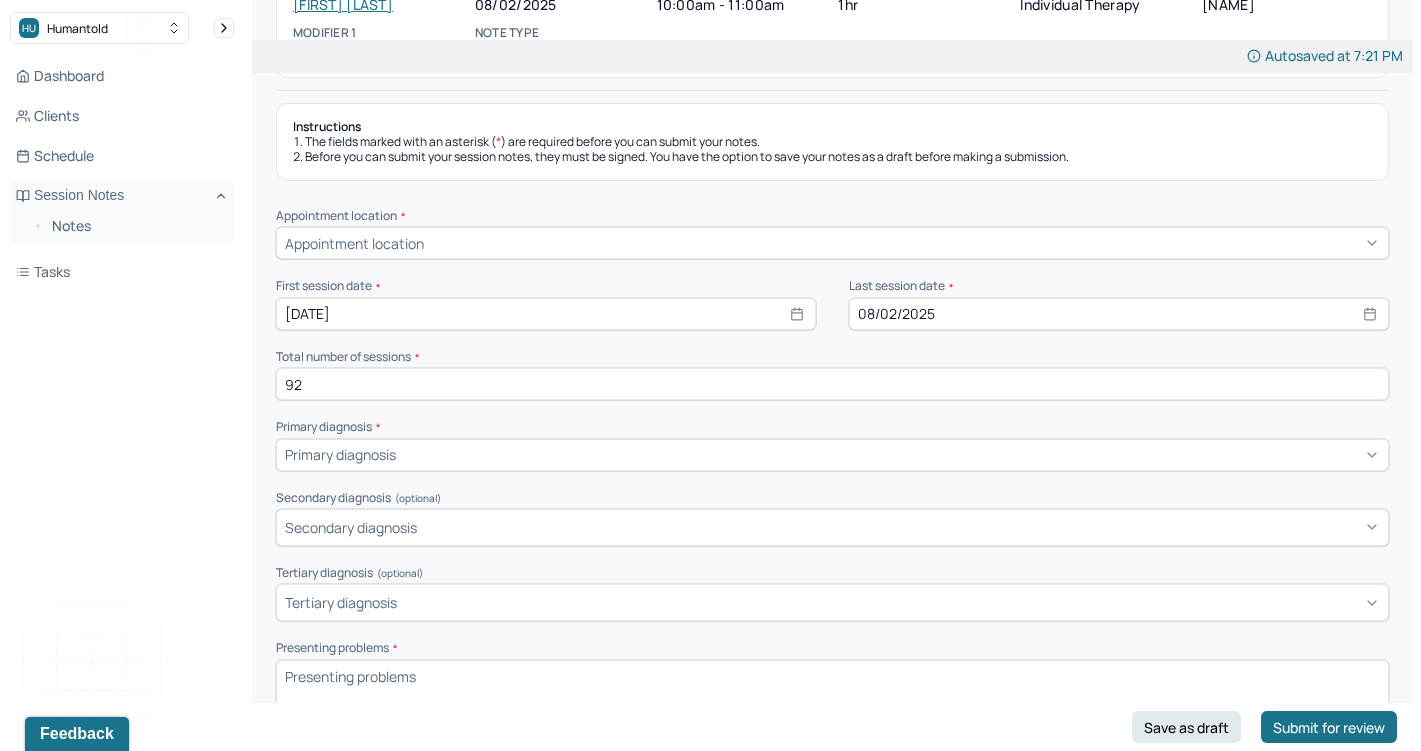 type on "92" 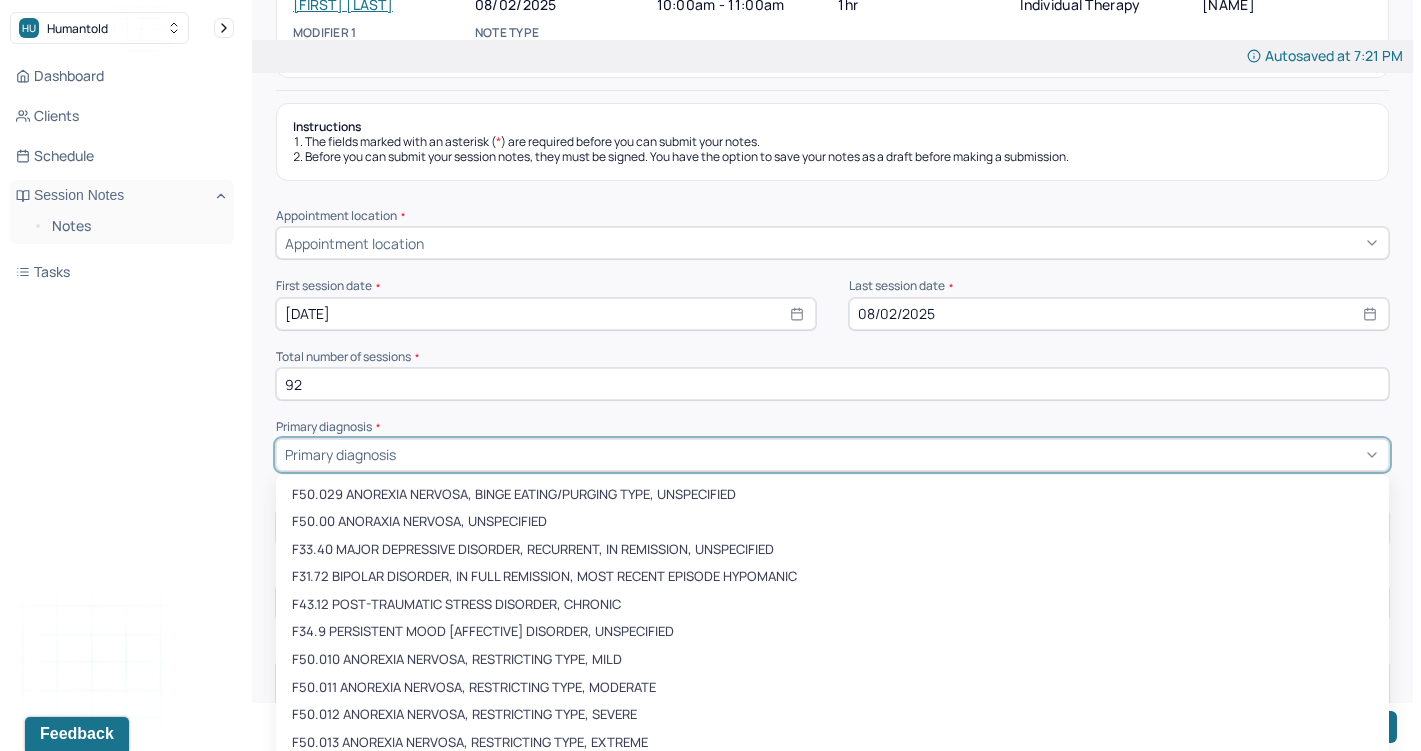 click on "Primary diagnosis" at bounding box center (832, 455) 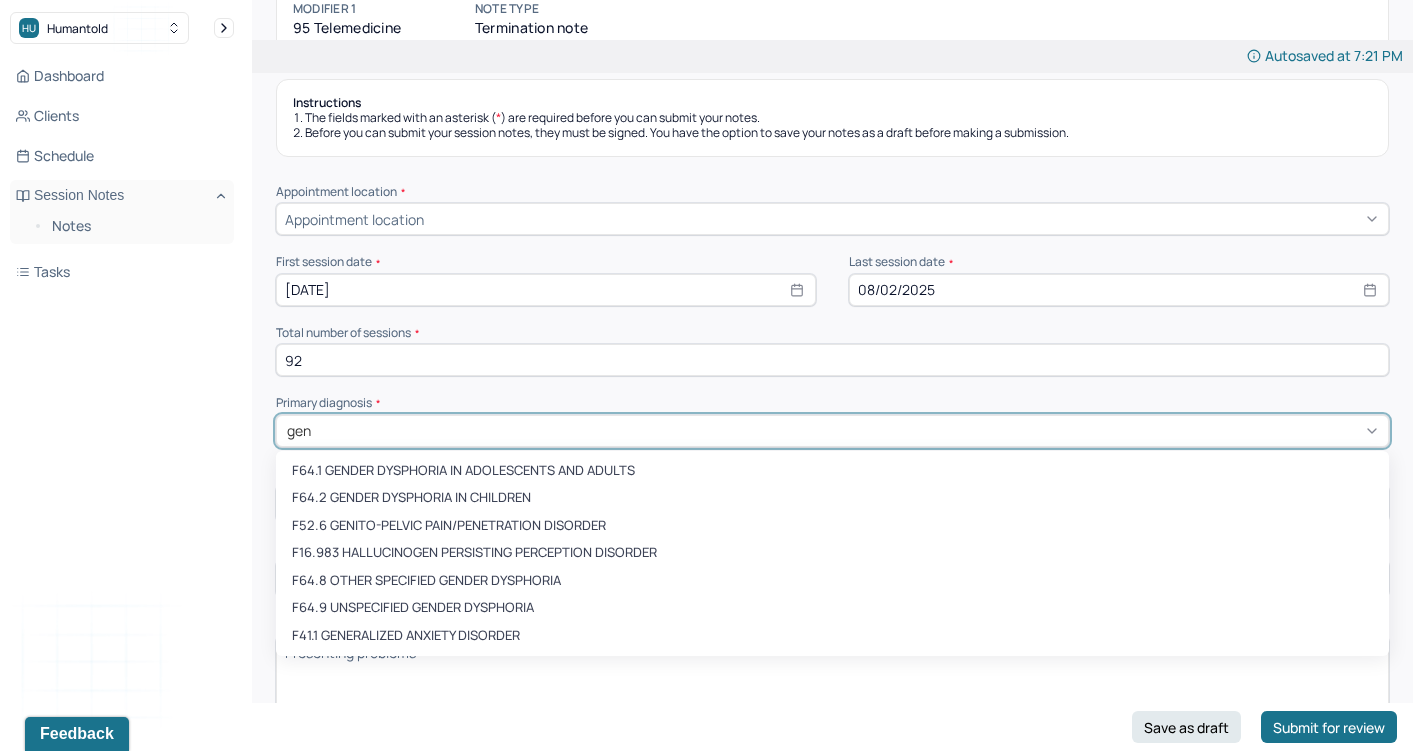 type on "gene" 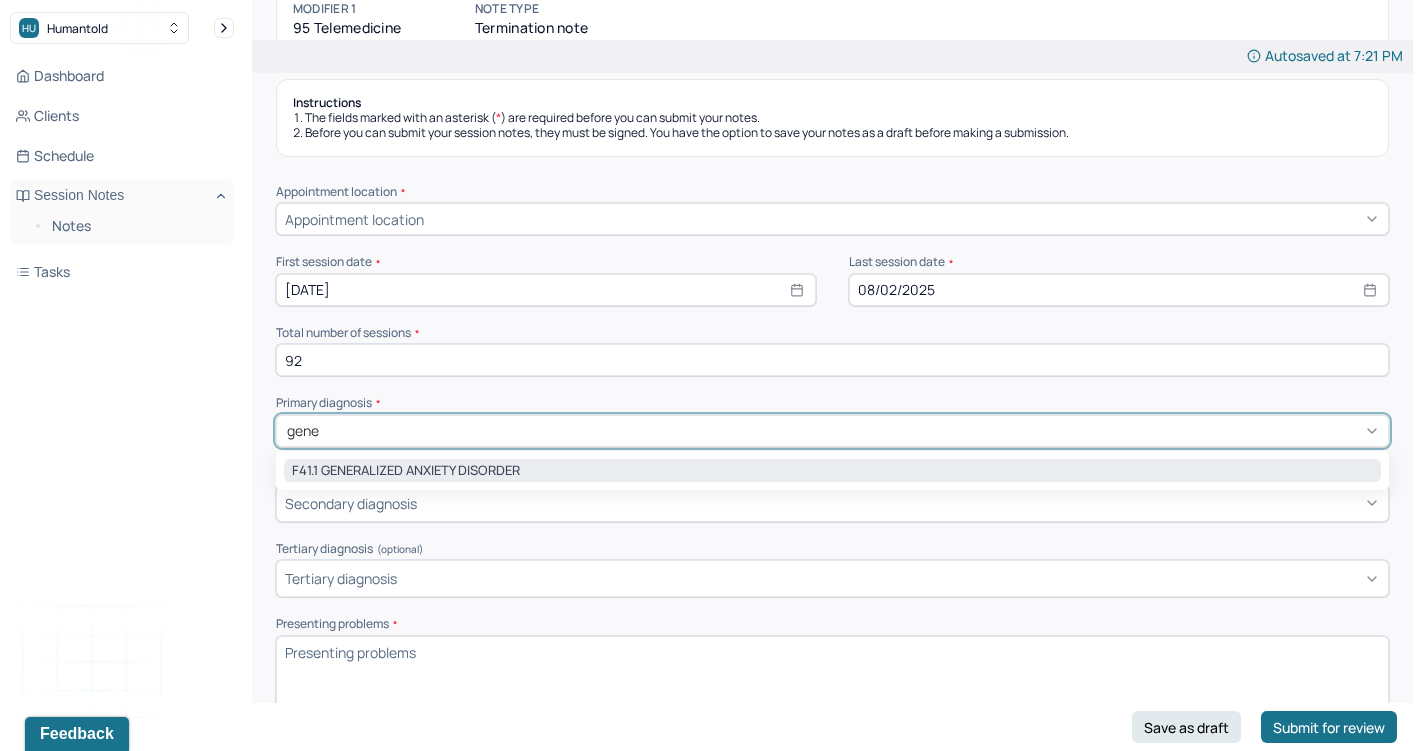 click on "F41.1 GENERALIZED ANXIETY DISORDER" at bounding box center [832, 471] 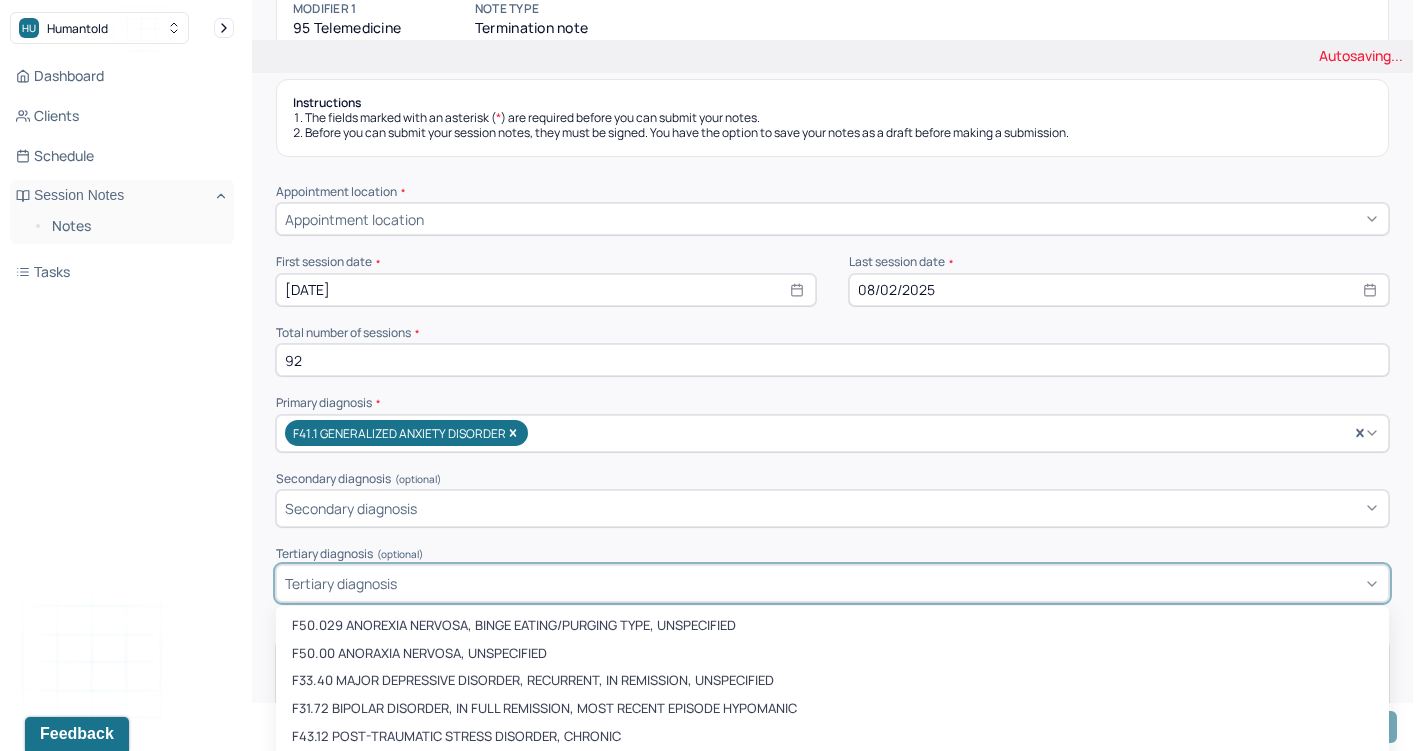click on "F50.029 ANOREXIA NERVOSA, BINGE EATING/PURGING TYPE, UNSPECIFIED, 1 of 473. 473 results available. Use Up and Down to choose options, press Enter to select the currently focused option, press Escape to exit the menu, press Tab to select the option and exit the menu. Tertiary diagnosis F50.029 ANOREXIA NERVOSA, BINGE EATING/PURGING TYPE, UNSPECIFIED F50.00 ANORAXIA NERVOSA, UNSPECIFIED F33.40 MAJOR DEPRESSIVE DISORDER, RECURRENT, IN REMISSION, UNSPECIFIED F31.72 BIPOLAR DISORDER, IN FULL REMISSION, MOST RECENT EPISODE HYPOMANIC F43.12 POST-TRAUMATIC STRESS DISORDER, CHRONIC F34.9 PERSISTENT MOOD [AFFECTIVE] DISORDER, UNSPECIFIED F50.010 ANOREXIA NERVOSA, RESTRICTING TYPE, MILD F50.011 ANOREXIA NERVOSA, RESTRICTING TYPE, MODERATE F50.012 ANOREXIA NERVOSA, RESTRICTING TYPE, SEVERE F50.013 ANOREXIA NERVOSA, RESTRICTING TYPE, EXTREME F50.014 ANOREXIA NERVOSA, RESTRICTING TYPE, IN REMISSION F50.019 ANOREXIA NERVOSA, RESTRICTING TYPE, UNSPECIFIED F42.2 MIXED OBSESSIONAL THOUGHTS AND ACTS F50.21 BULIMIA NERVOSA, MILD" at bounding box center [832, 583] 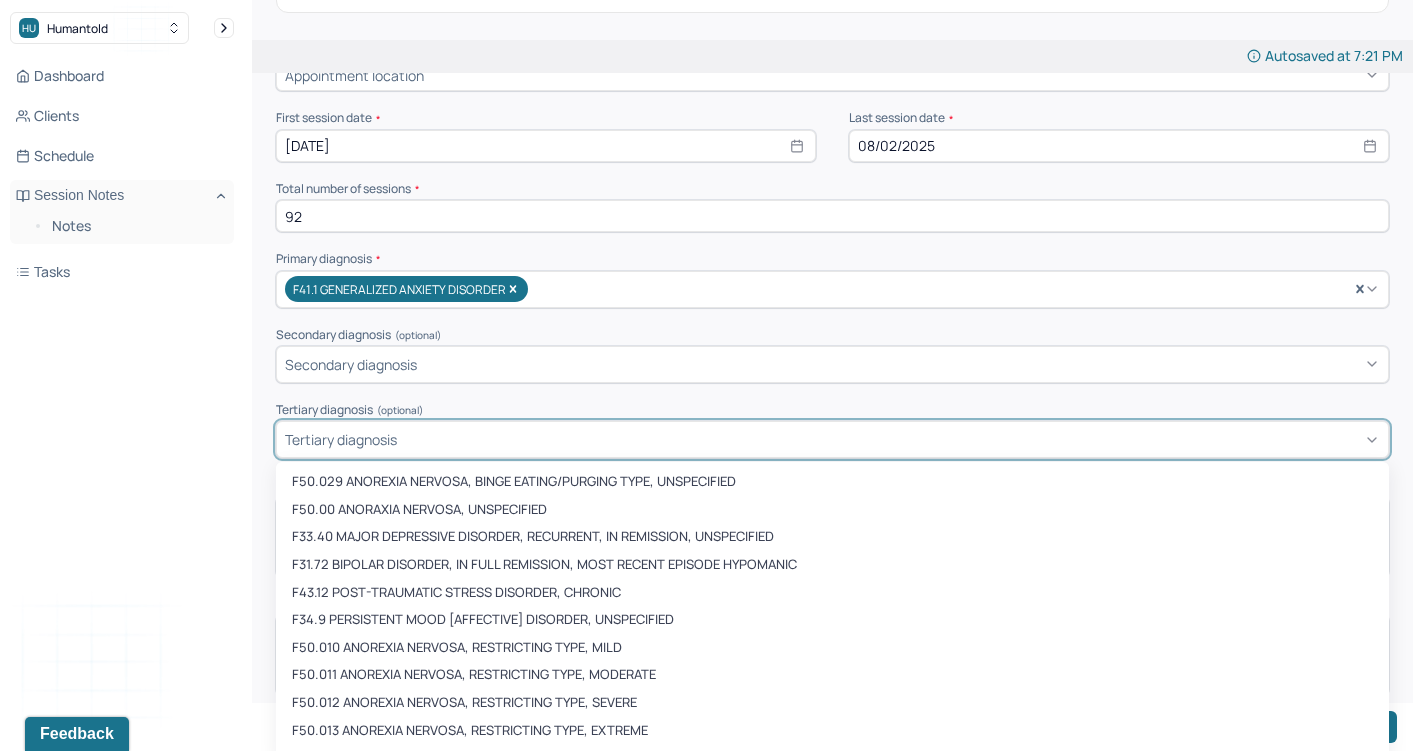 scroll, scrollTop: 369, scrollLeft: 0, axis: vertical 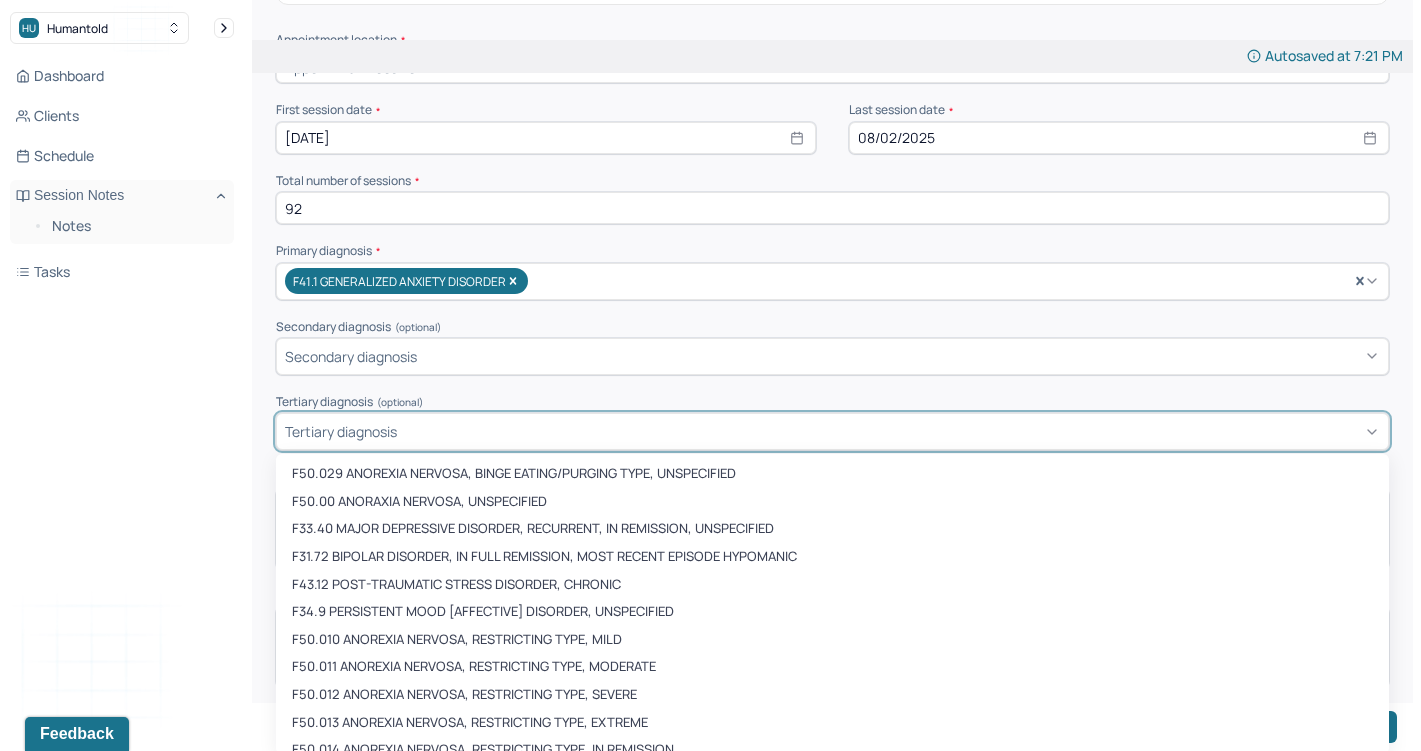 click on "Dashboard Clients Schedule Session Notes Notes Tasks AR [FIRST] [LAST] provider Logout" at bounding box center (122, 395) 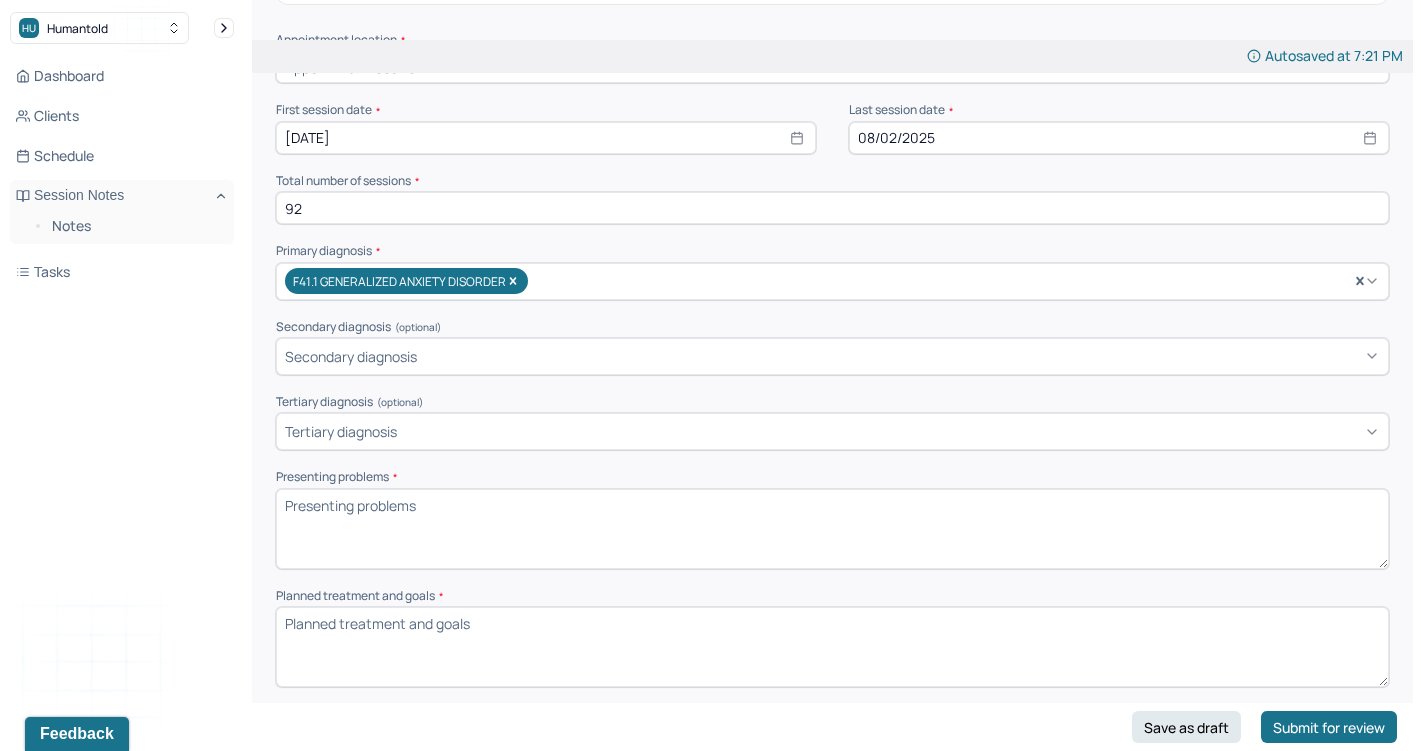 click on "Presenting problems *" at bounding box center [832, 529] 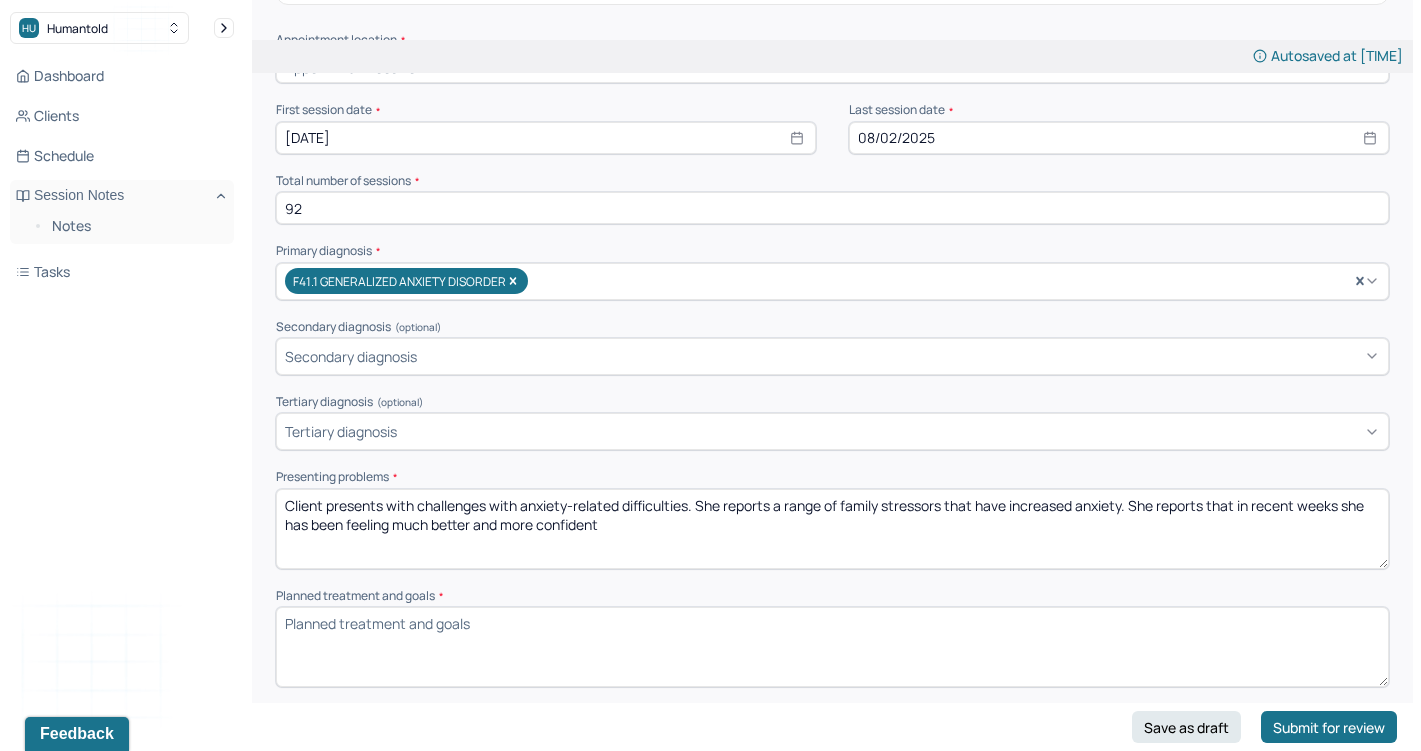 click on "Client presents with challenges with anxiety-related difficulties. She reports a range of family stressors that have increased anxiety. She reports that in recent weeks she has been feeling much better and more confident" at bounding box center (832, 529) 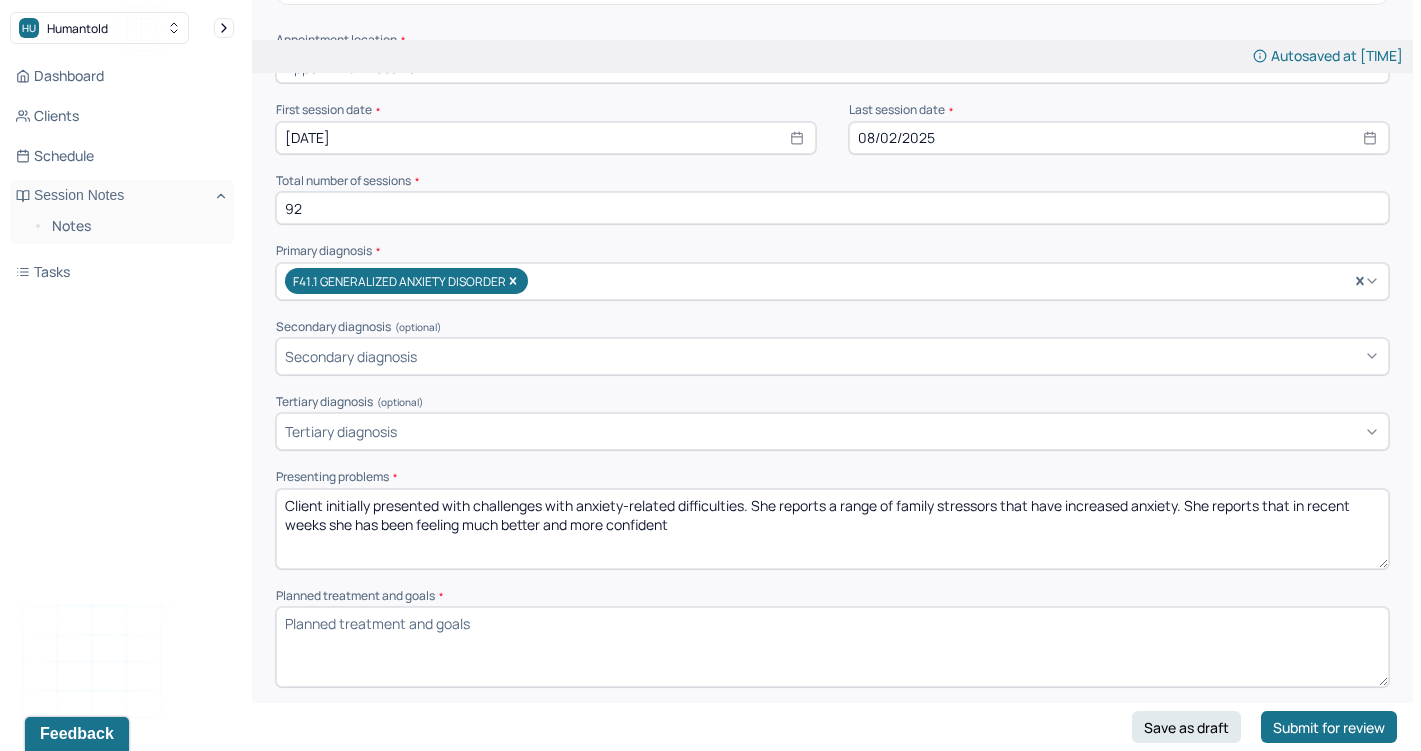 click on "Client presents with challenges with anxiety-related difficulties. She reports a range of family stressors that have increased anxiety. She reports that in recent weeks she has been feeling much better and more confident" at bounding box center (832, 529) 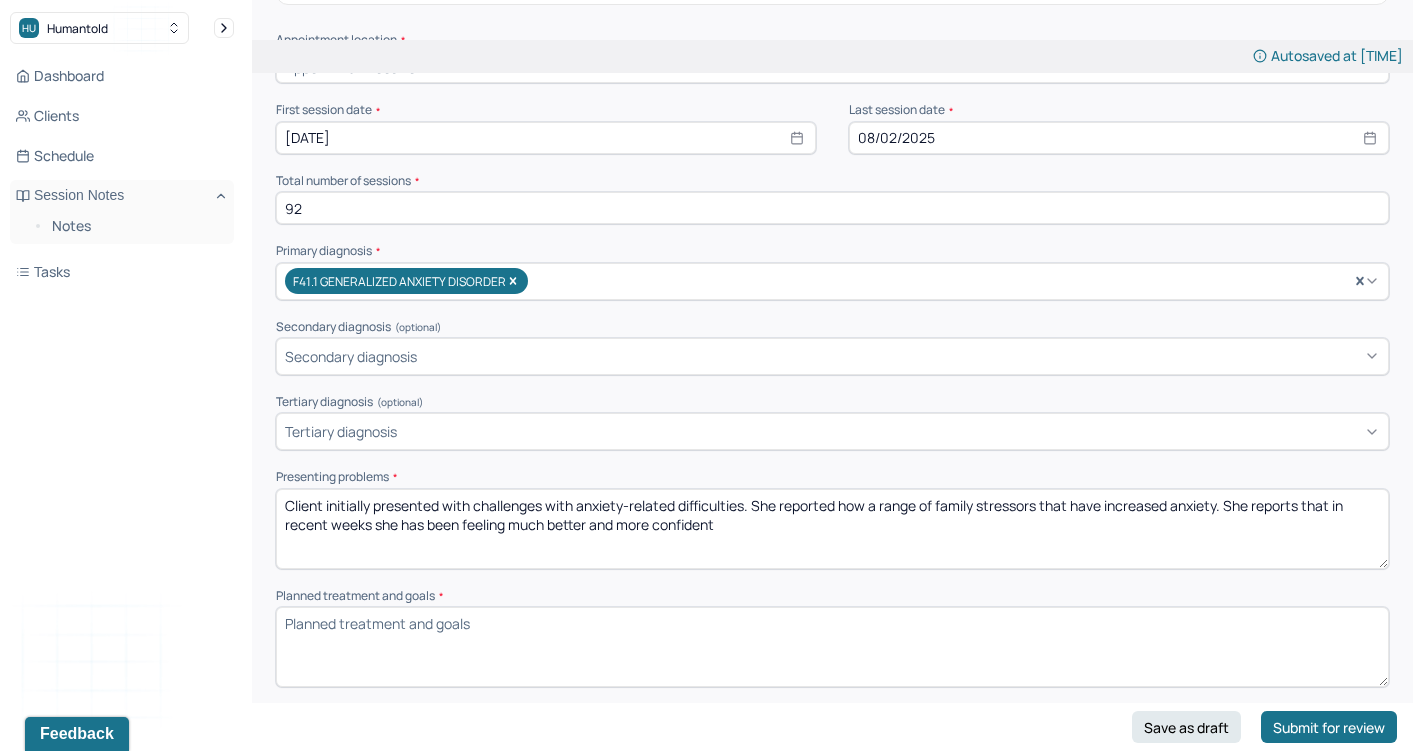 click on "Client initially presented with challenges with anxiety-related difficulties. She reported how a range of family stressors that have increased anxiety. She reports that in recent weeks she has been feeling much better and more confident" at bounding box center (832, 529) 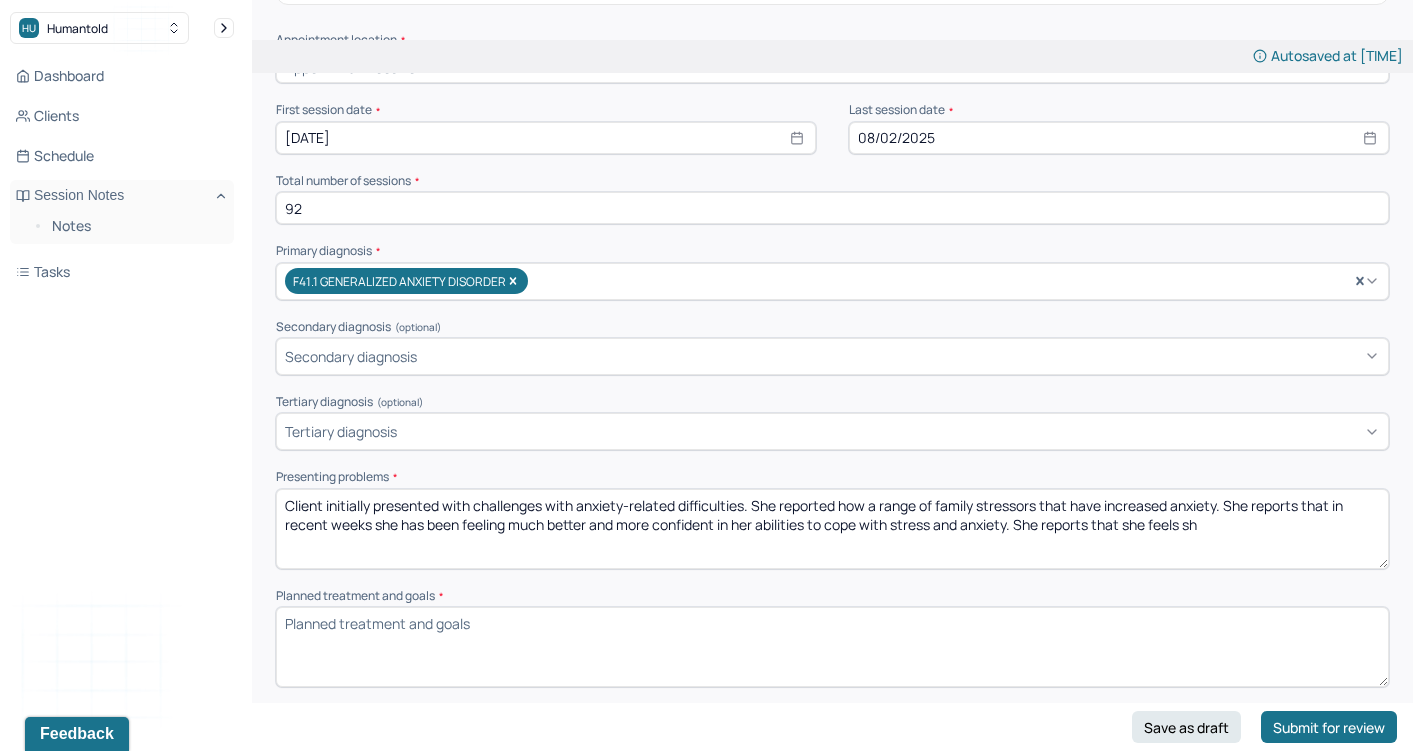 drag, startPoint x: 1238, startPoint y: 518, endPoint x: 1023, endPoint y: 504, distance: 215.45534 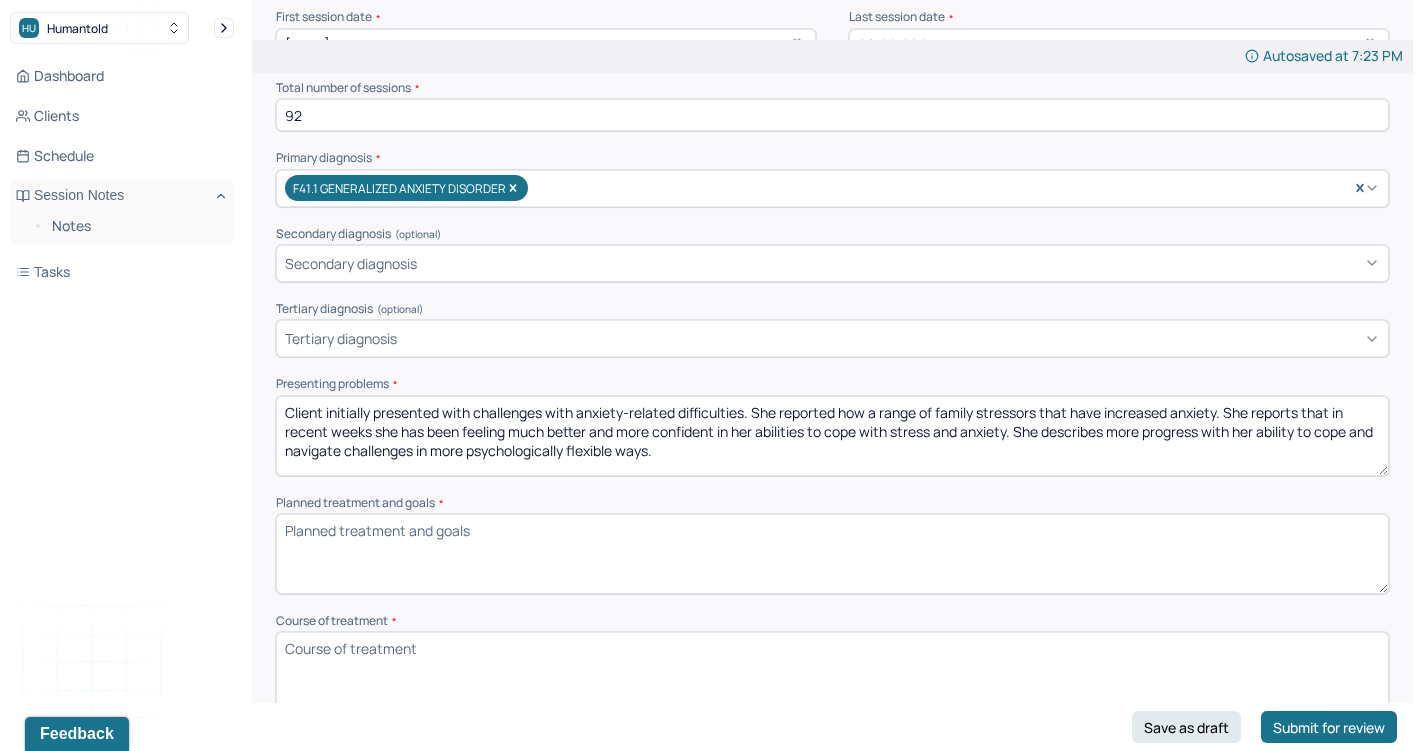 scroll, scrollTop: 466, scrollLeft: 0, axis: vertical 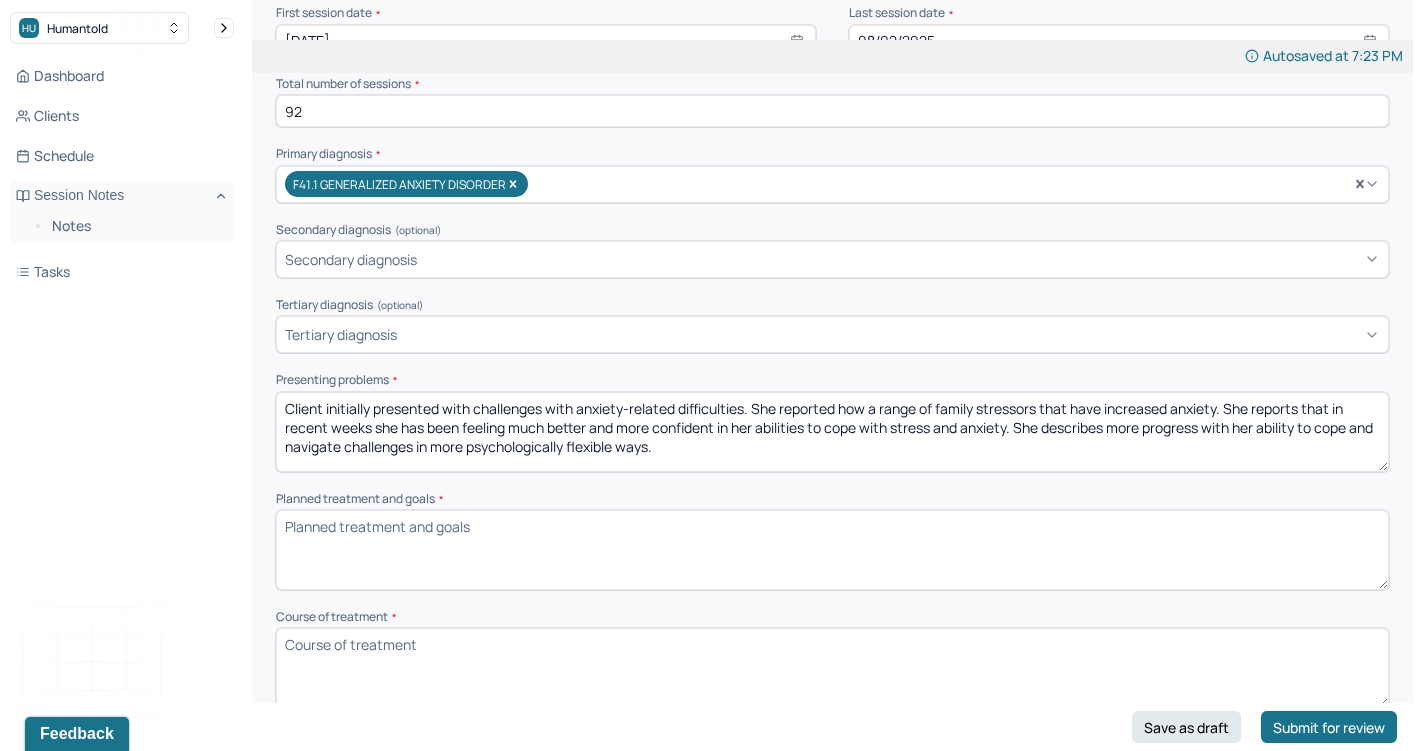 type on "Client initially presented with challenges with anxiety-related difficulties. She reported how a range of family stressors that have increased anxiety. She reports that in recent weeks she has been feeling much better and more confident in her abilities to cope with stress and anxiety. She describes more progress with her ability to cope and navigate challenges in more psychologically flexible ways." 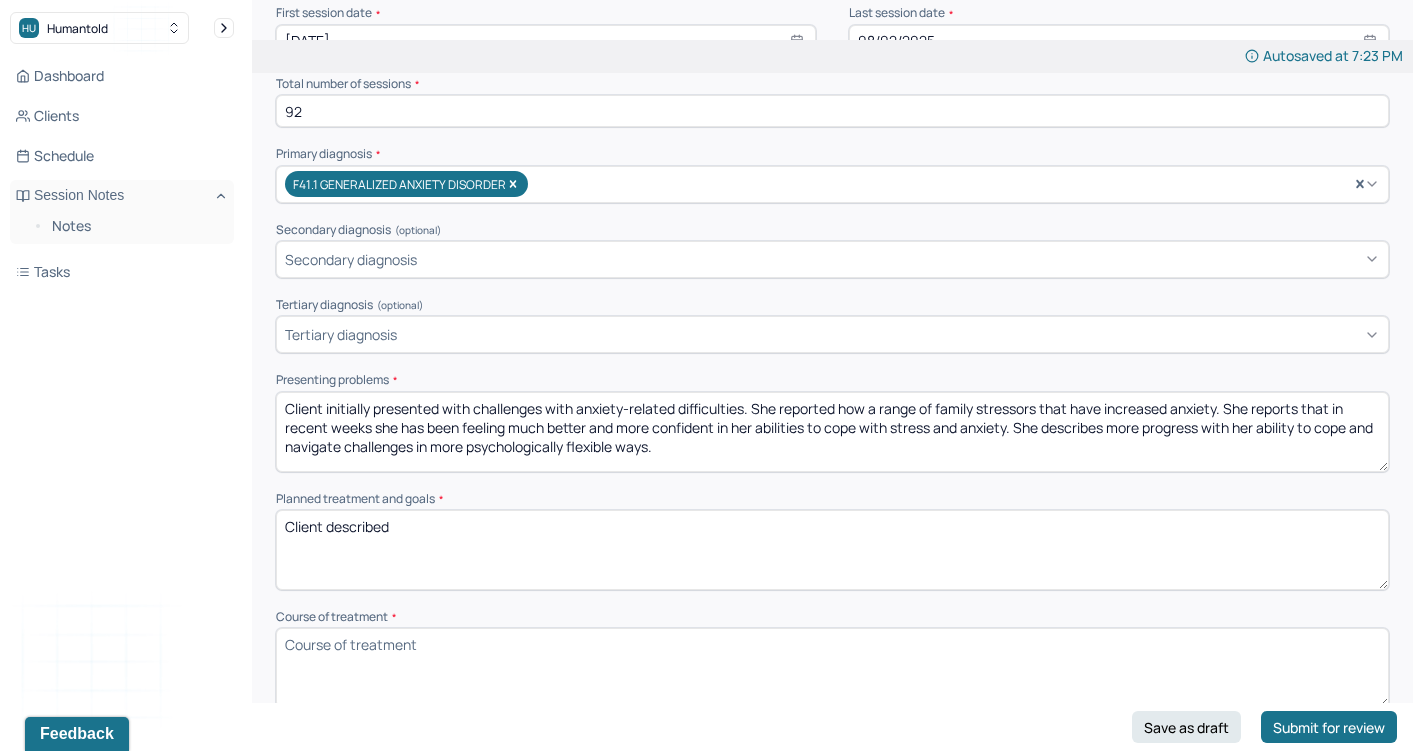 click on "Clie" at bounding box center [832, 550] 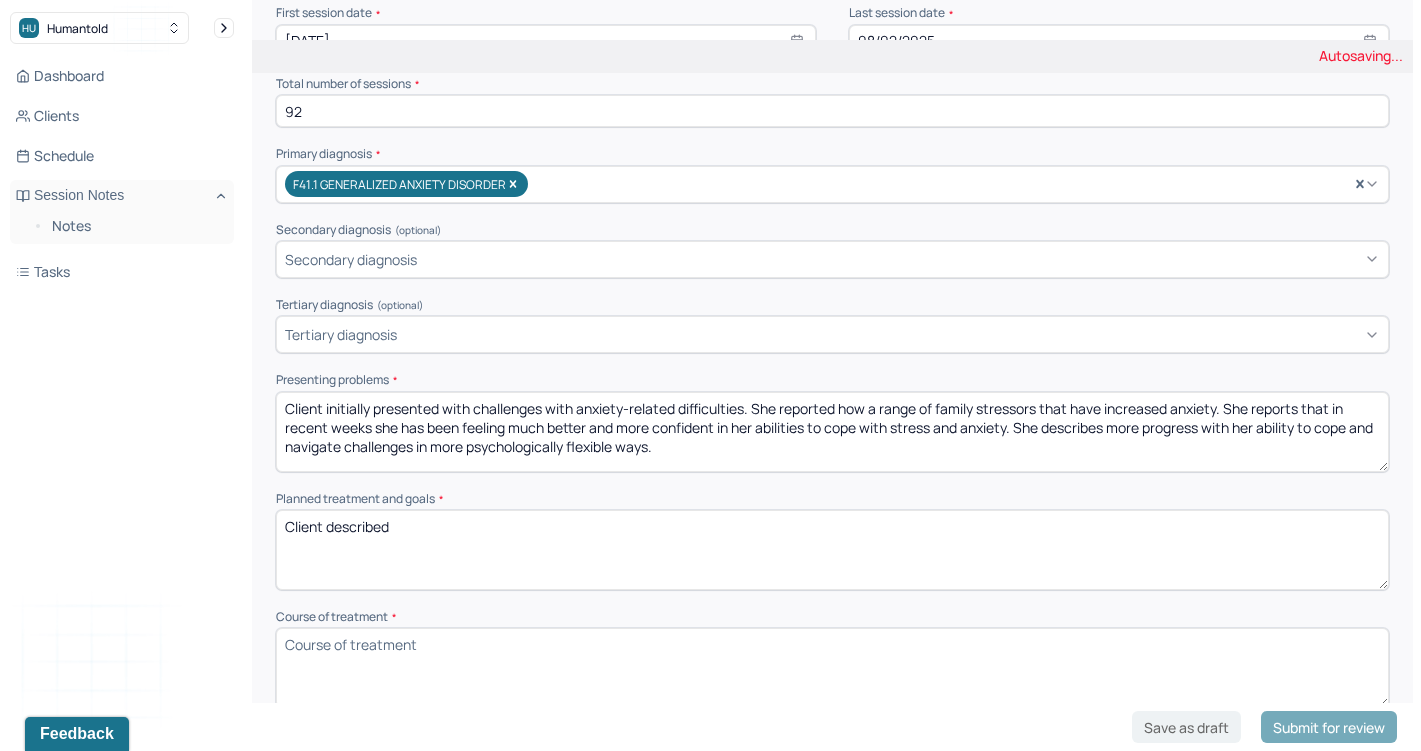 click on "Clie" at bounding box center [832, 550] 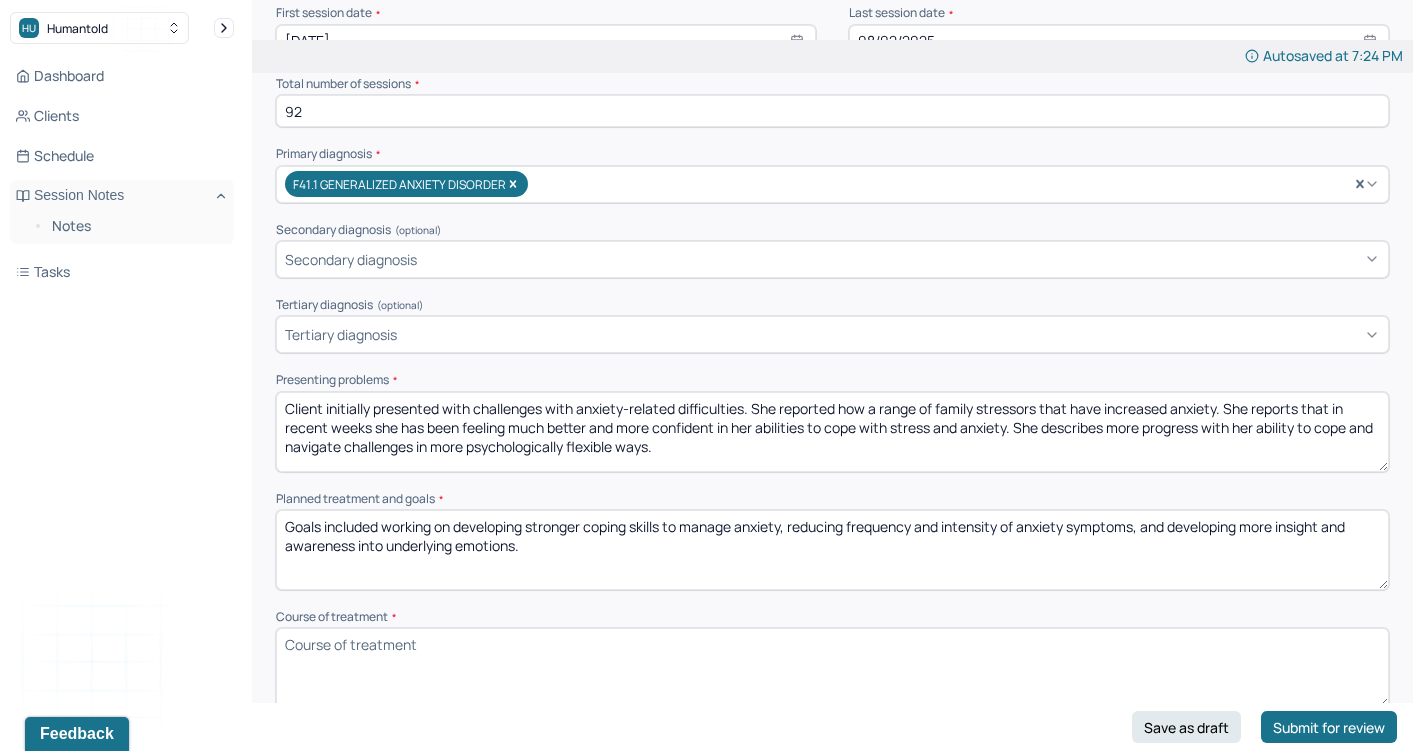 type on "Goals included working on developing stronger coping skills to manage anxiety, reducing frequency and intensity of anxiety symptoms, and developing more insight and awareness into underlying emotions." 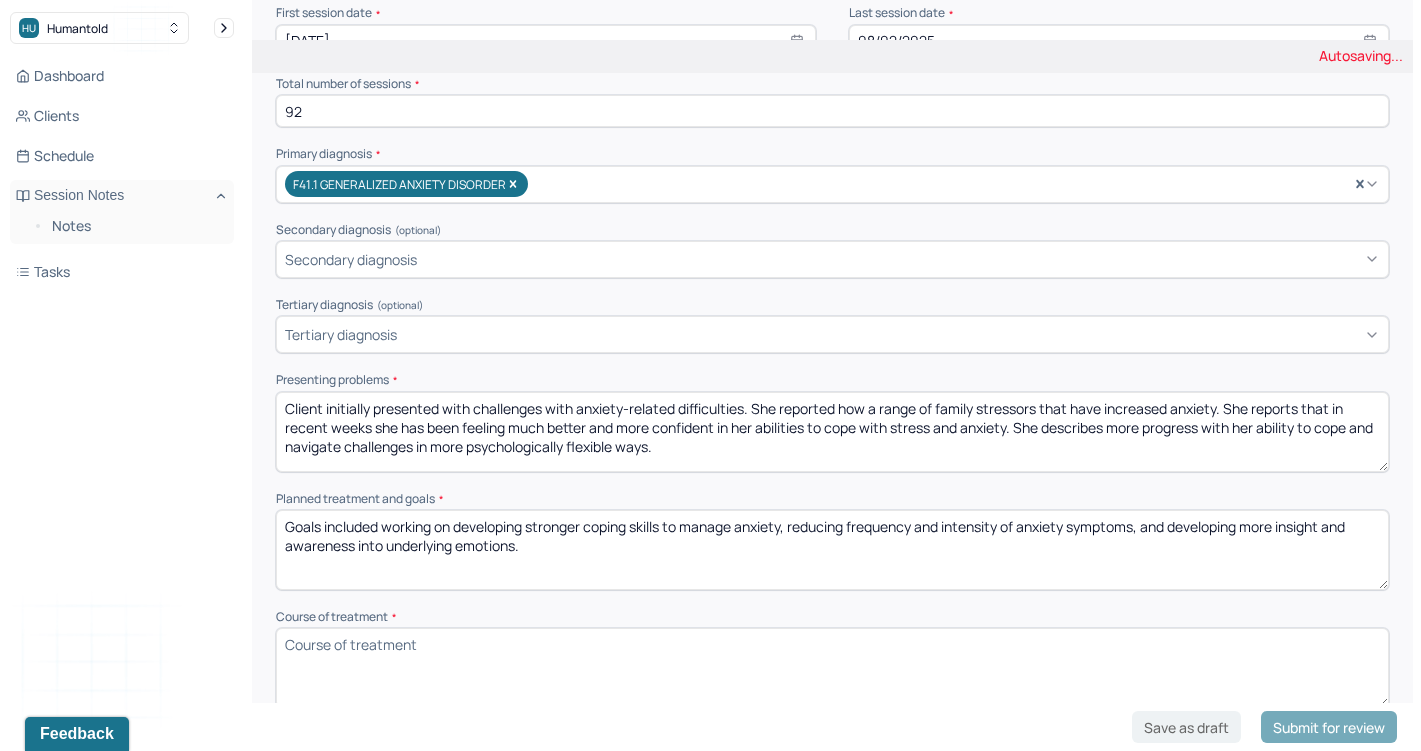 click on "Course of treatment *" at bounding box center [832, 668] 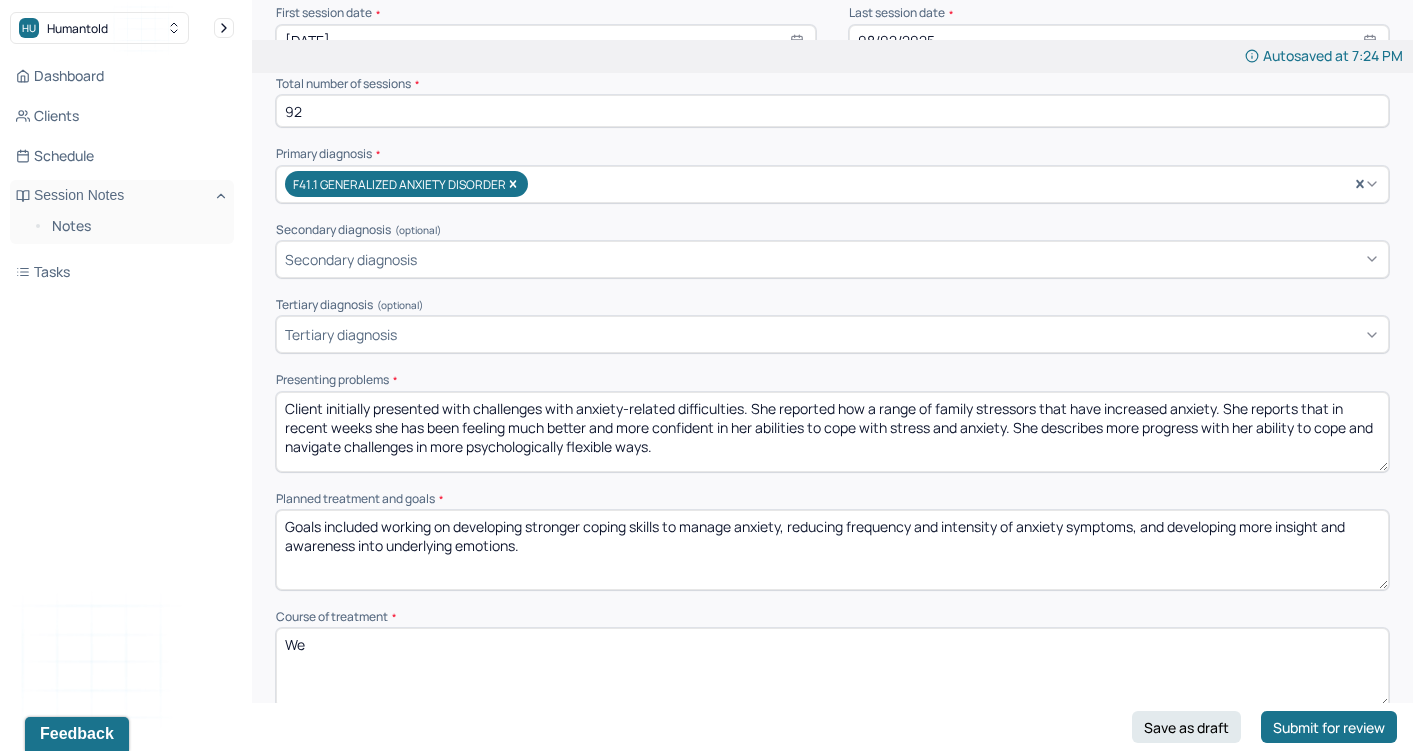 type on "W" 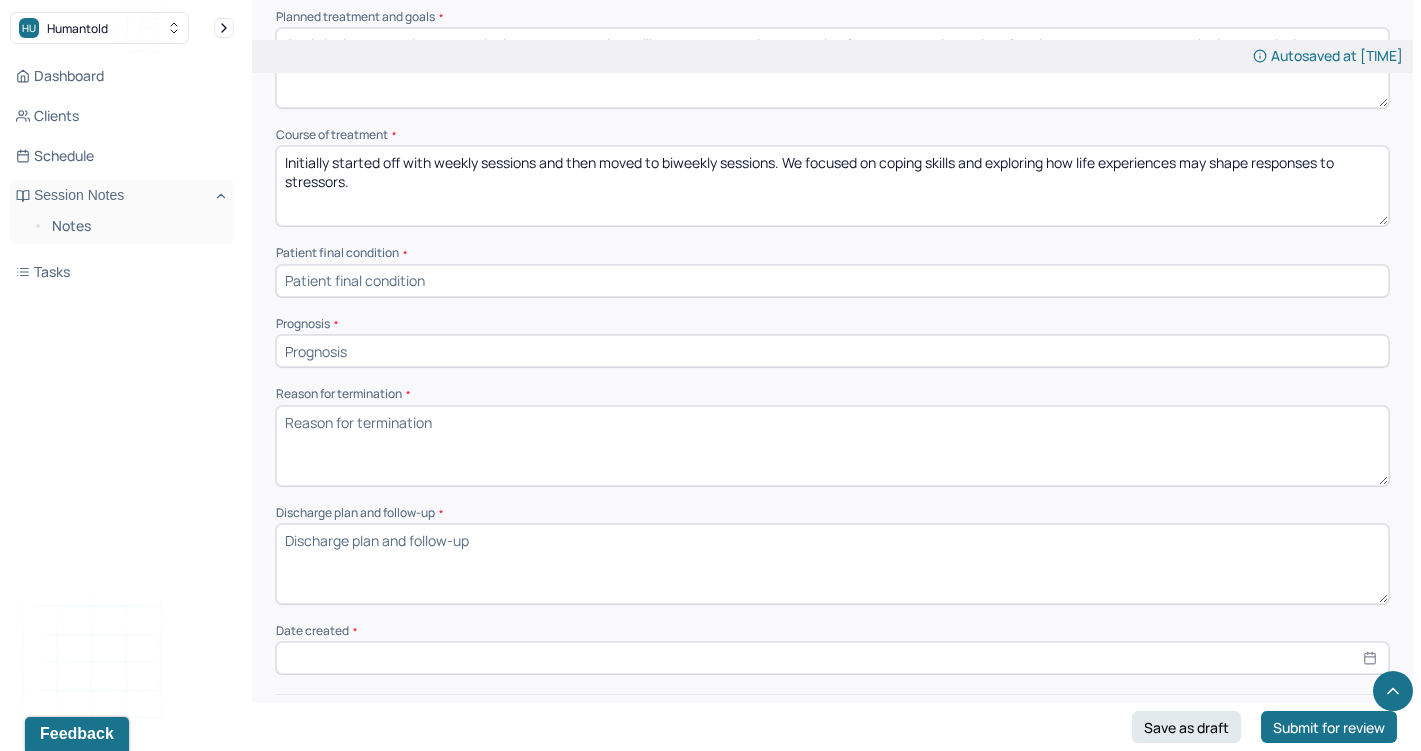 scroll, scrollTop: 947, scrollLeft: 0, axis: vertical 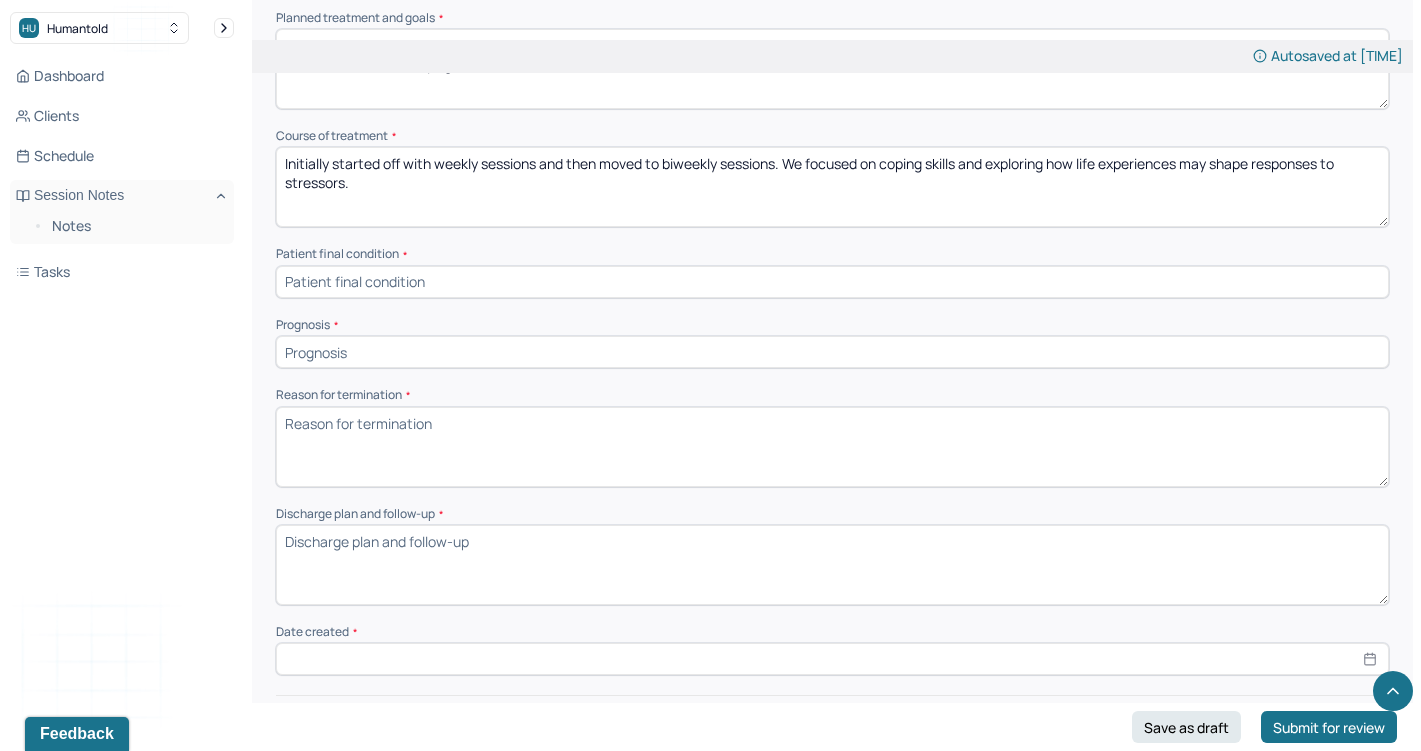 type on "Initially started off with weekly sessions and then moved to biweekly sessions. We focused on coping skills and exploring how life experiences may shape responses to stressors." 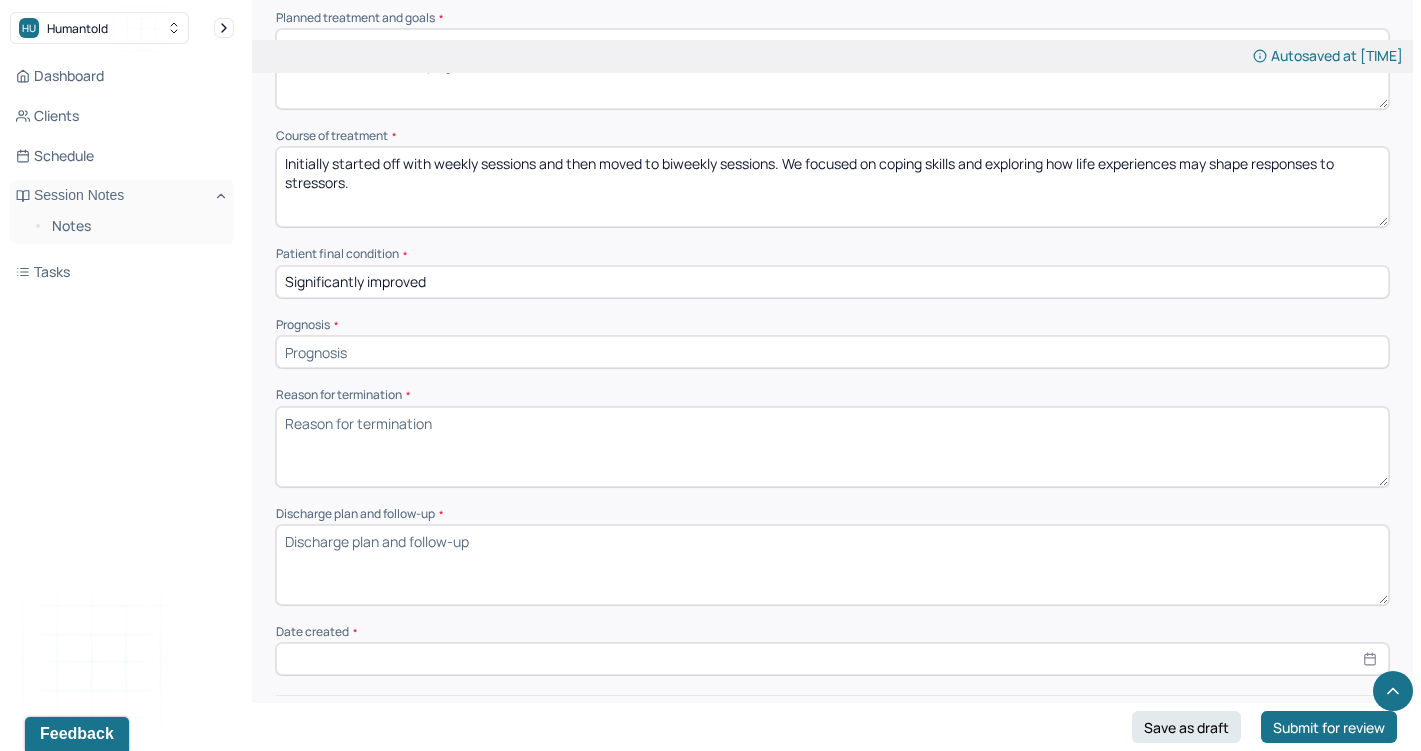 type on "Significantly improved" 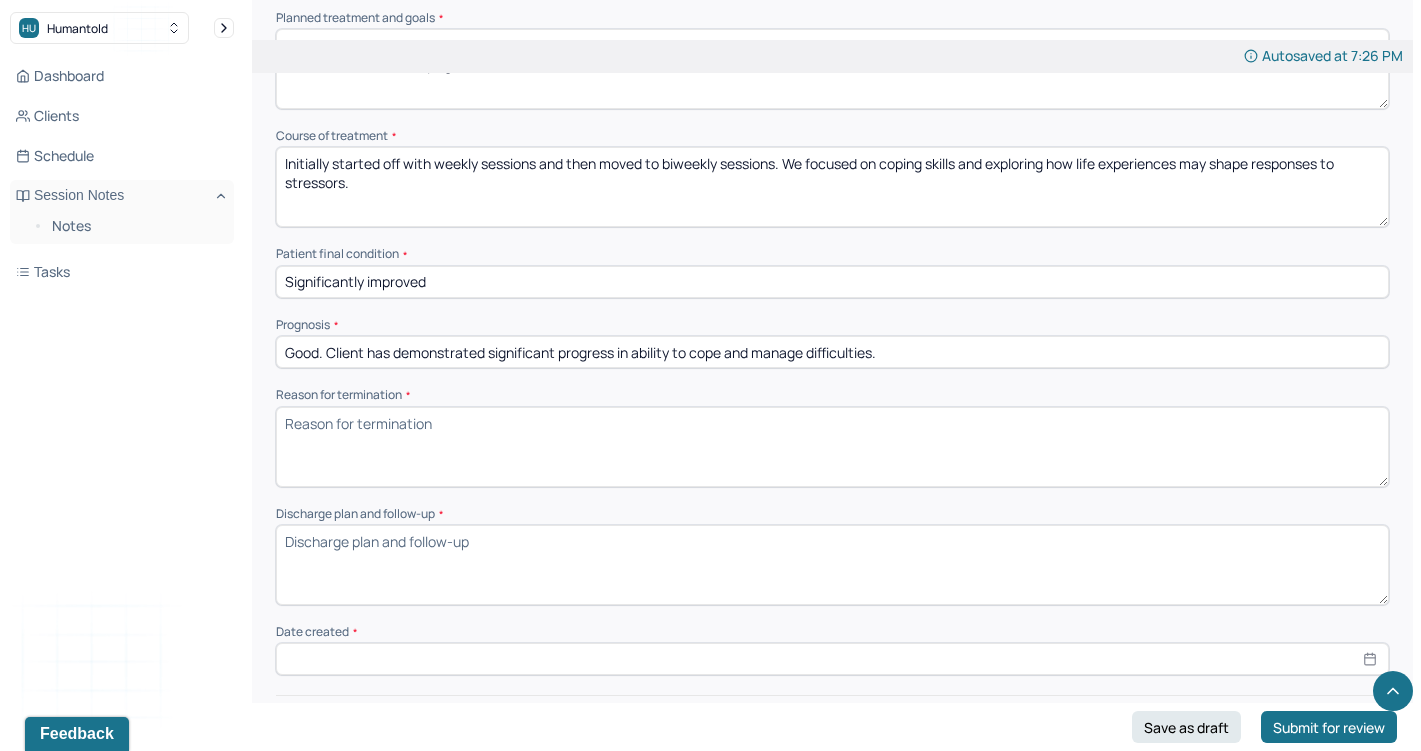 type on "Good. Client has demonstrated significant progress in ability to cope and manage difficulties." 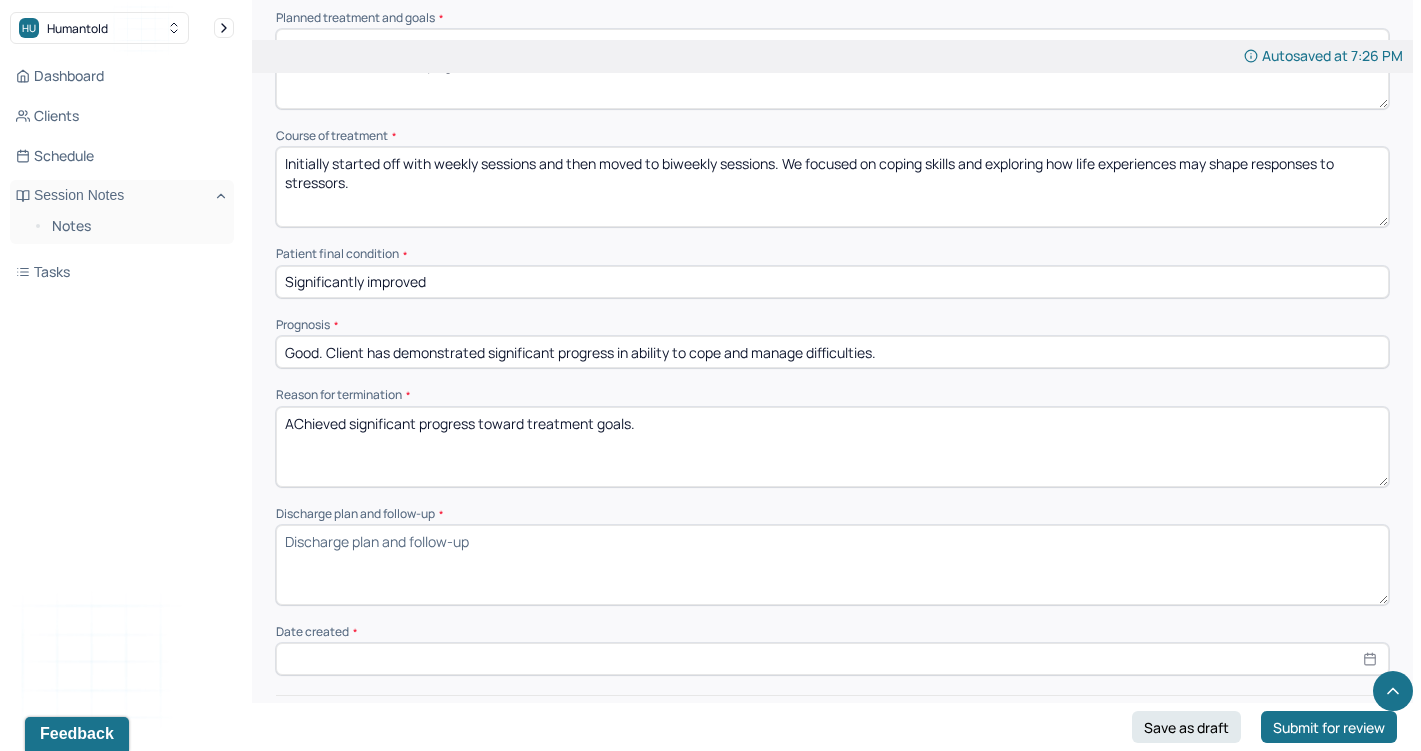 type on "AChieved significant progress toward treatment goals." 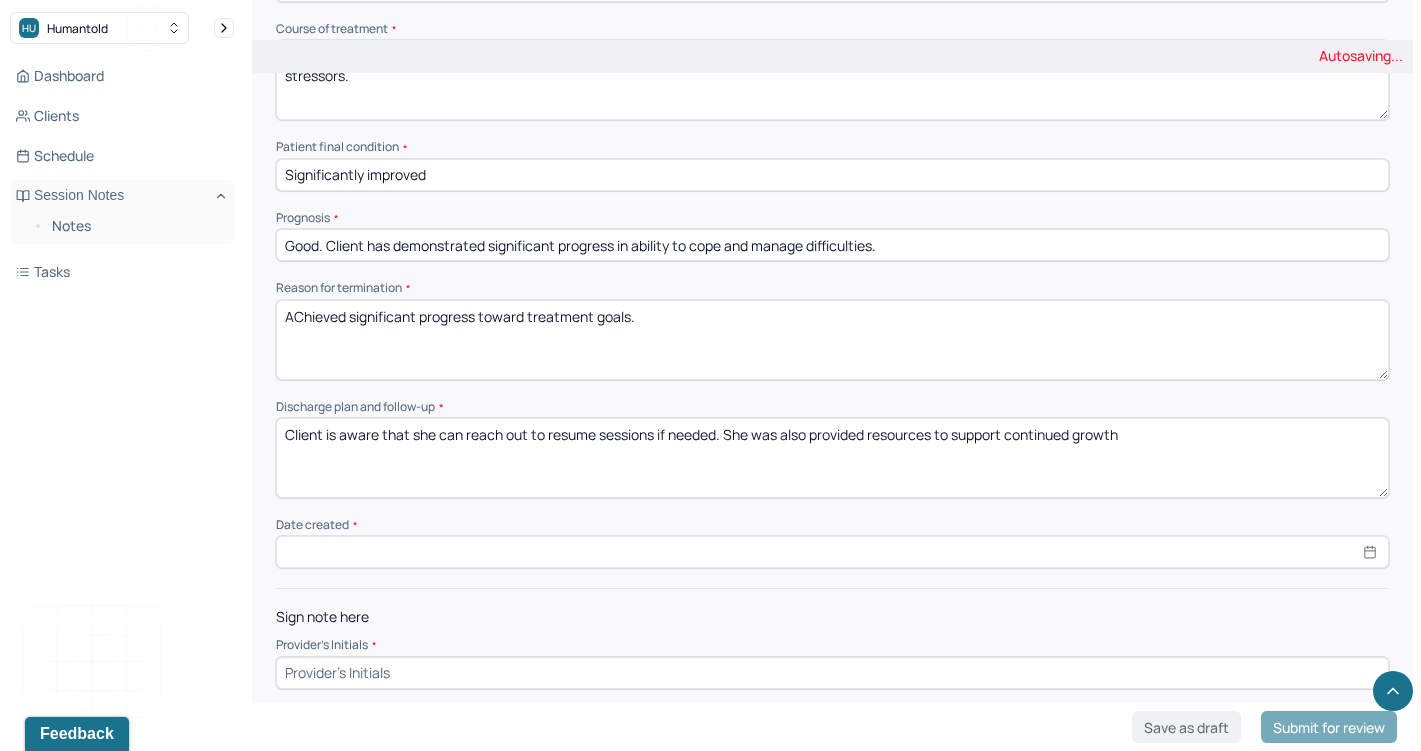 scroll, scrollTop: 1053, scrollLeft: 0, axis: vertical 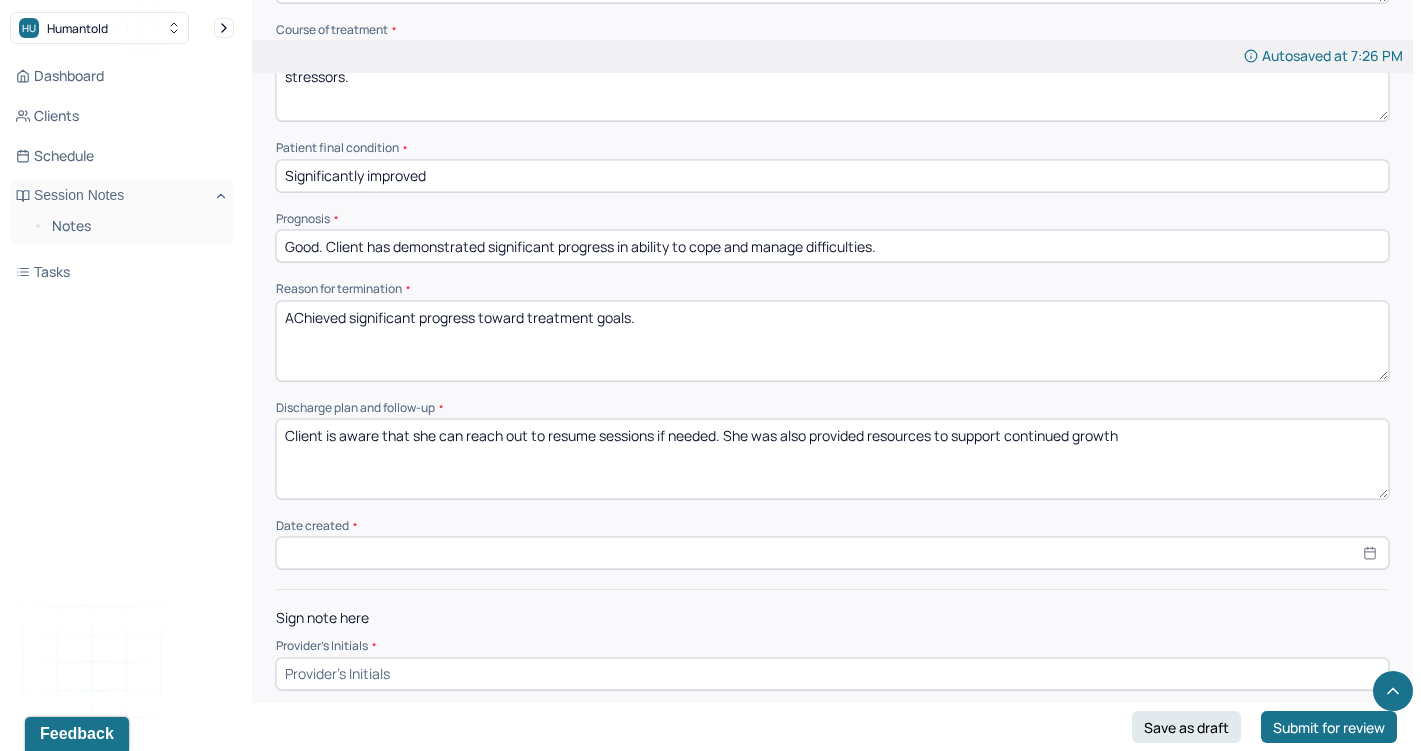 type on "Client is aware that she can reach out to resume sessions if needed. She was also provided resources to support continued growth" 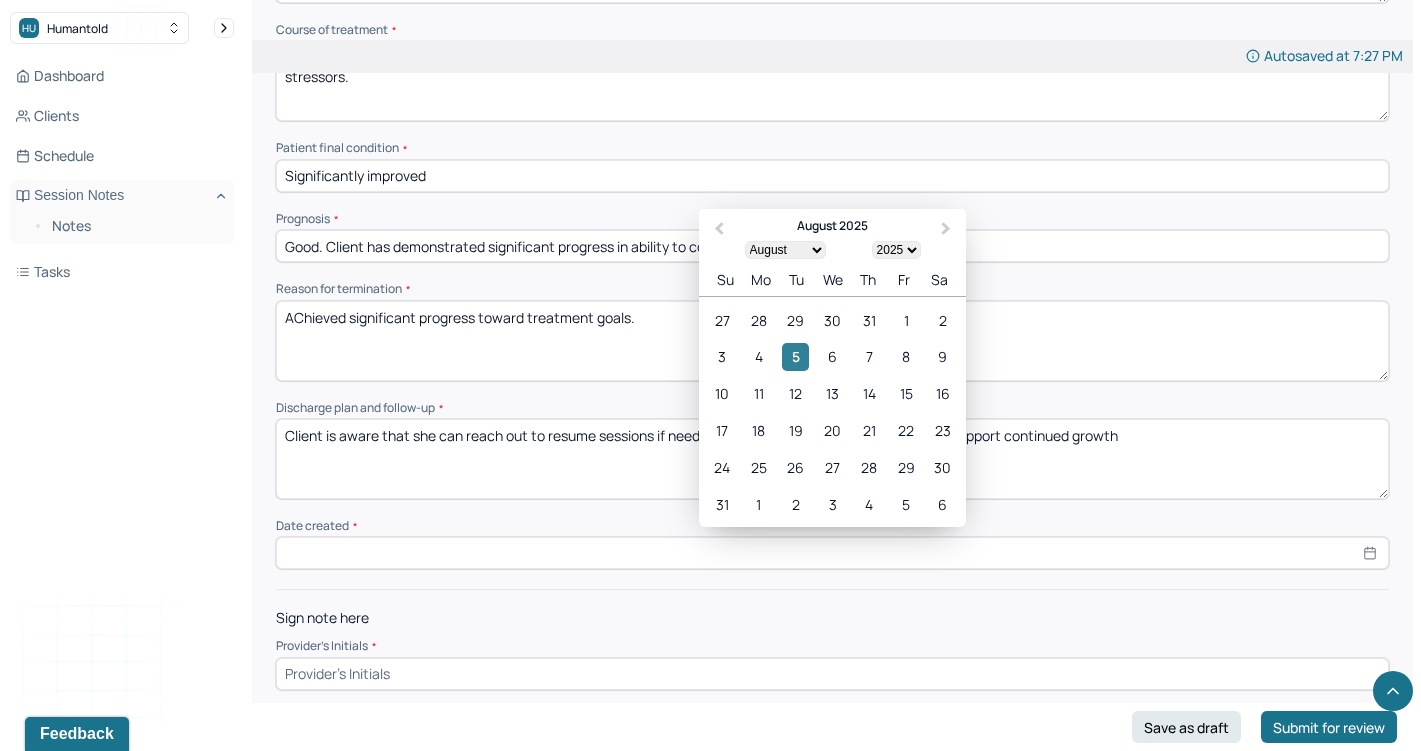 click on "5" at bounding box center (795, 357) 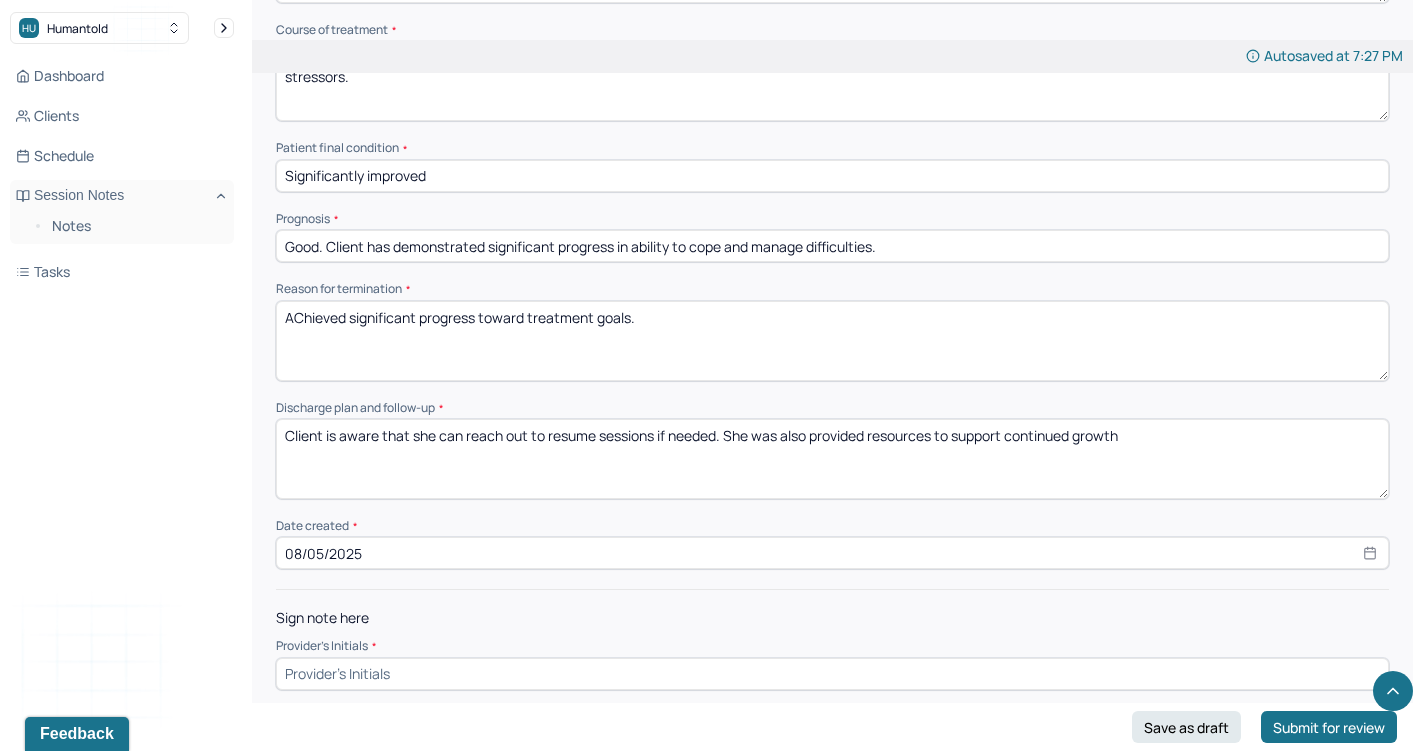 click at bounding box center [832, 674] 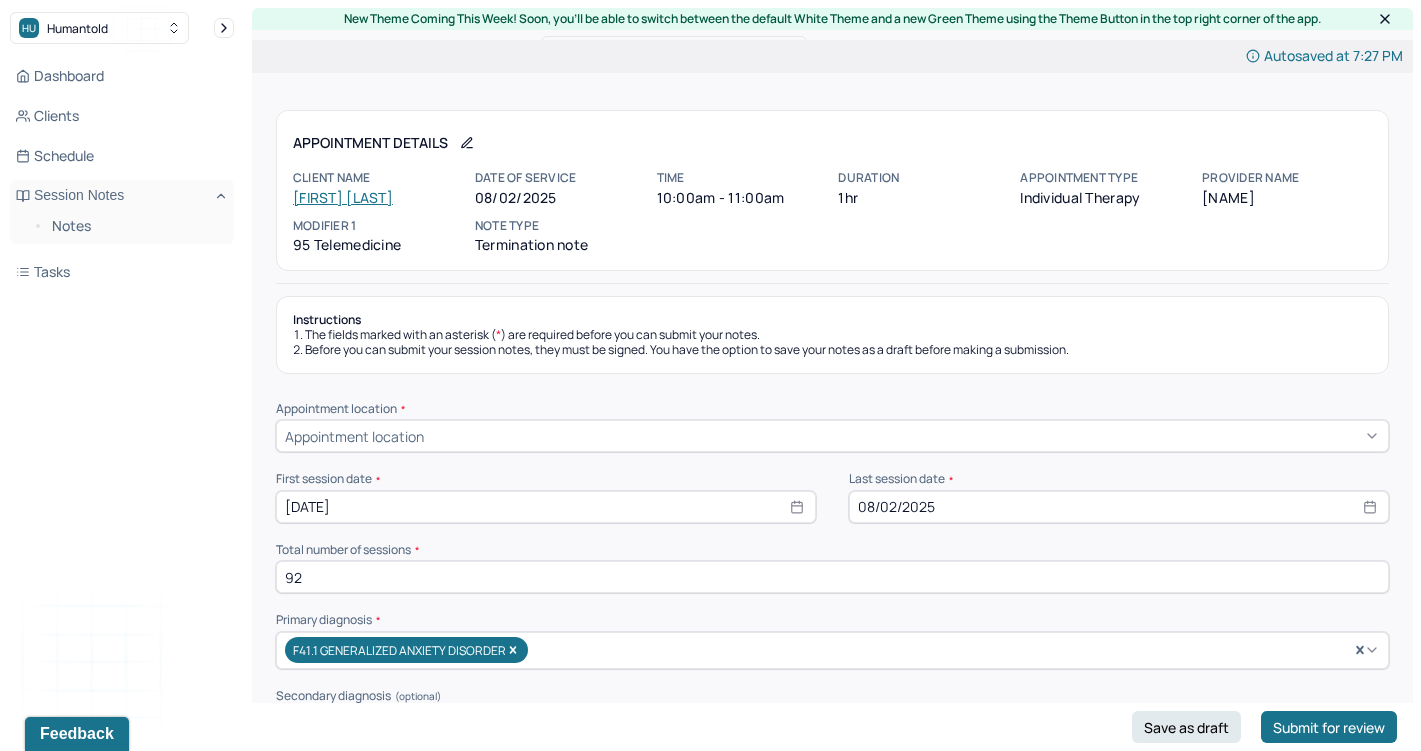 scroll, scrollTop: 0, scrollLeft: 0, axis: both 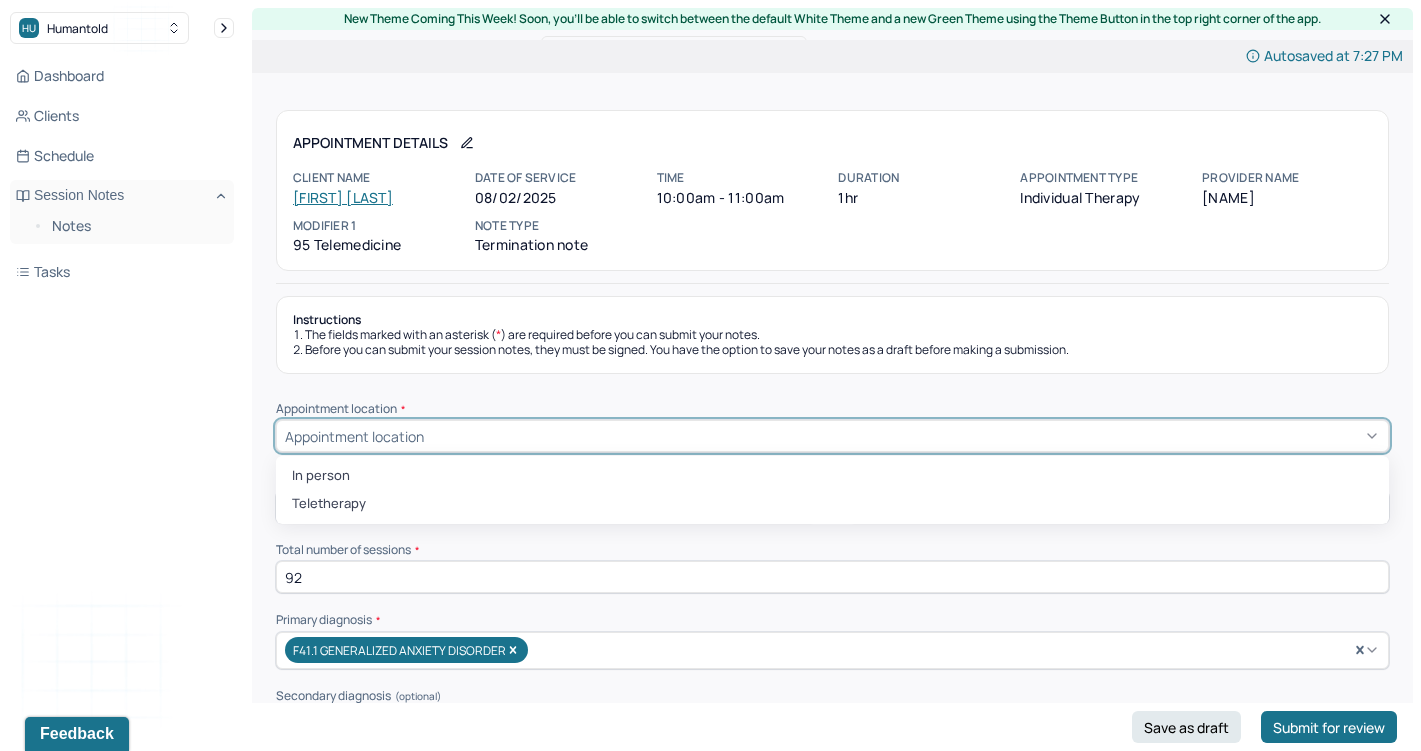 click on "Appointment location" at bounding box center [832, 436] 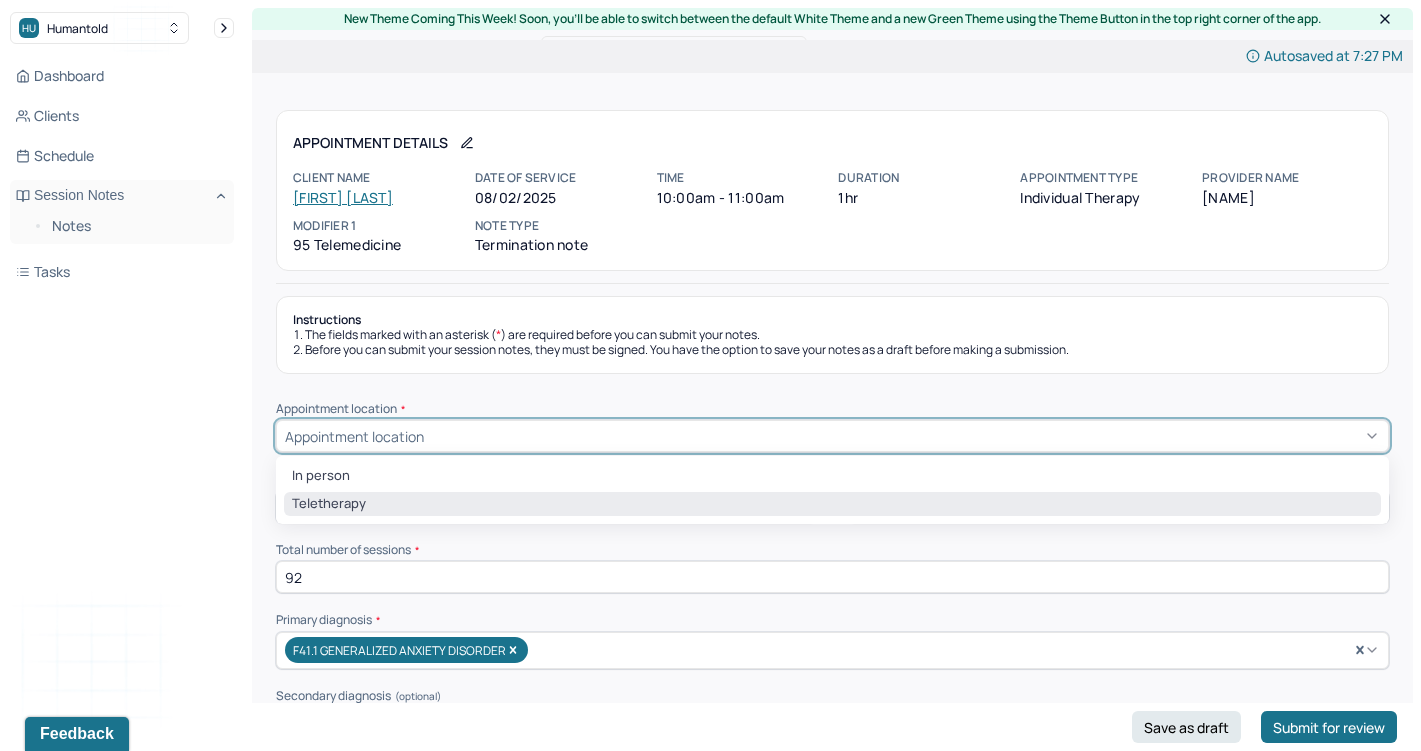 click on "Teletherapy" at bounding box center (832, 504) 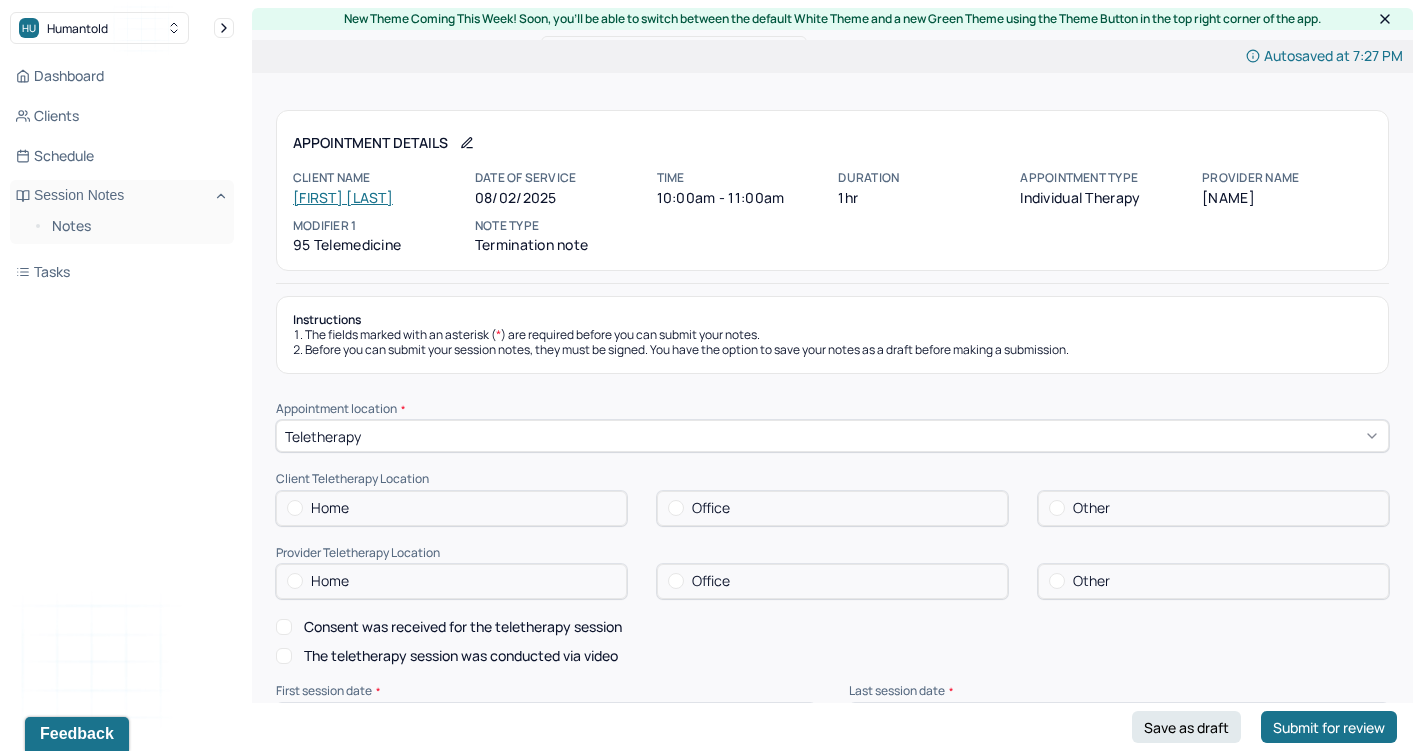 click on "Home" at bounding box center (330, 508) 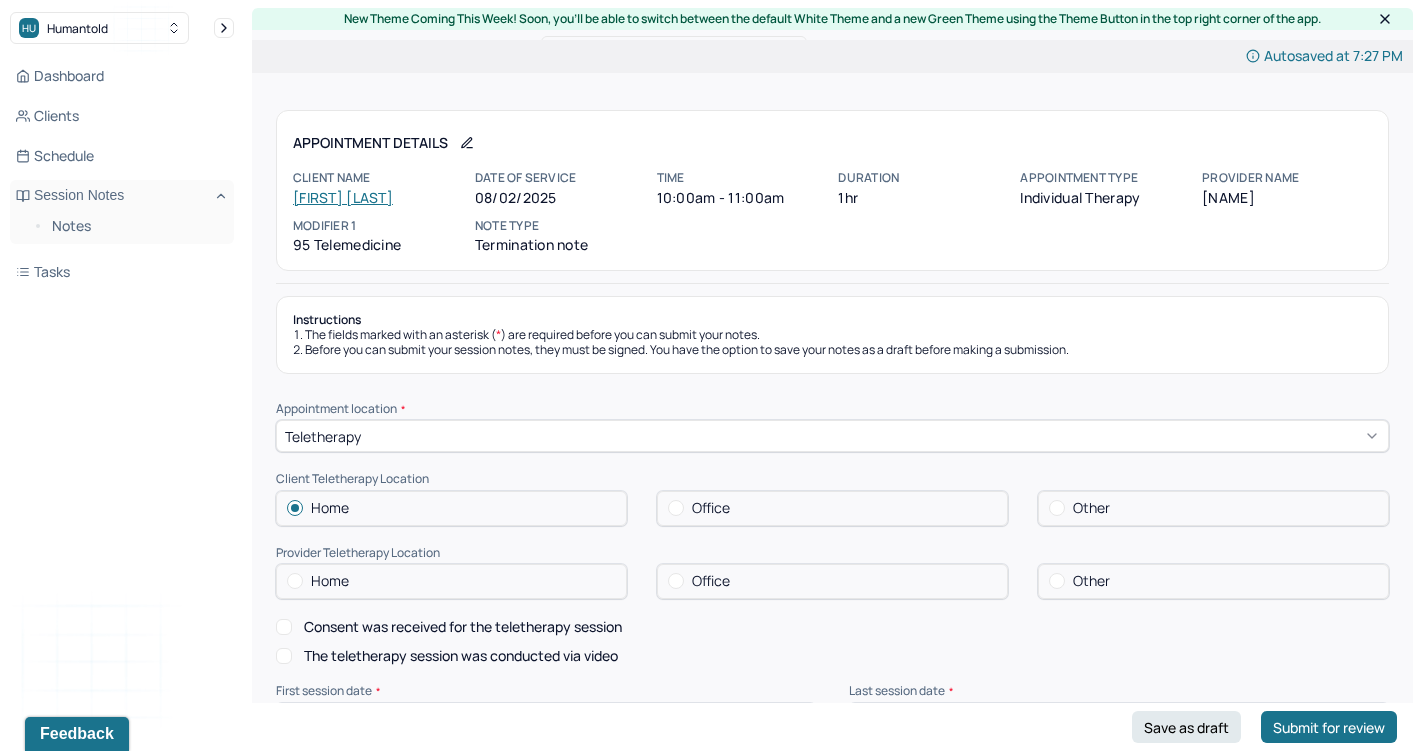 click on "Home" at bounding box center [451, 581] 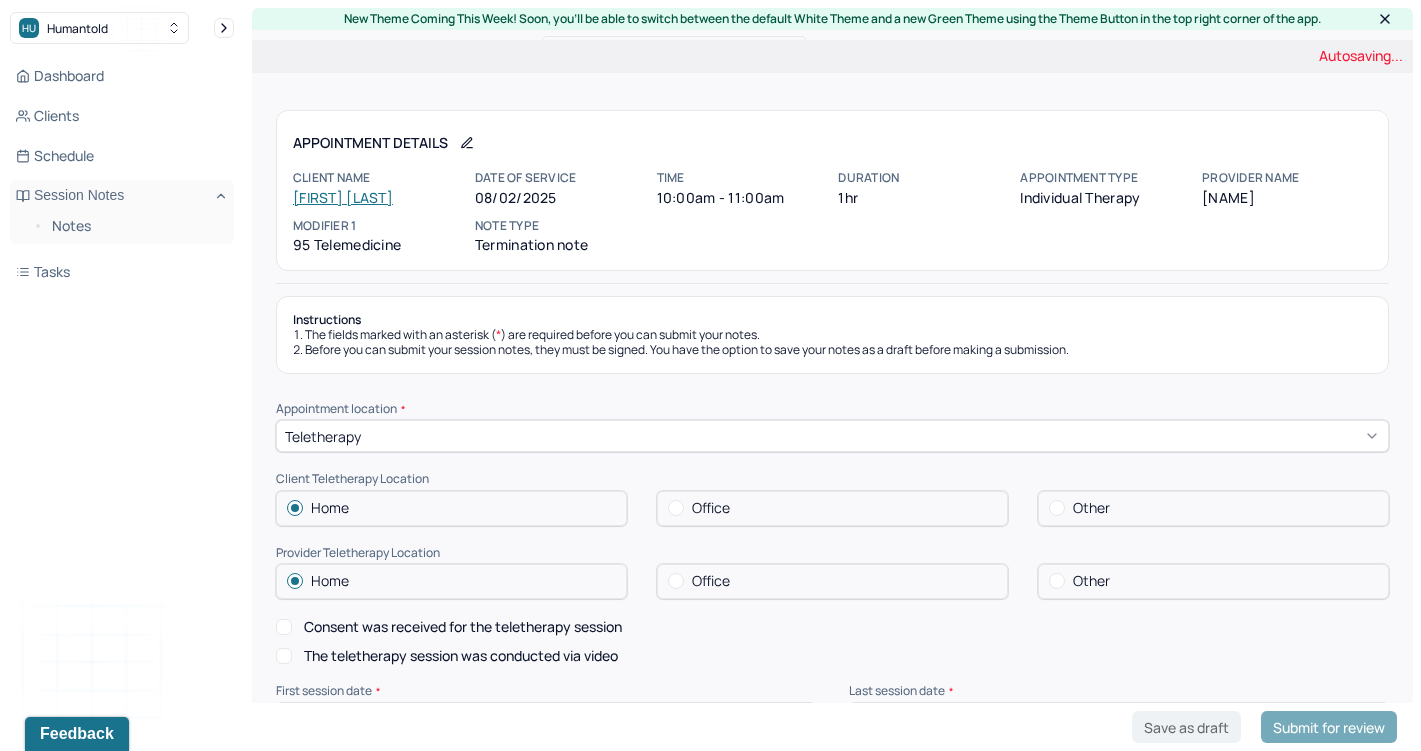 click on "Consent was received for the teletherapy session" at bounding box center [284, 627] 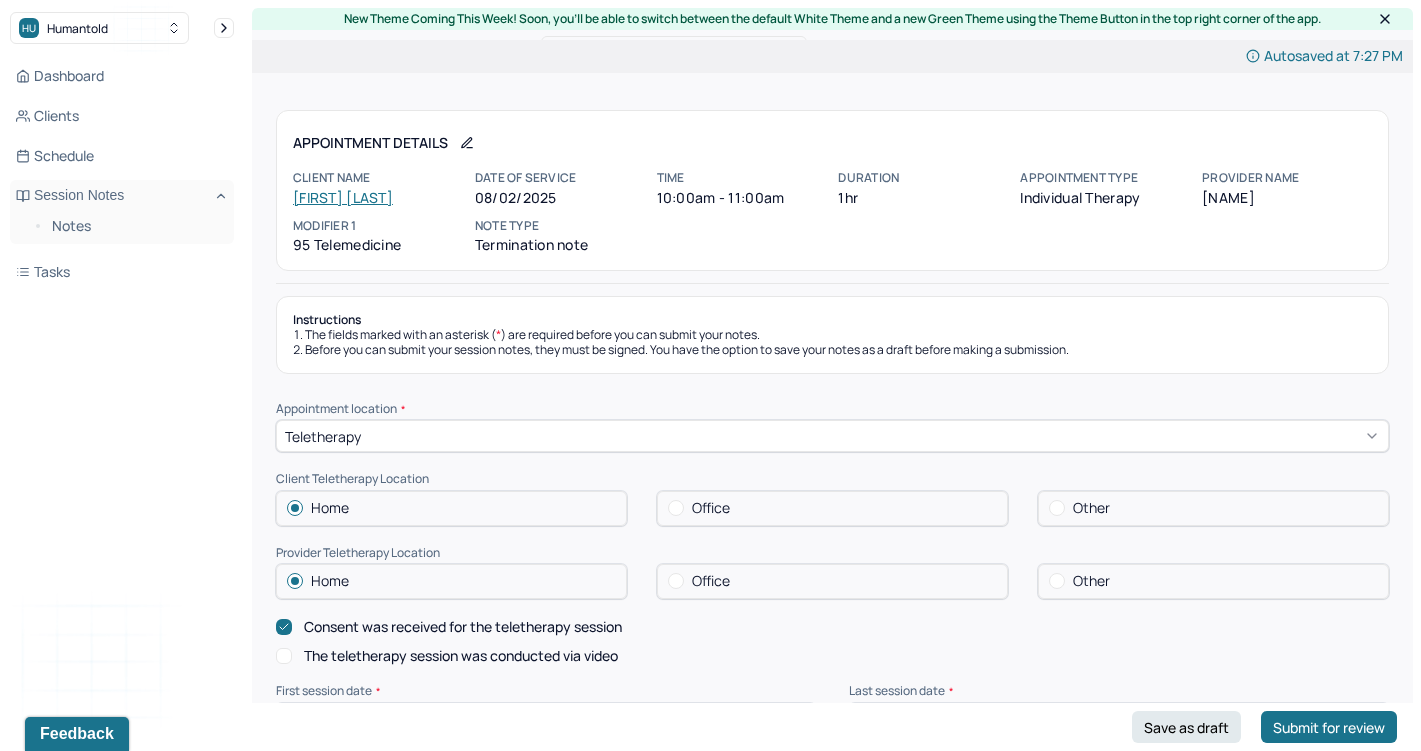 click on "Instructions The fields marked with an asterisk ( * ) are required before you can submit your notes. Before you can submit your session notes, they must be signed. You have the option to save your notes as a draft before making a submission. Appointment location * Teletherapy Client Teletherapy Location Home Office Other Provider Teletherapy Location Home Office Other Consent was received for the teletherapy session The teletherapy session was conducted via video First session date * [DATE] Last session date * [DATE] Total number of sessions * 92 Primary diagnosis * F41.1 GENERALIZED ANXIETY DISORDER Secondary diagnosis (optional) Secondary diagnosis Tertiary diagnosis (optional) Tertiary diagnosis Presenting problems * Planned treatment and goals * Goals included working on developing stronger coping skills to manage anxiety, reducing frequency and intensity of anxiety symptoms, and developing more insight and awareness into underlying emotions.  Course of treatment * Patient final condition * * * *" at bounding box center (832, 1125) 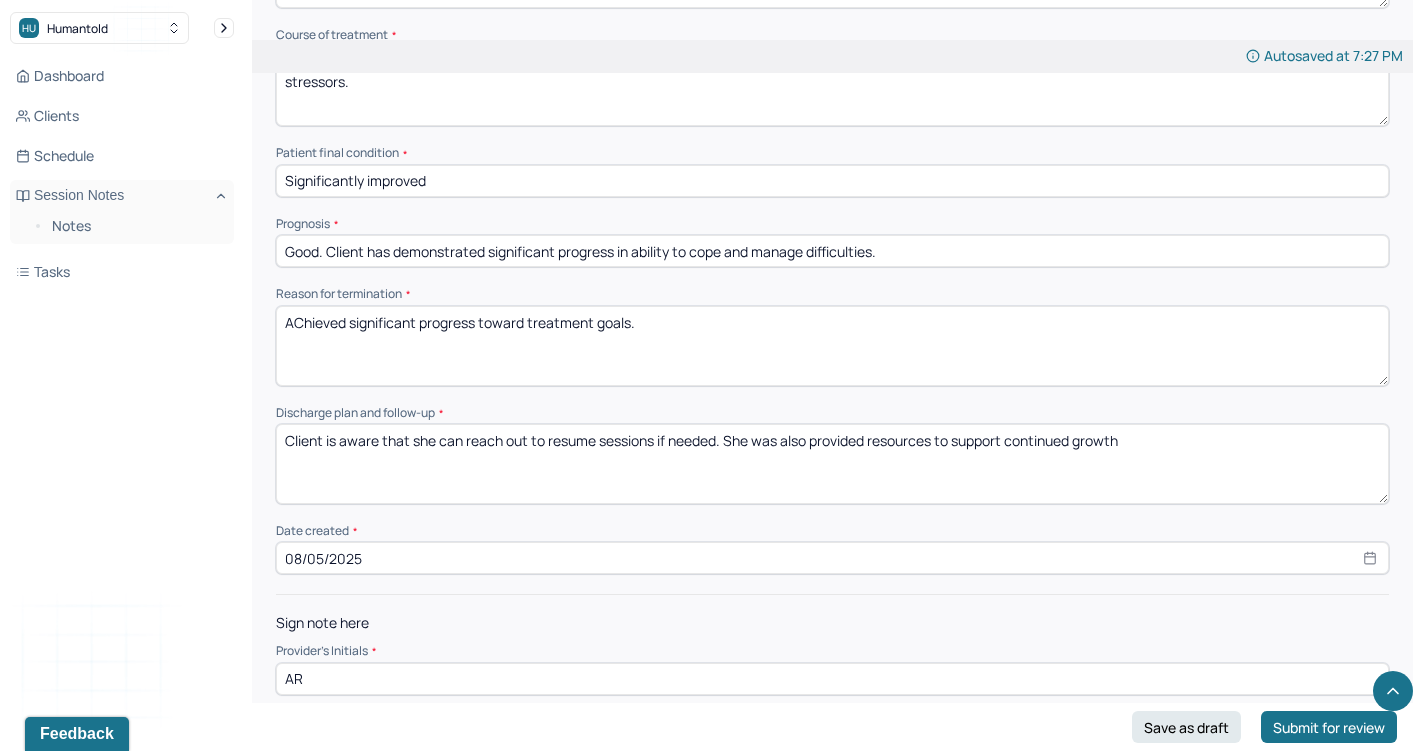 scroll, scrollTop: 1259, scrollLeft: 0, axis: vertical 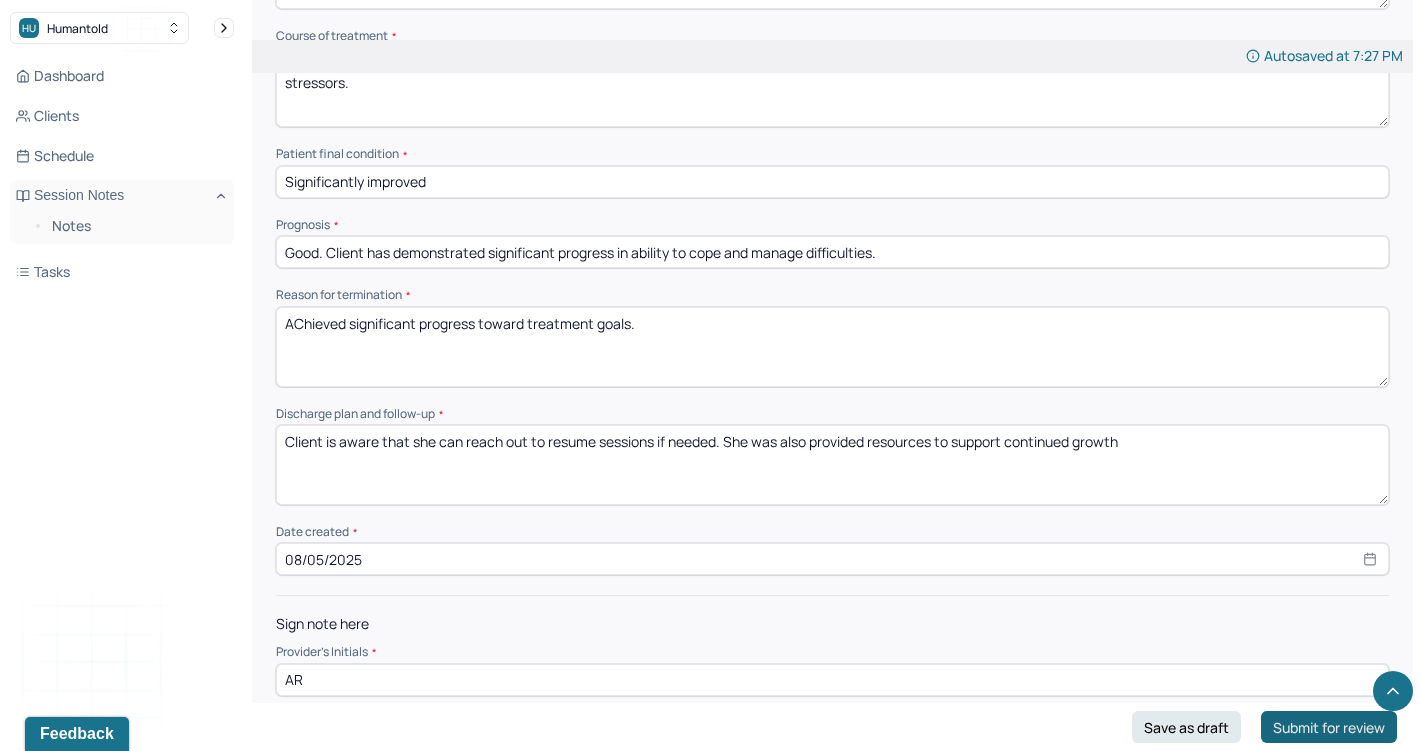 click on "Submit for review" at bounding box center (1329, 727) 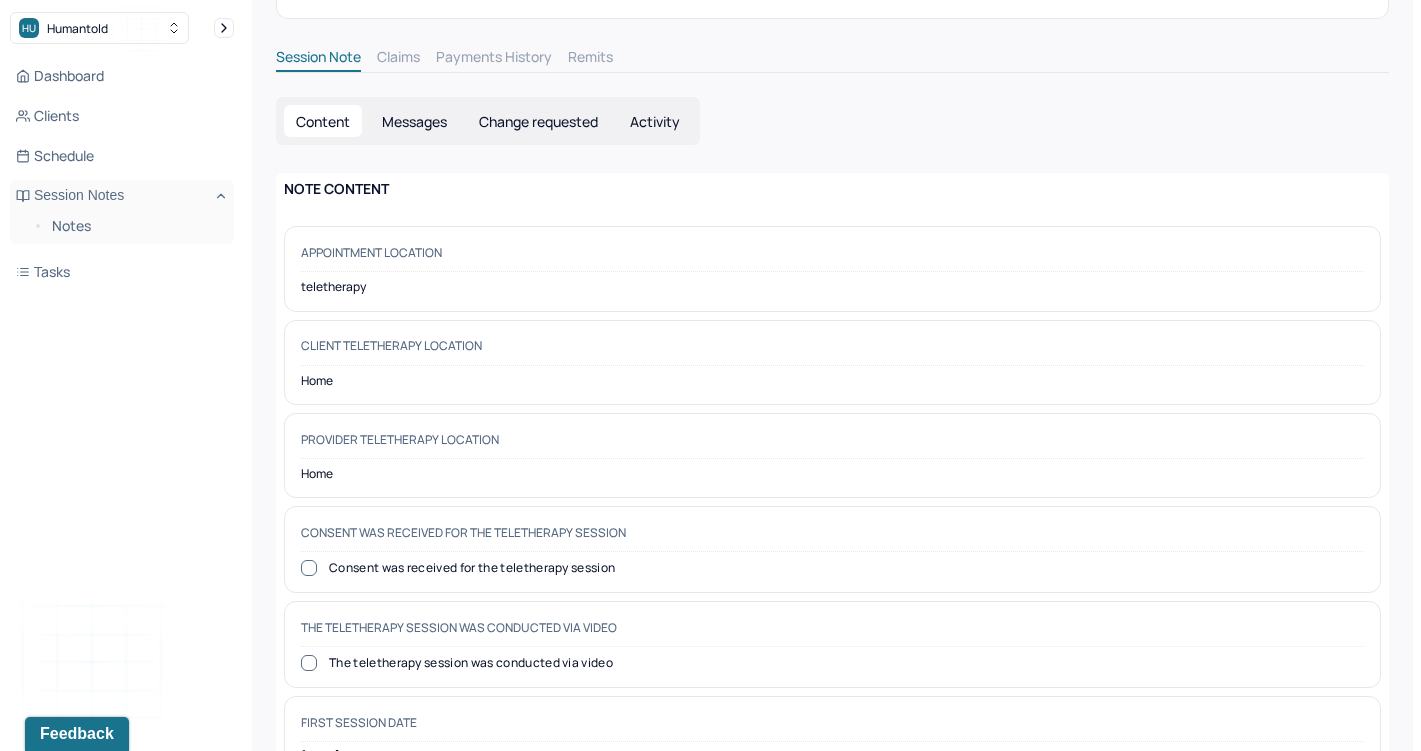 scroll, scrollTop: 461, scrollLeft: 0, axis: vertical 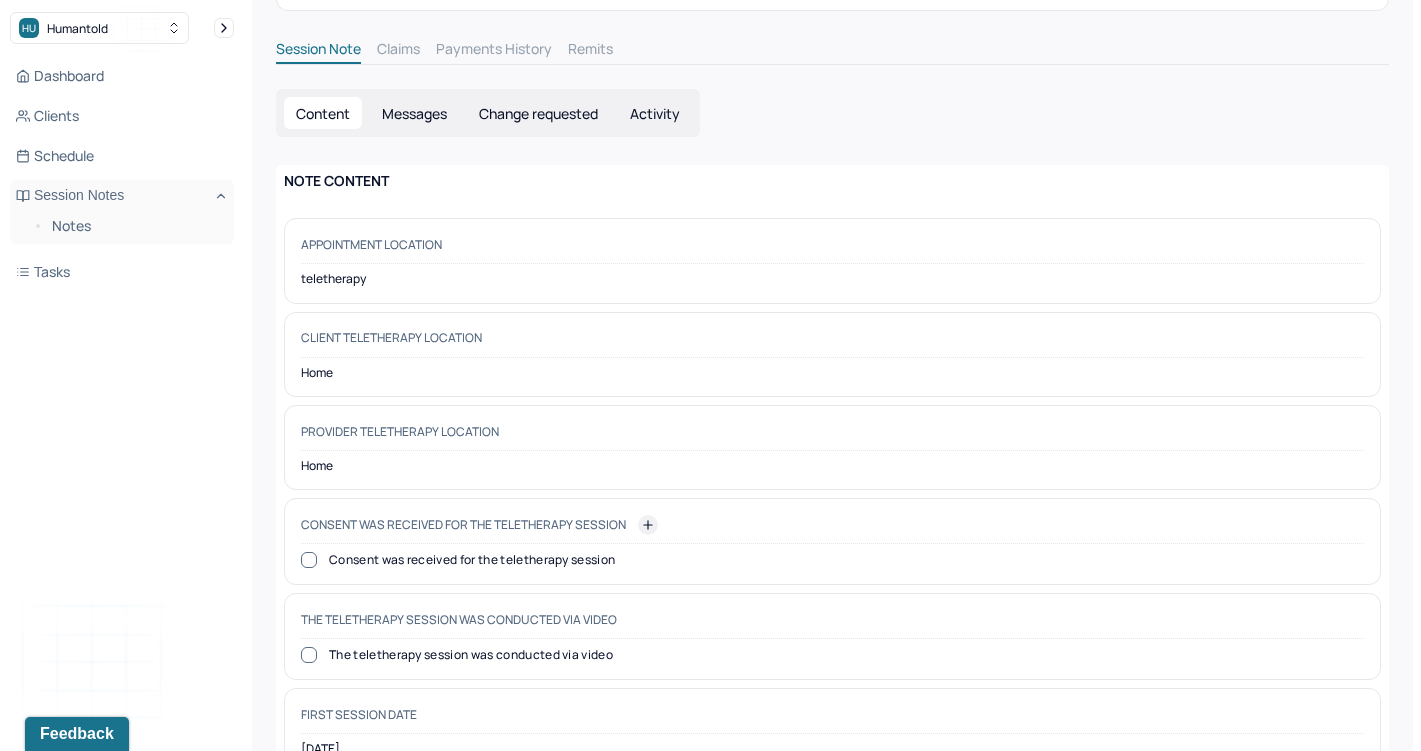 click on "Consent was received for the teletherapy session" at bounding box center [832, 529] 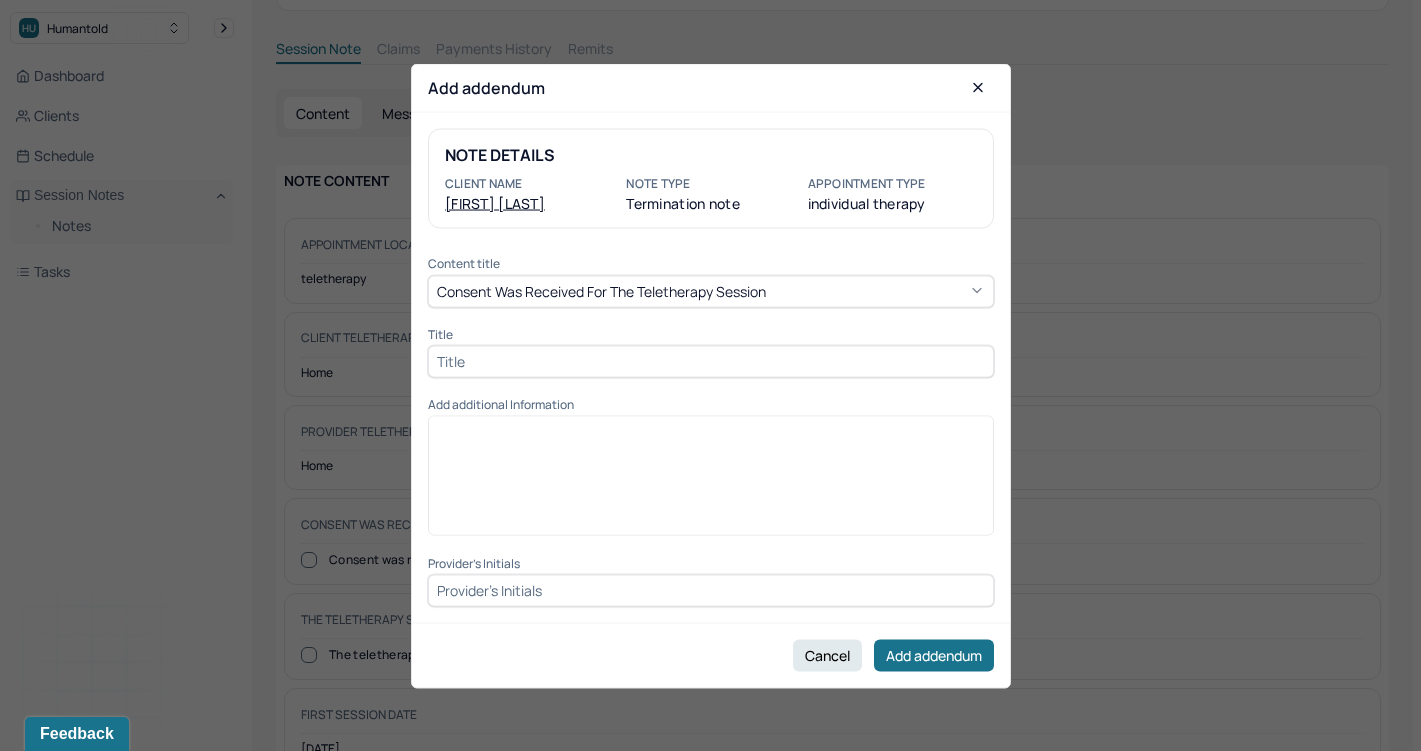 scroll, scrollTop: 3, scrollLeft: 0, axis: vertical 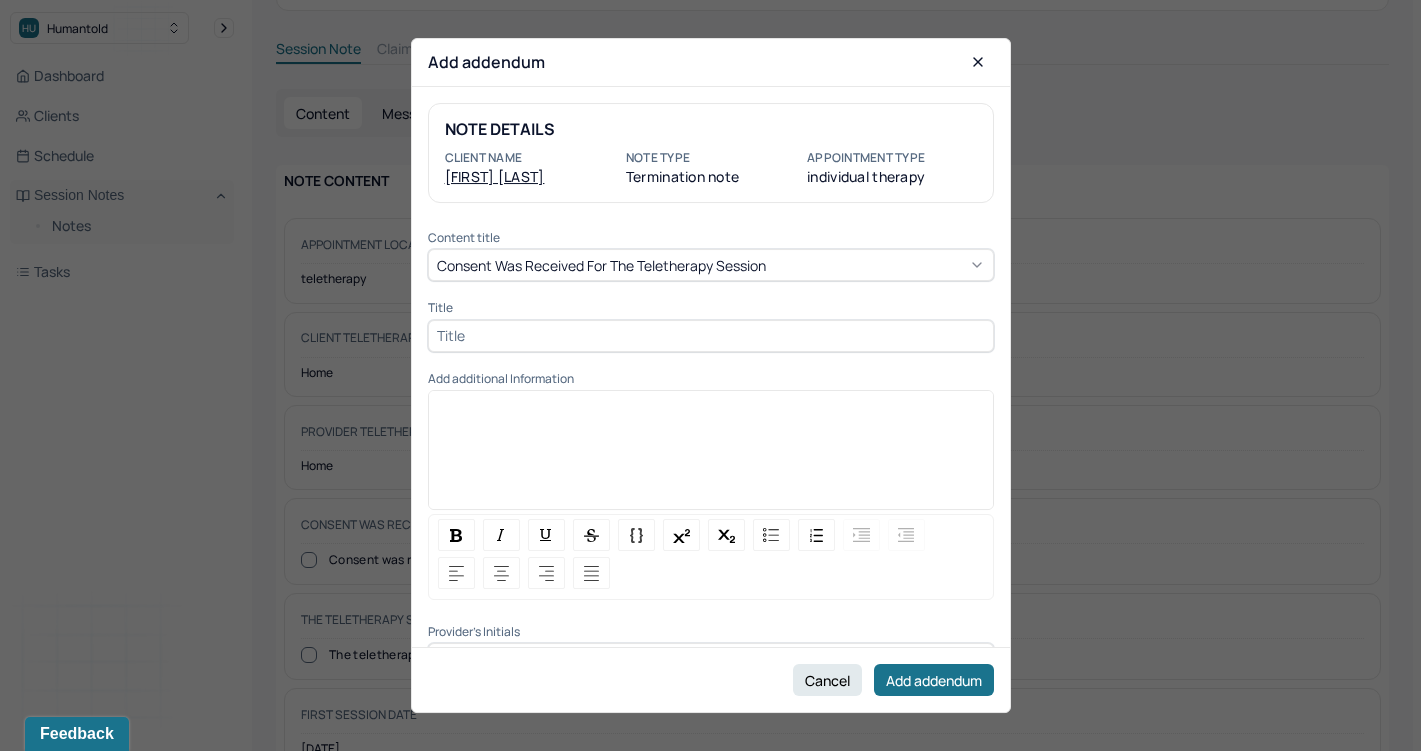 click at bounding box center [711, 454] 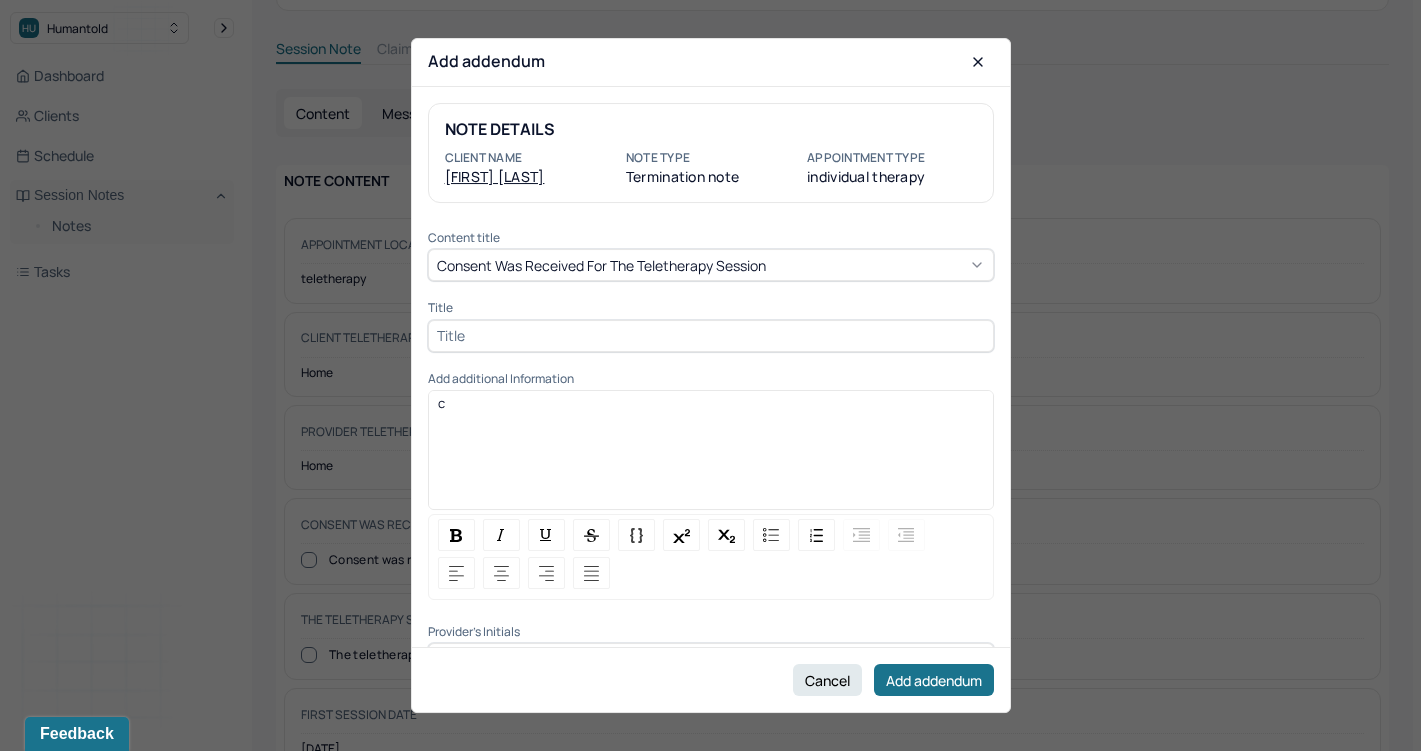 type 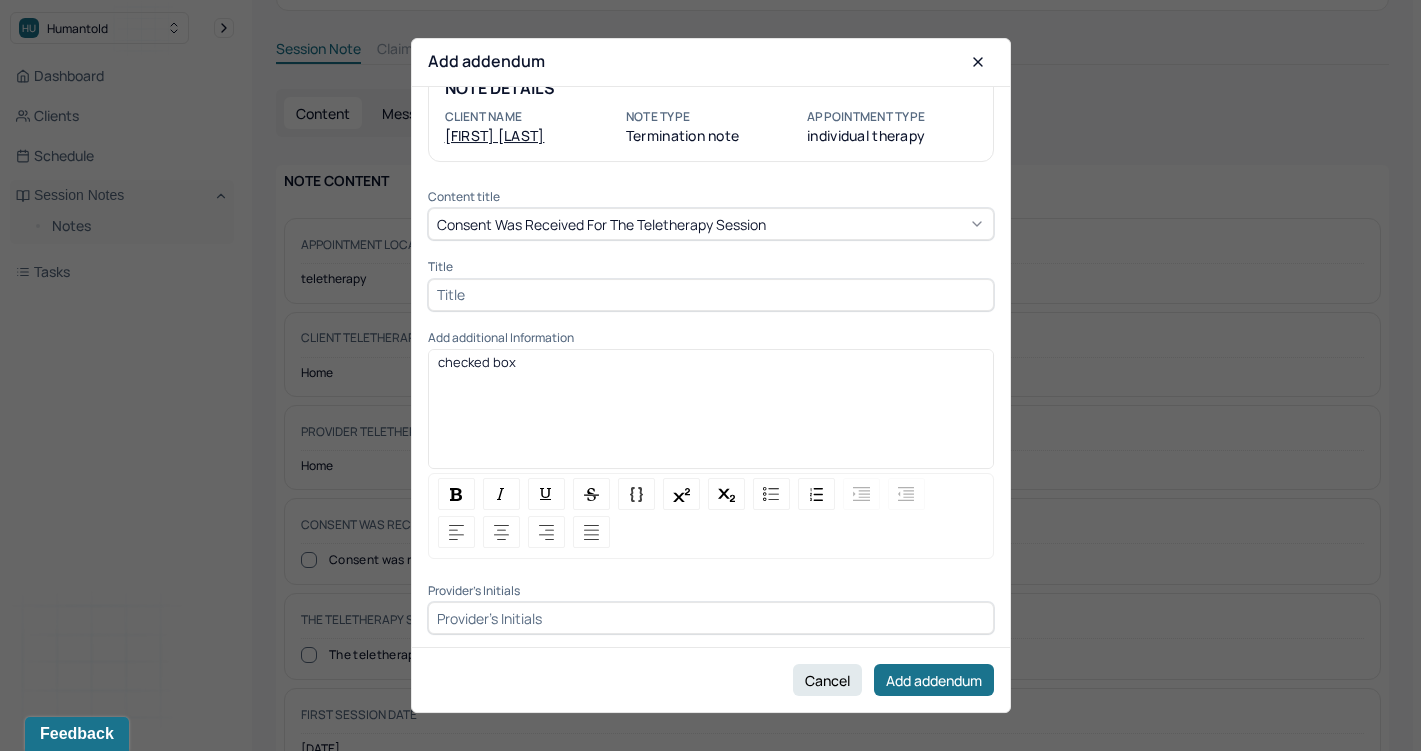scroll, scrollTop: 39, scrollLeft: 0, axis: vertical 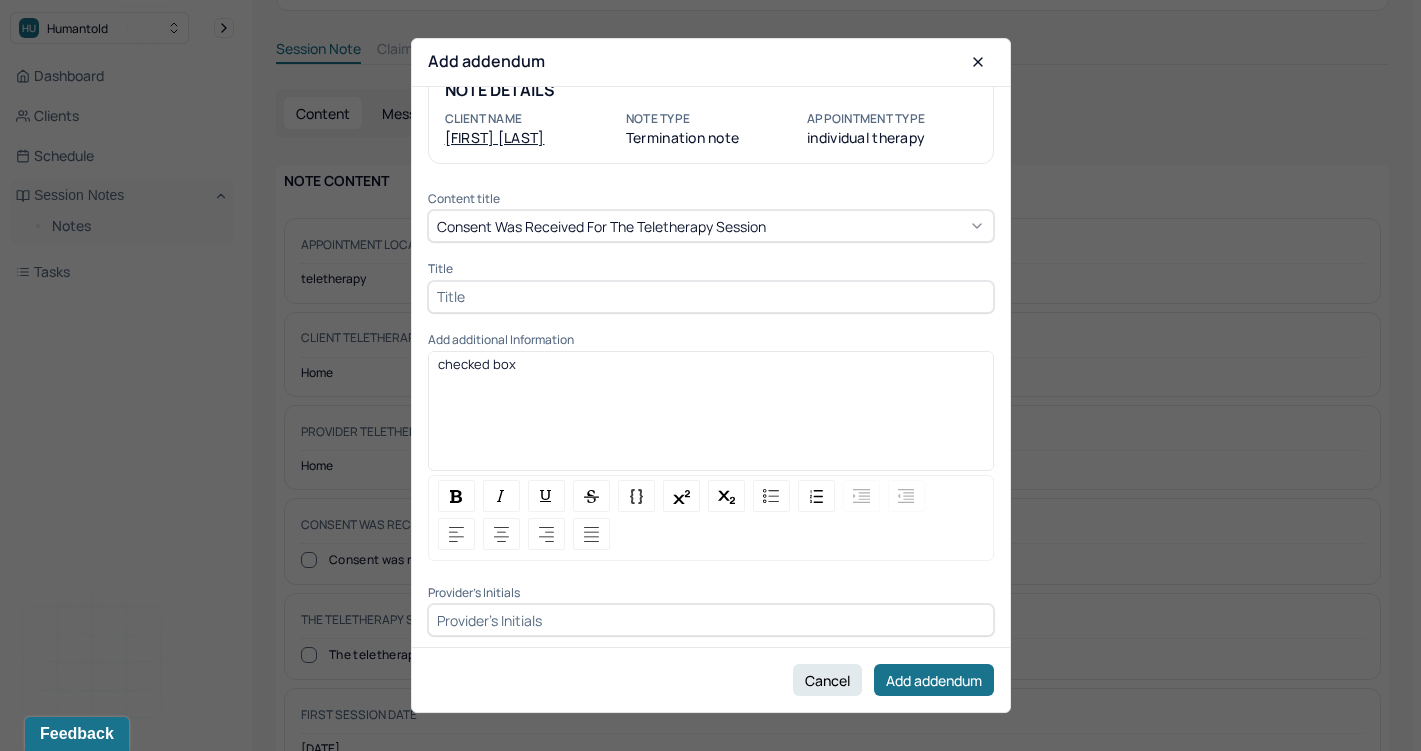 click at bounding box center [711, 620] 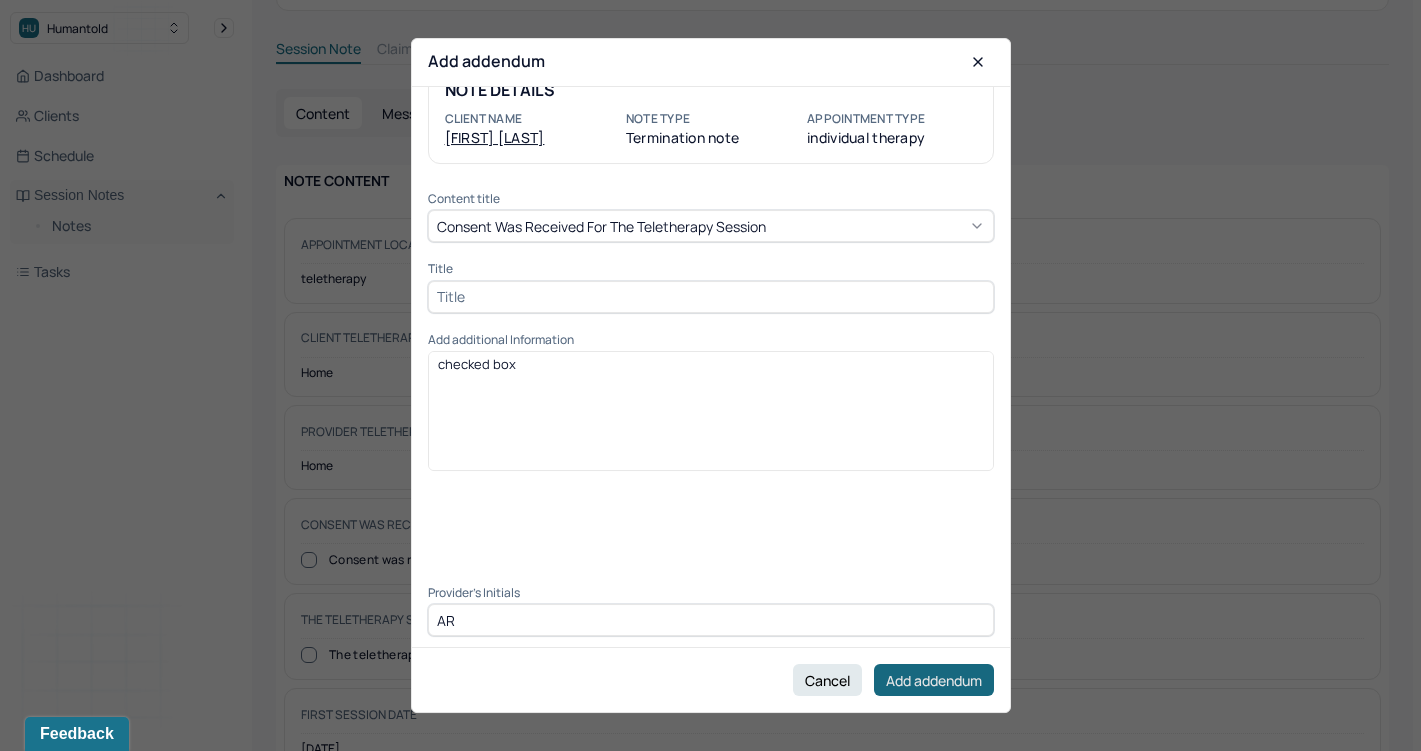 type on "AR" 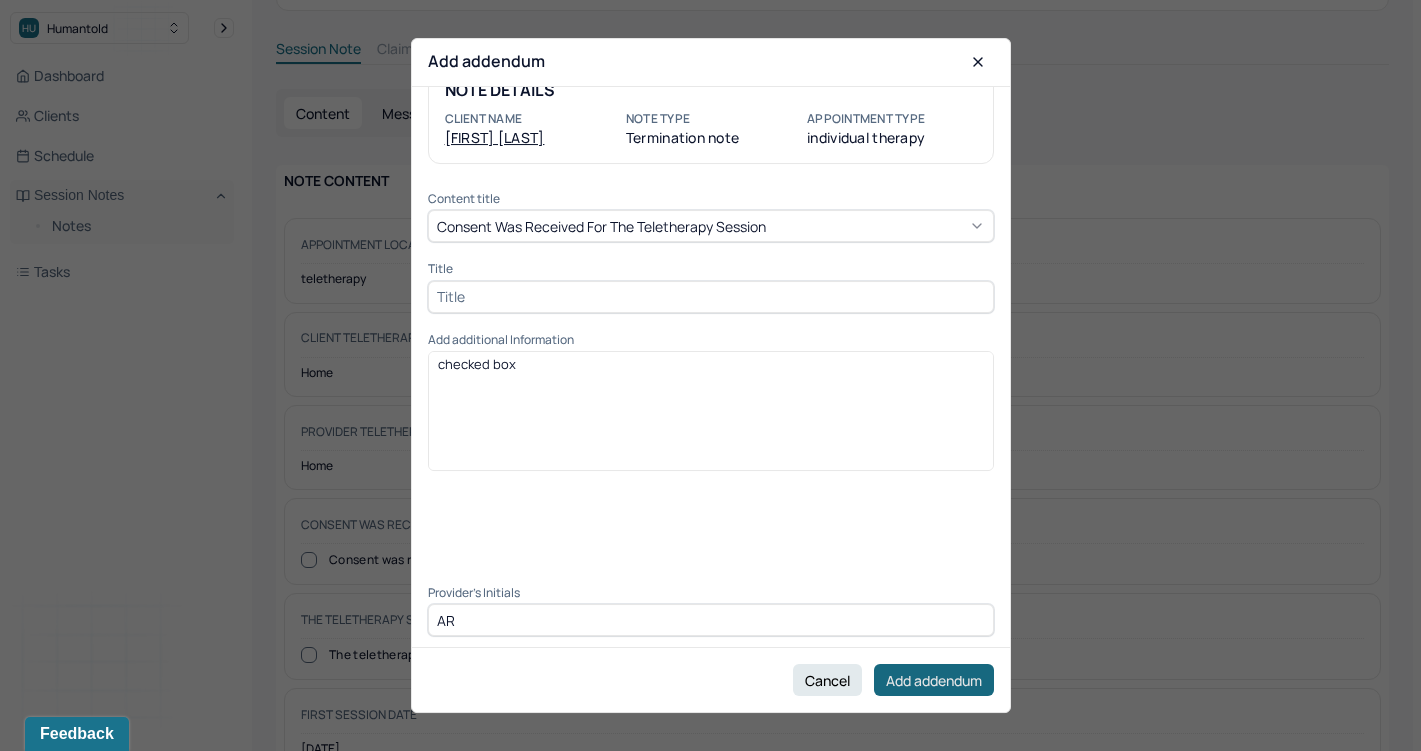 click on "Add addendum" at bounding box center [934, 680] 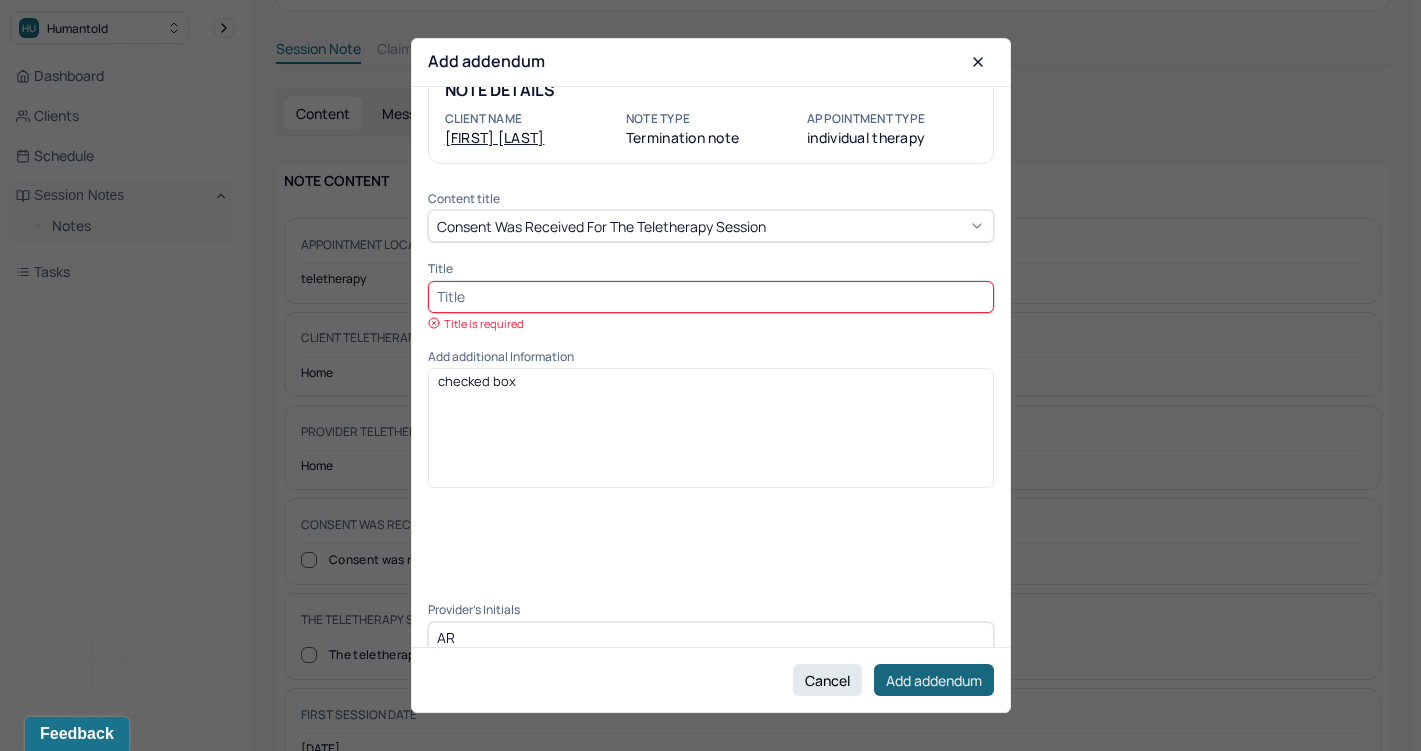 click on "Add addendum" at bounding box center [934, 680] 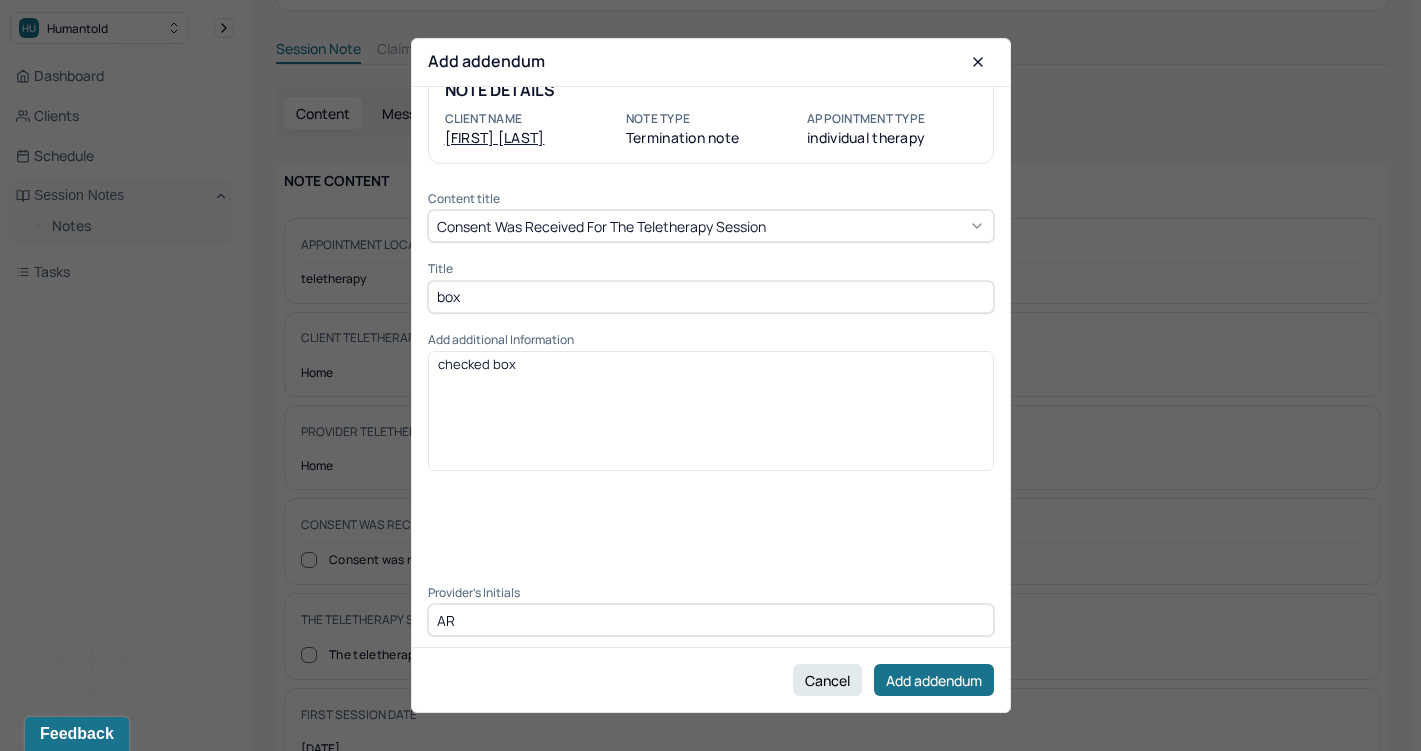 type on "box" 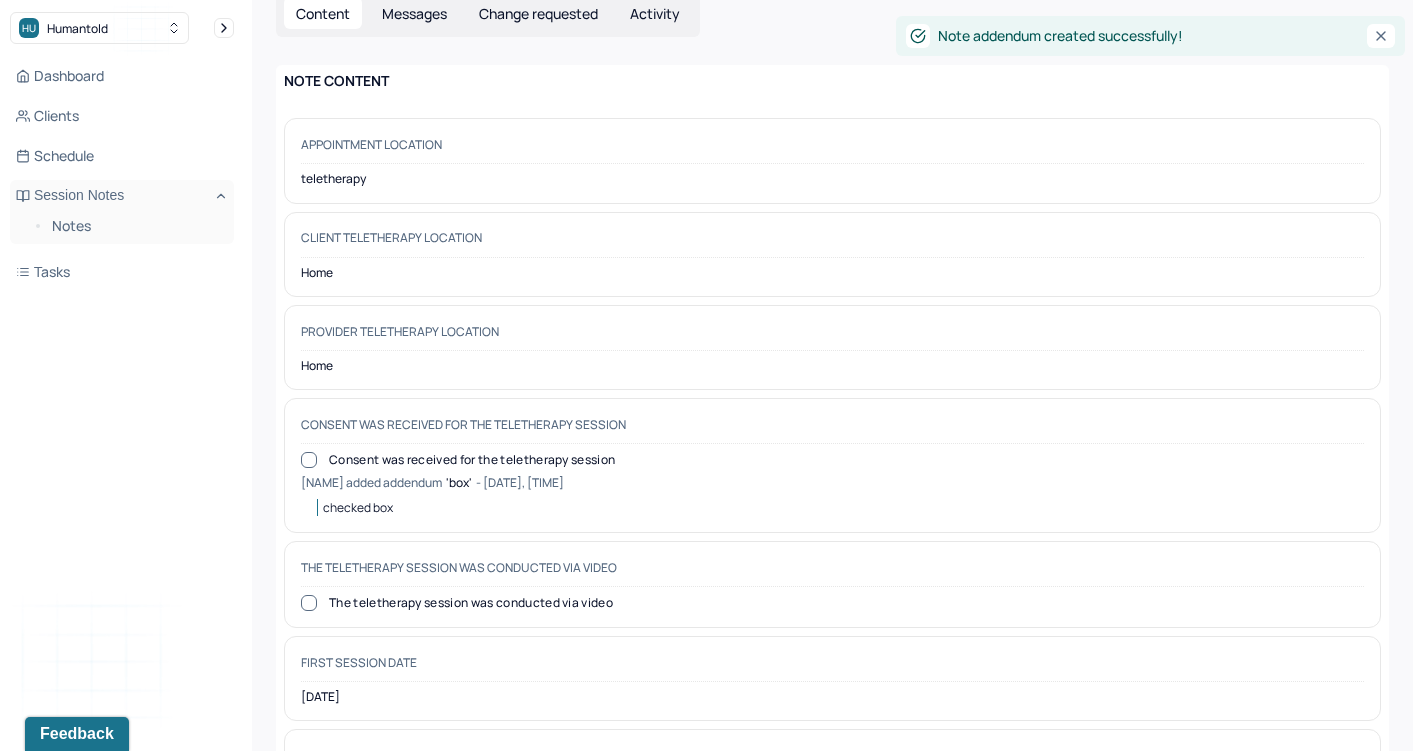 scroll, scrollTop: 660, scrollLeft: 0, axis: vertical 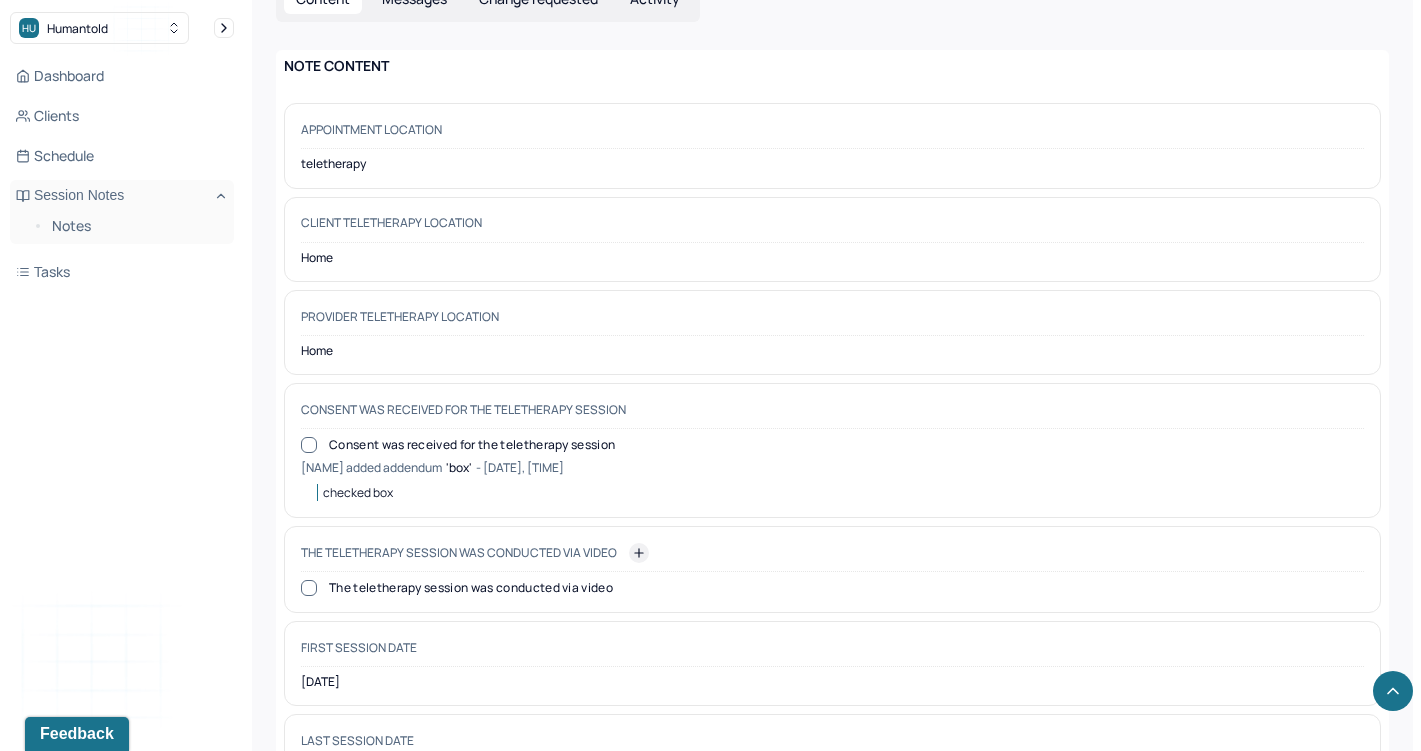 click 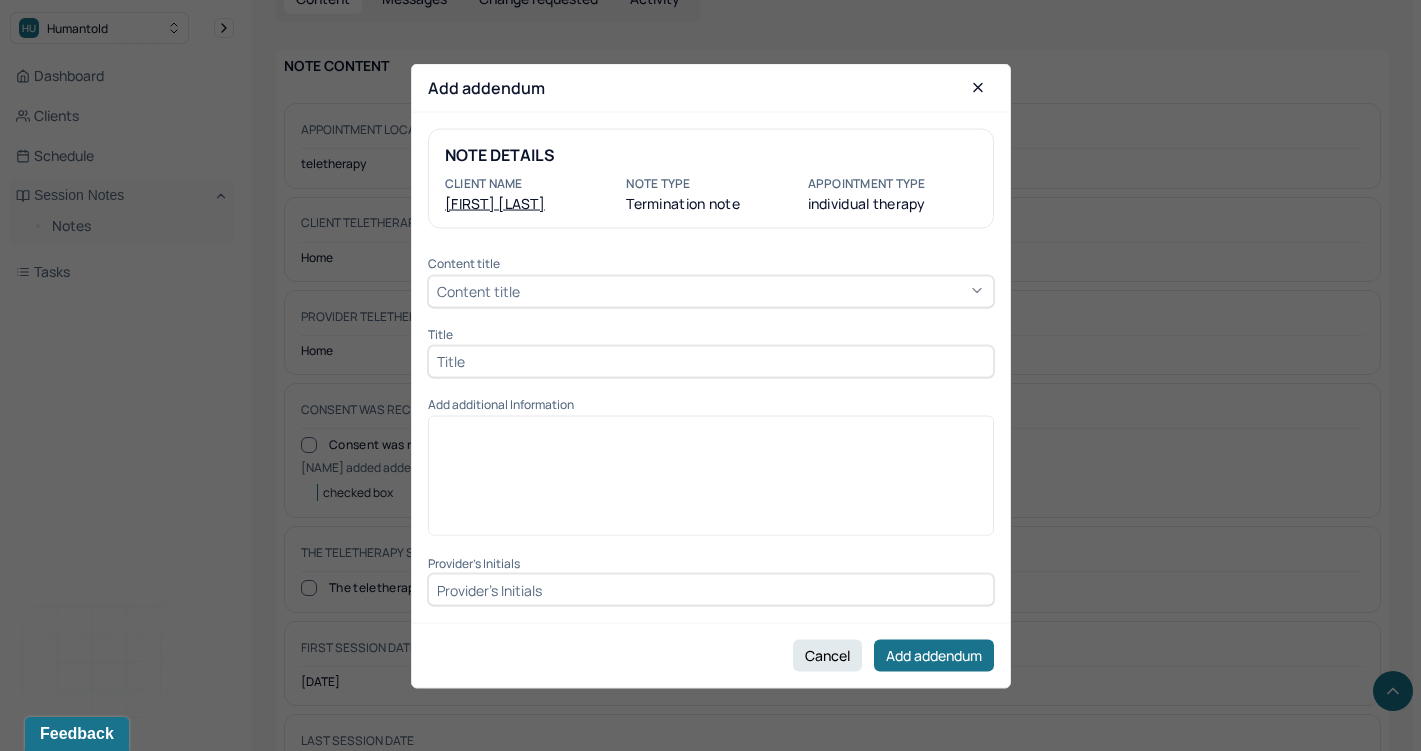click on "Content title" at bounding box center [711, 291] 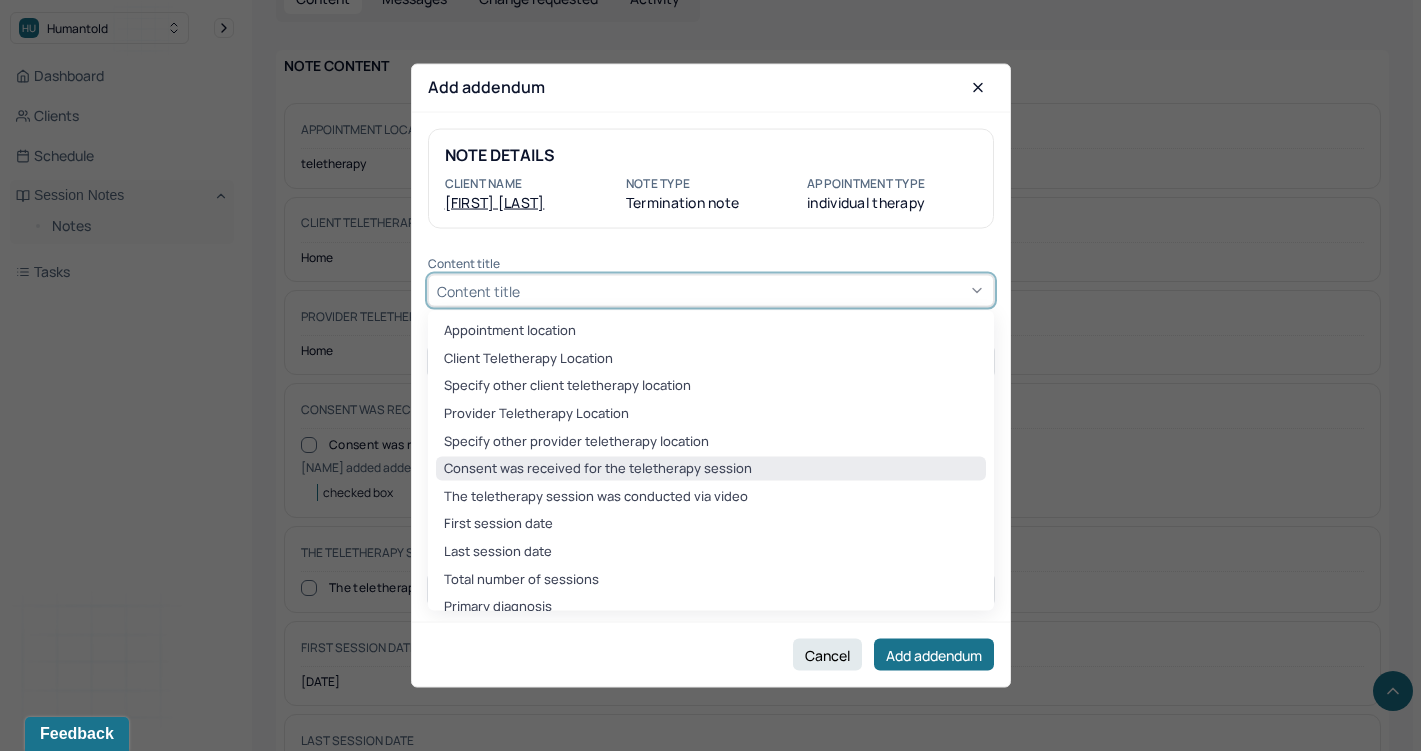 click on "Consent was received for the teletherapy session" at bounding box center (711, 469) 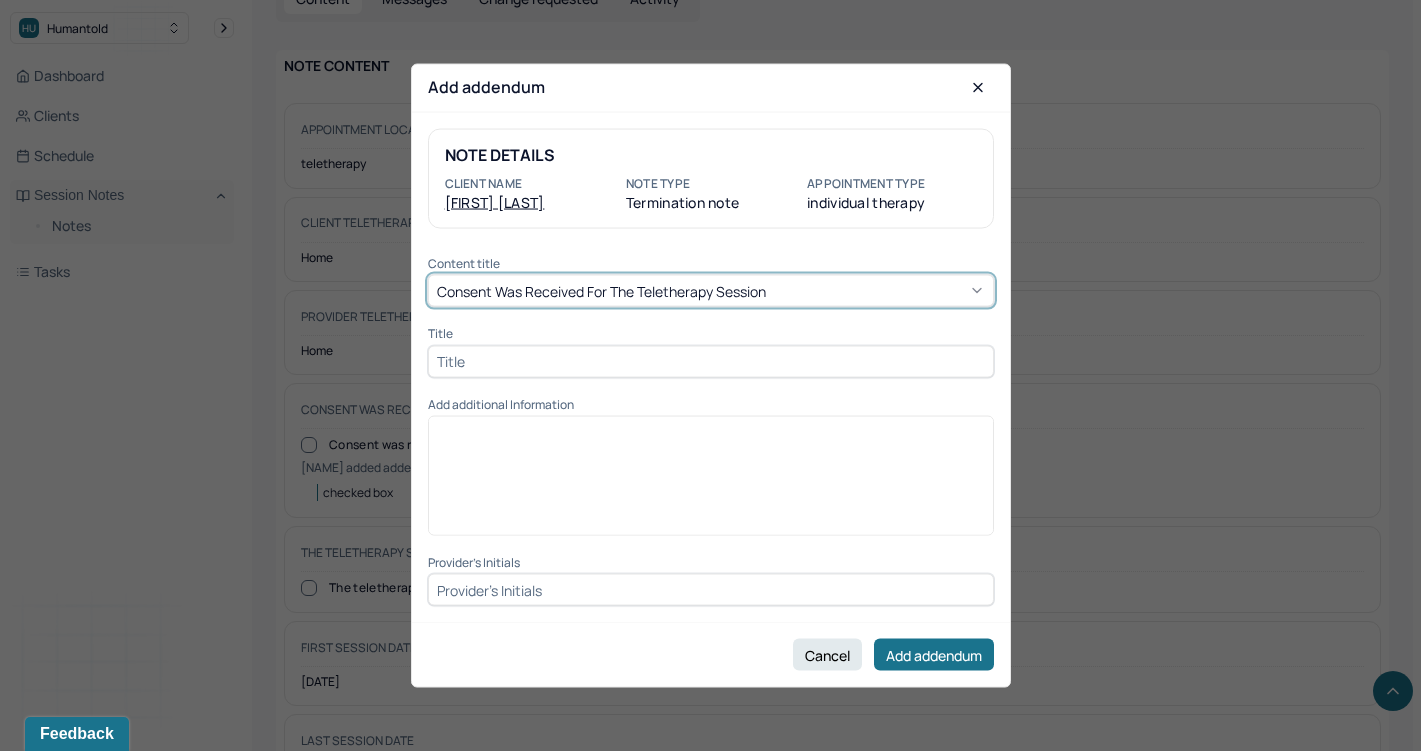 click at bounding box center [711, 361] 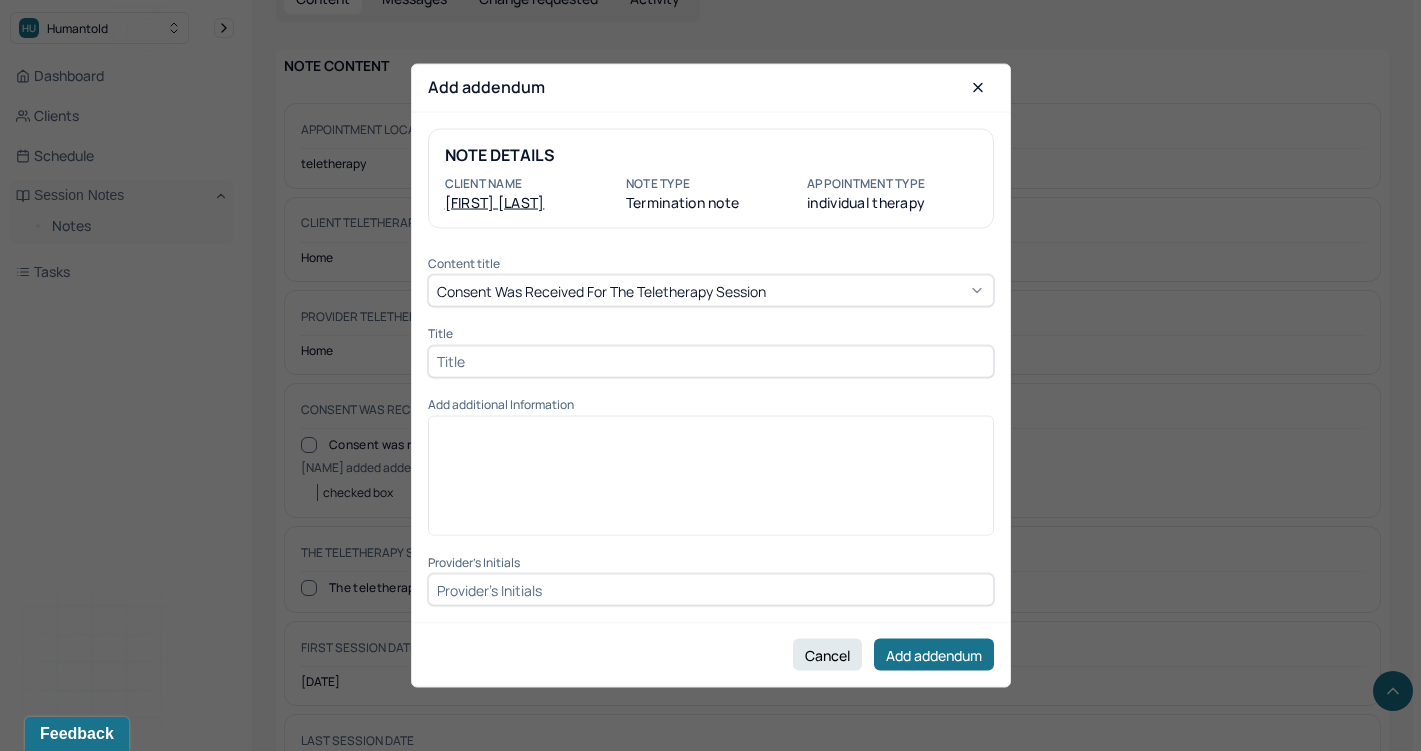 click at bounding box center (711, 361) 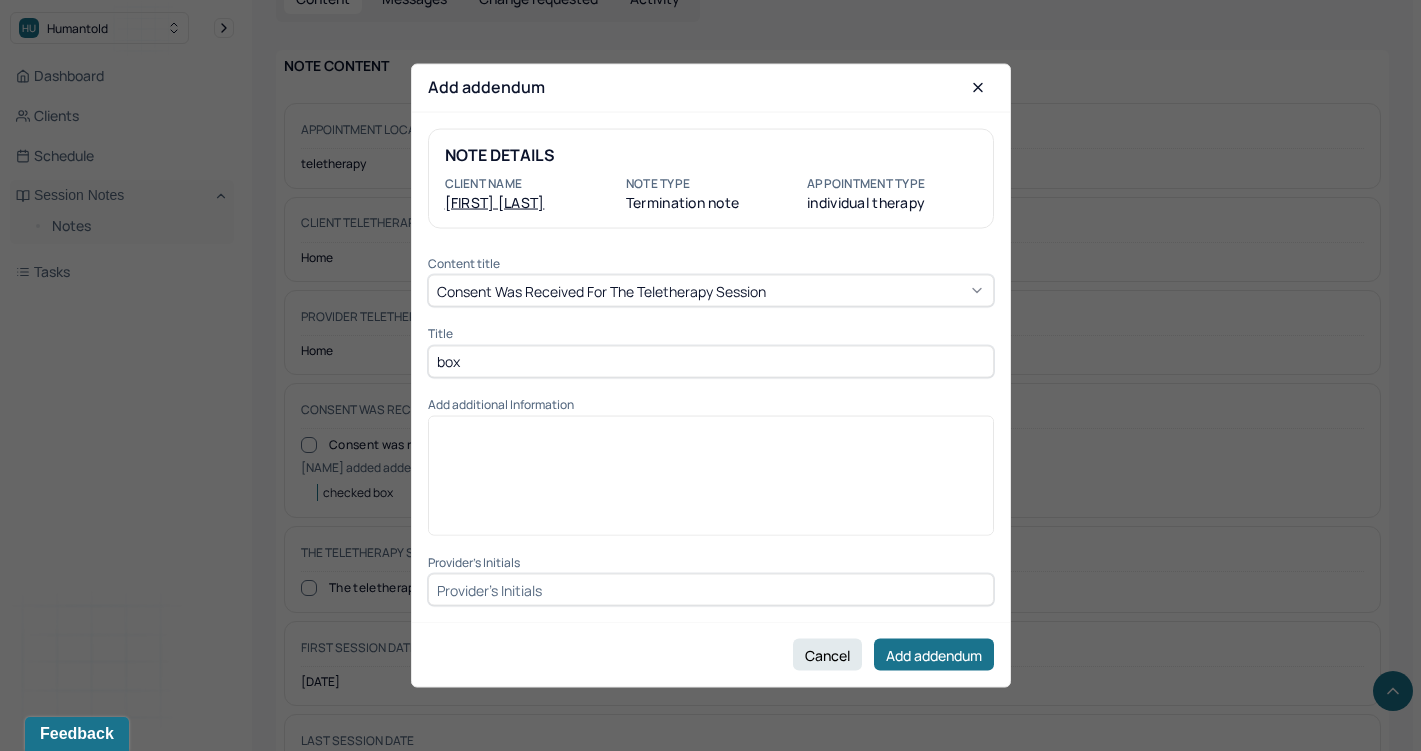type on "box" 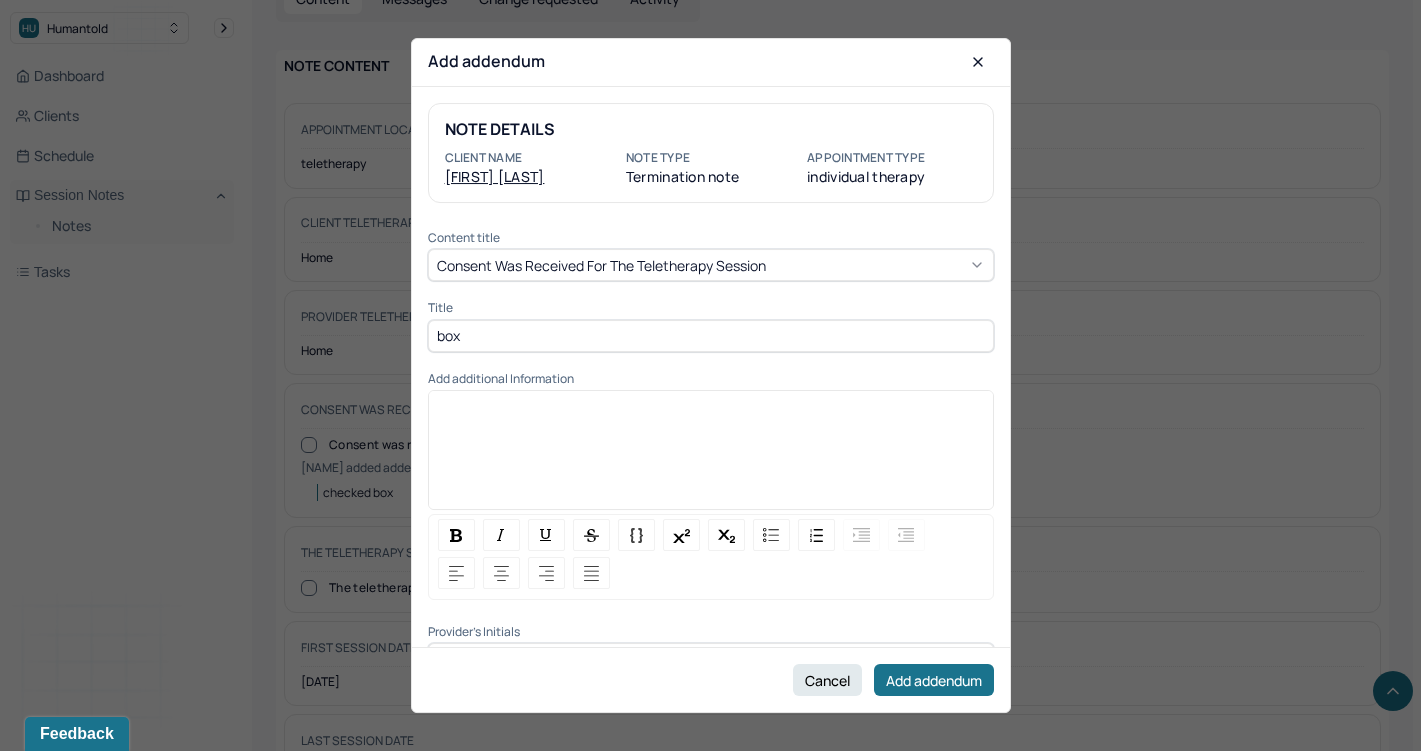 click at bounding box center [711, 457] 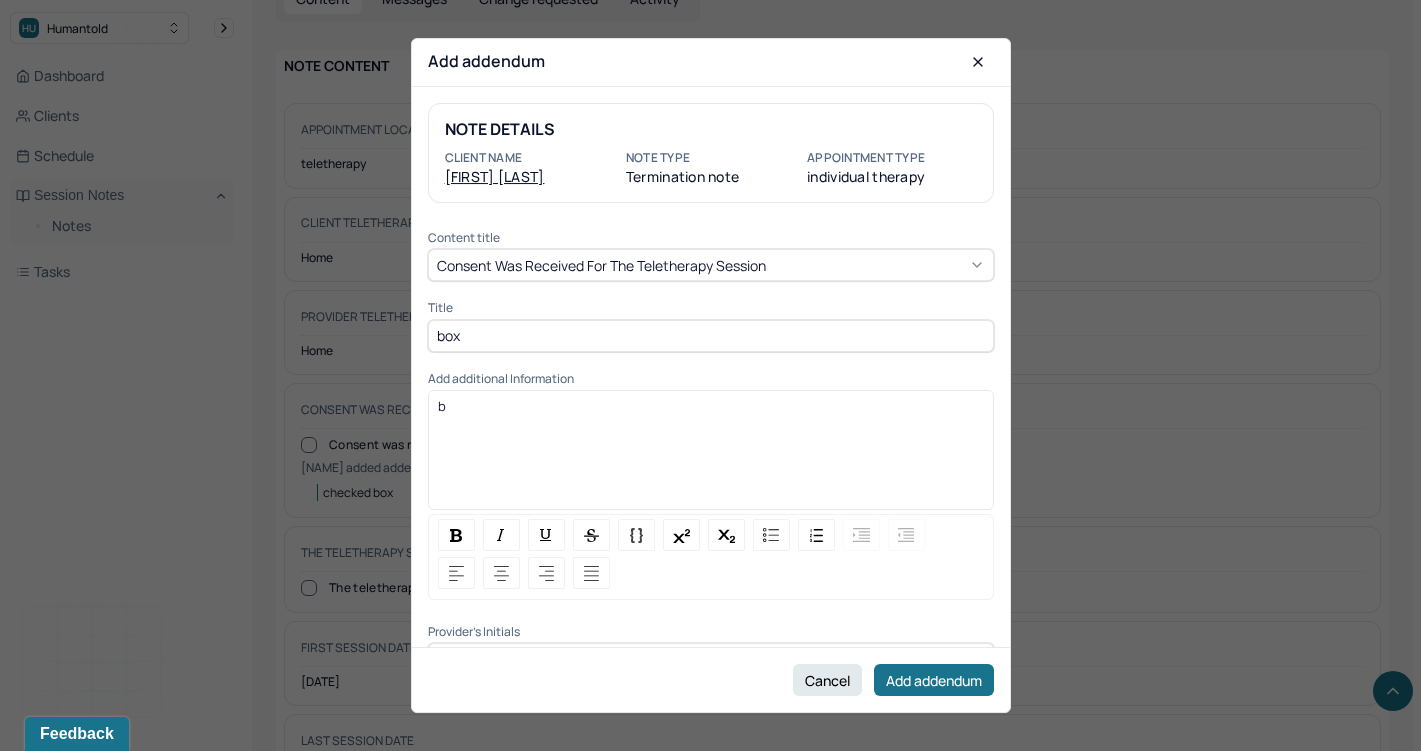 type 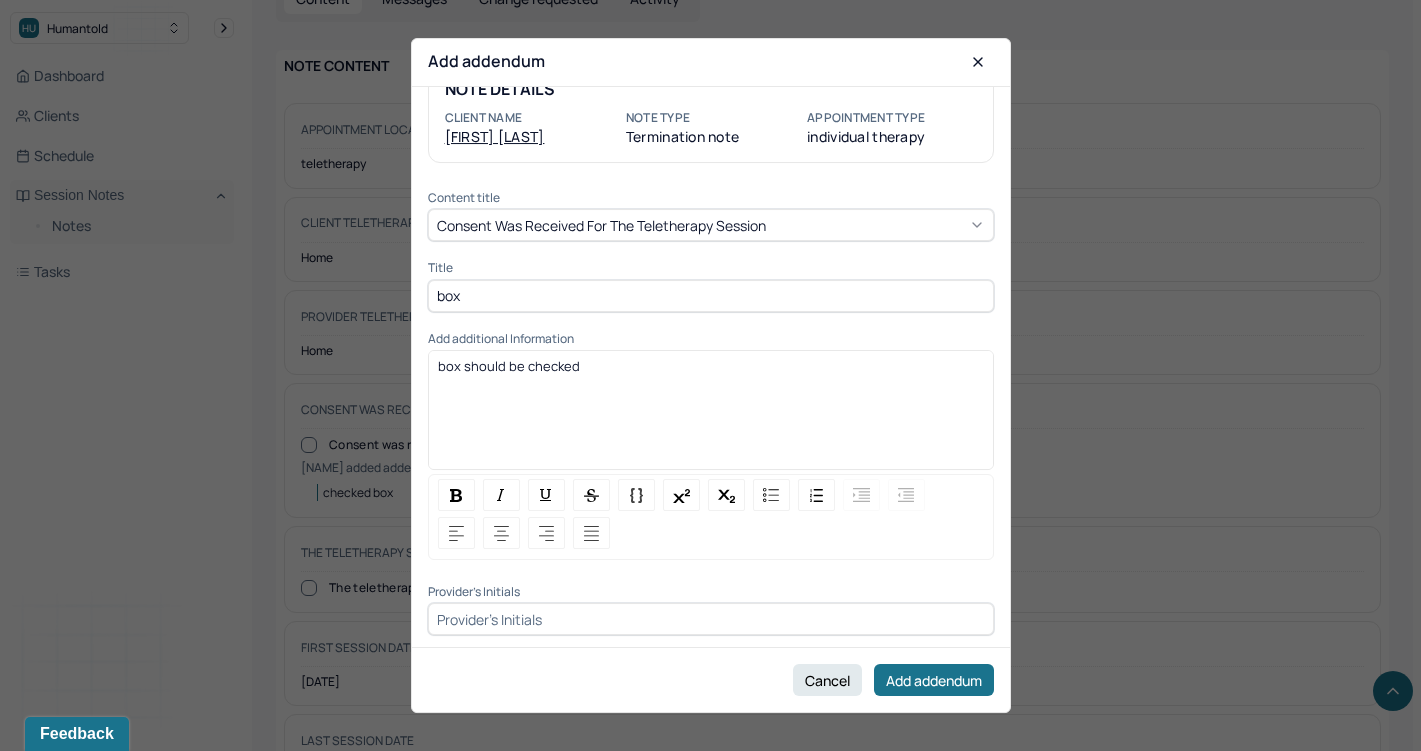 scroll, scrollTop: 39, scrollLeft: 0, axis: vertical 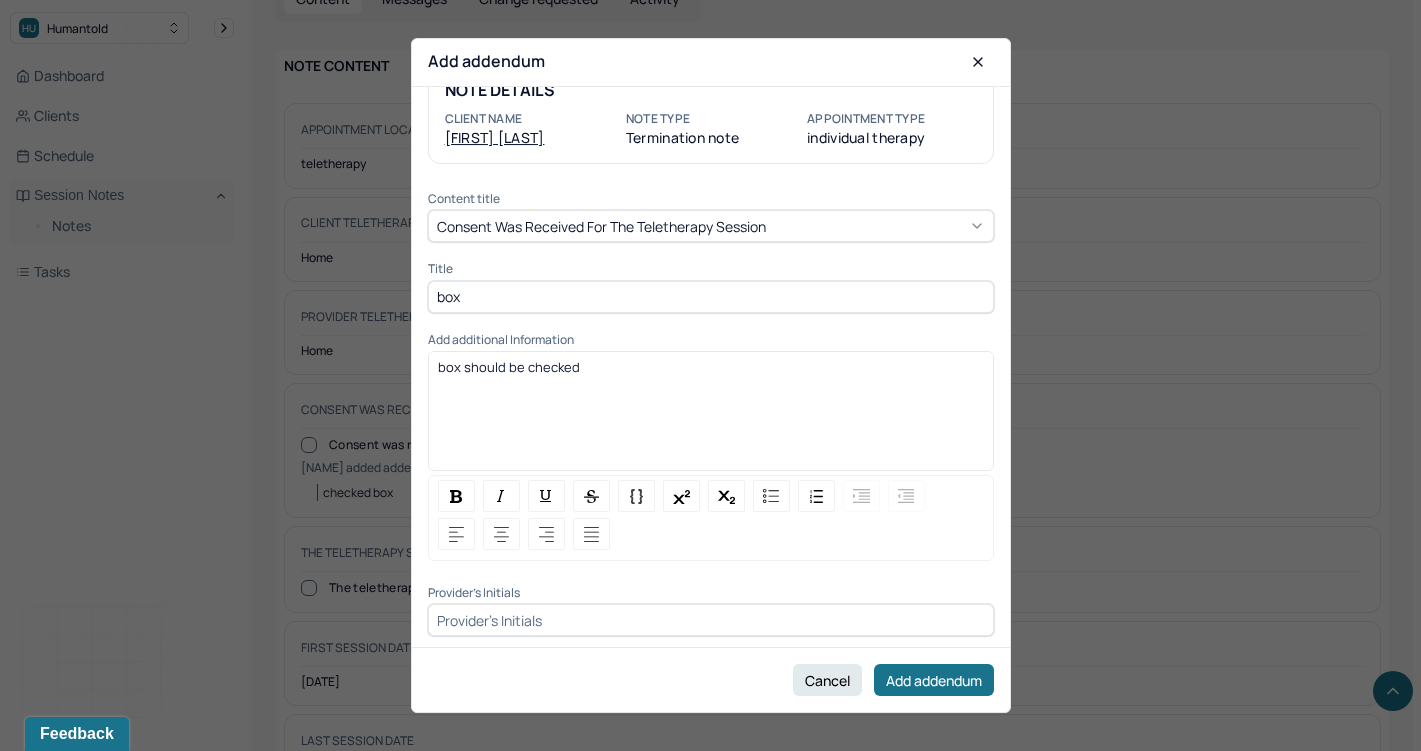 click at bounding box center [711, 620] 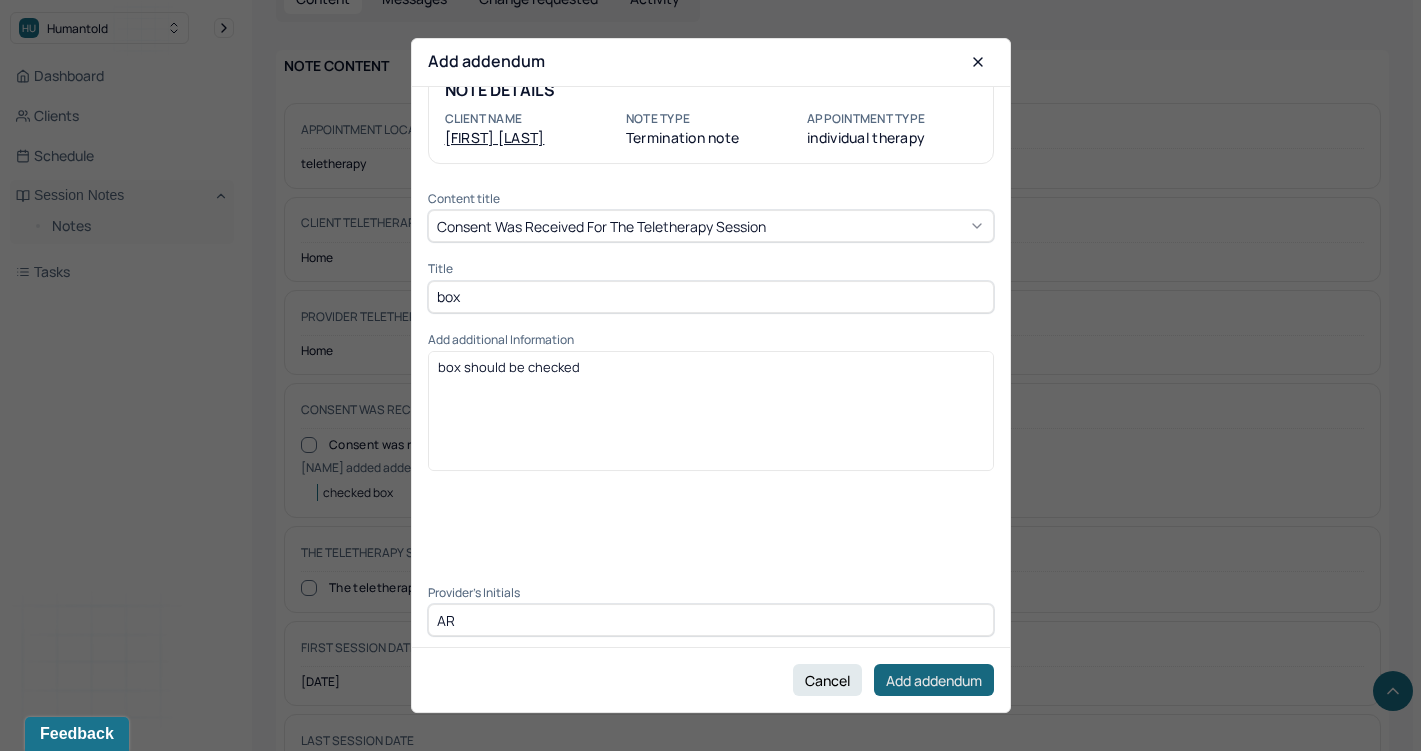 type on "AR" 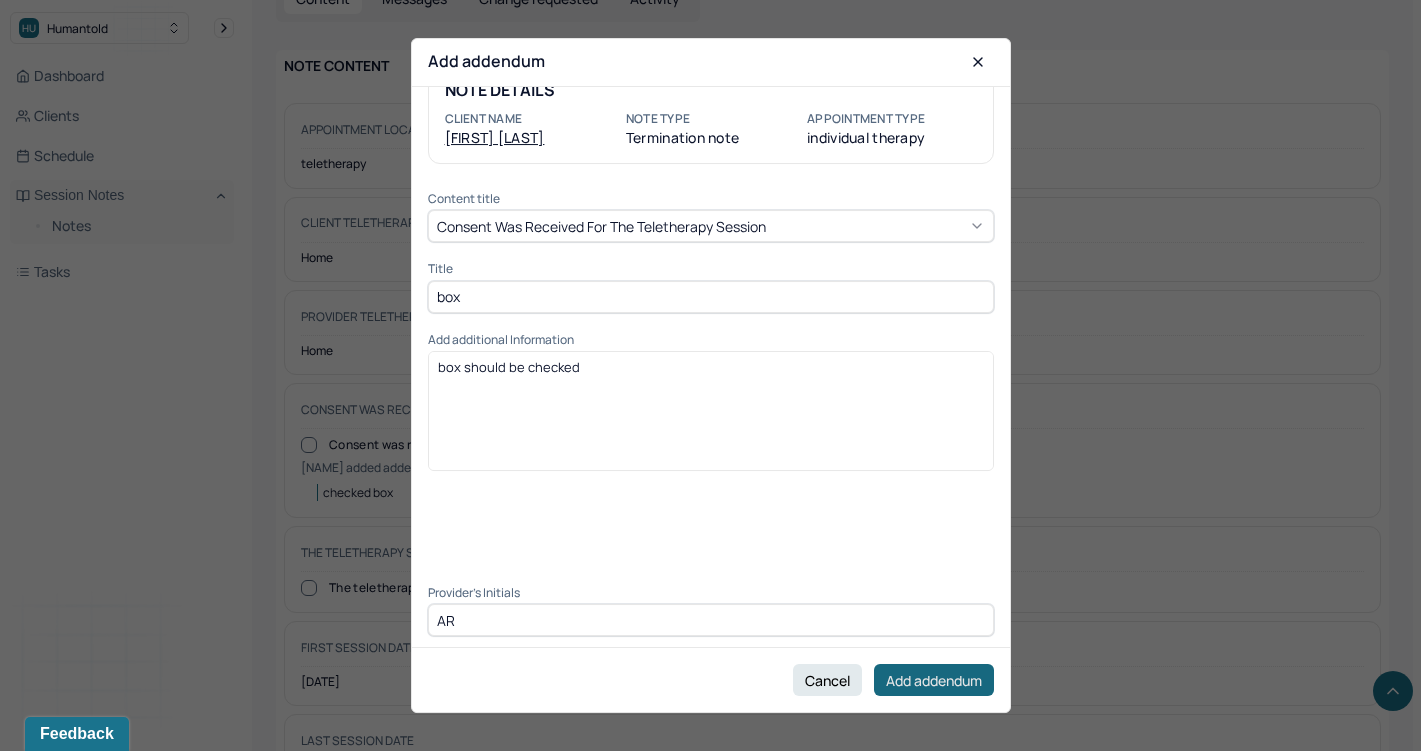 click on "Add addendum" at bounding box center (934, 680) 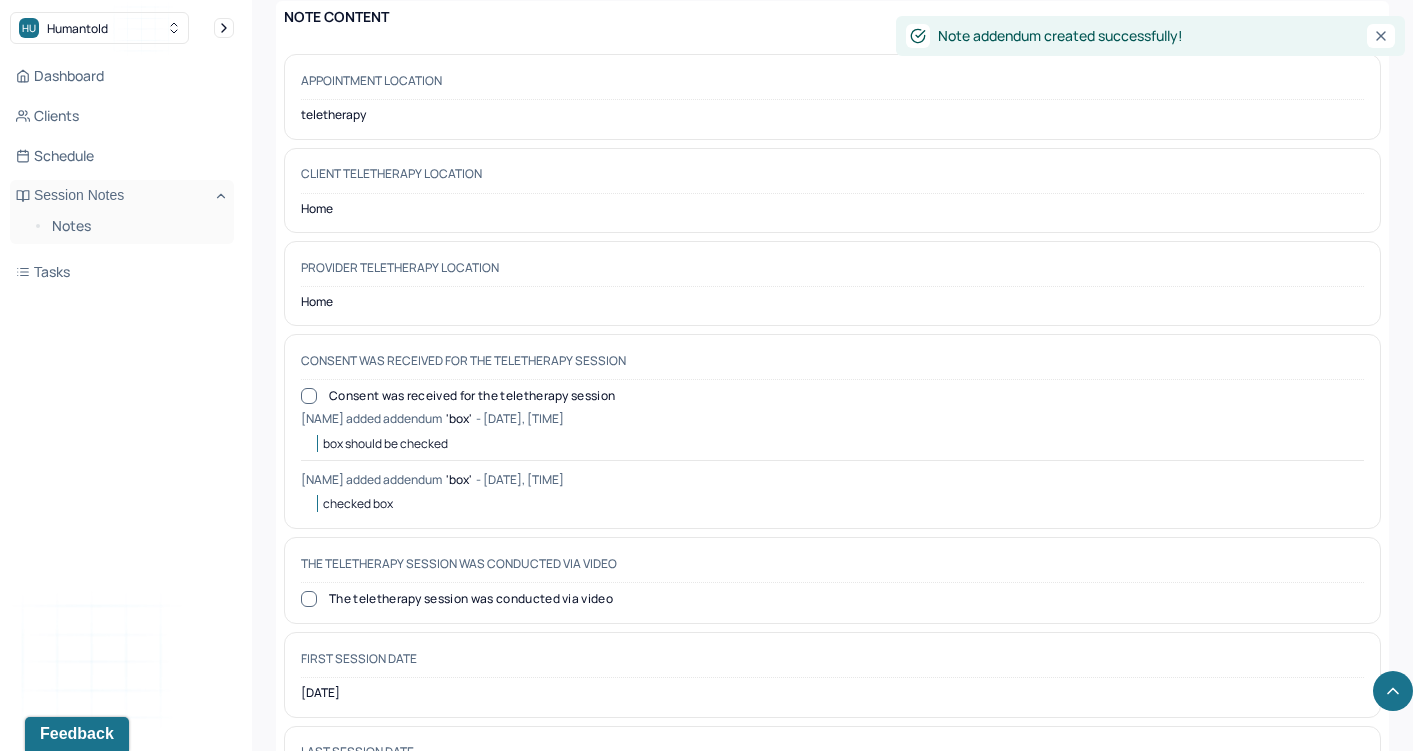 scroll, scrollTop: 709, scrollLeft: 0, axis: vertical 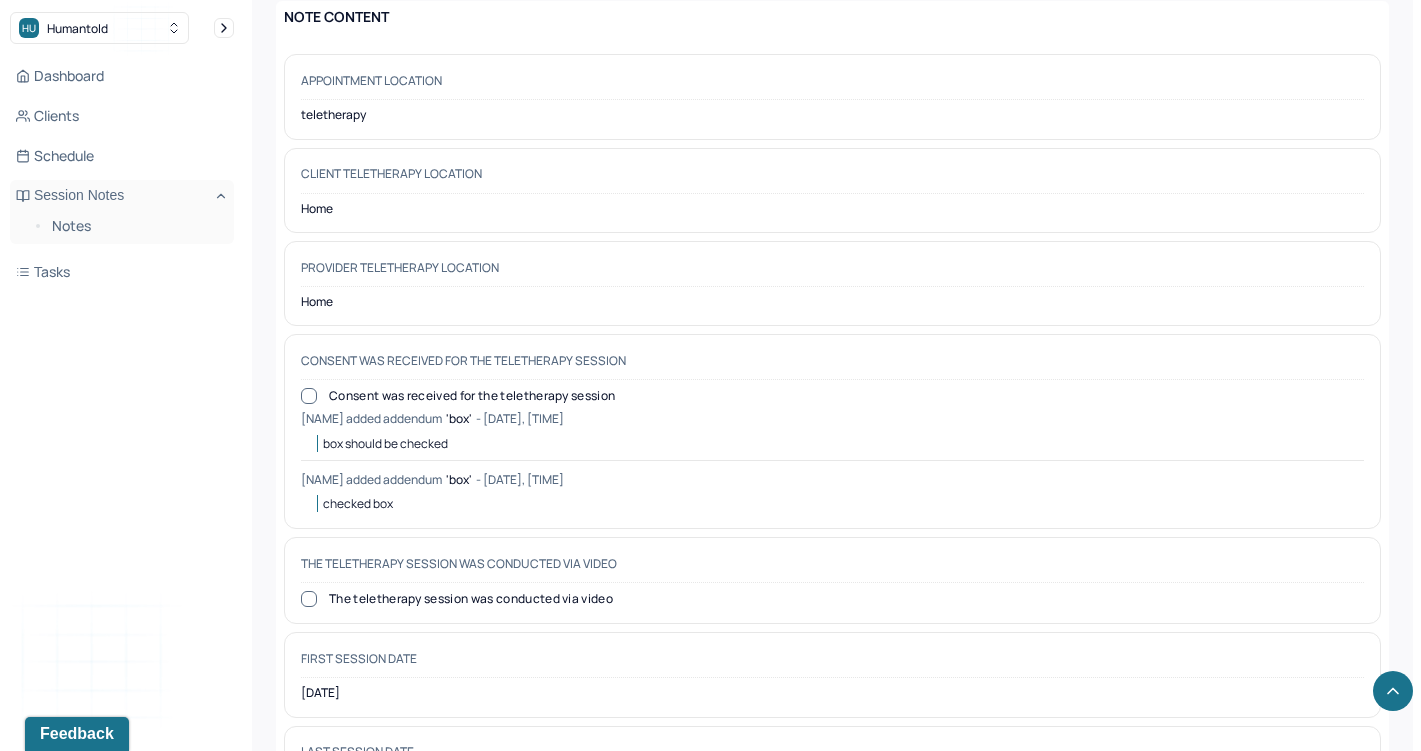 click on "checked box" at bounding box center (843, 443) 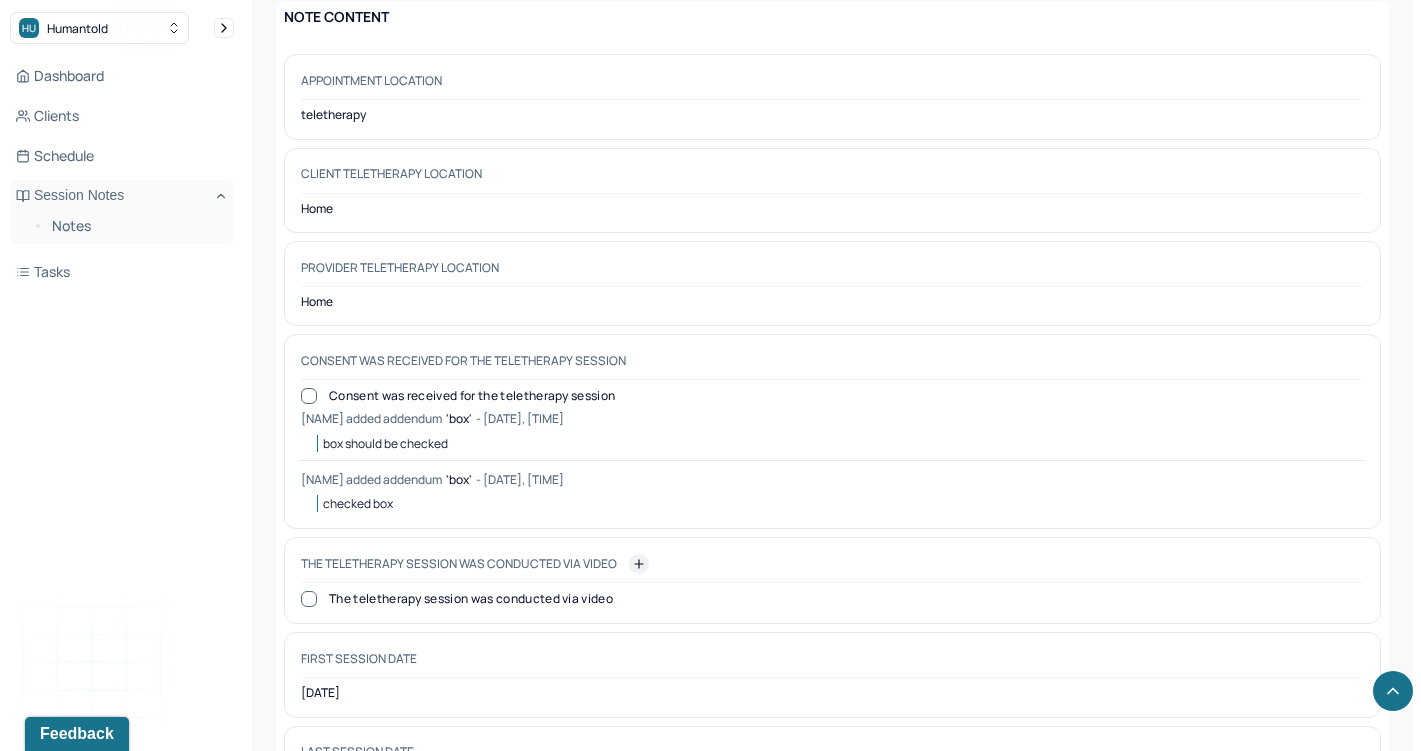 click 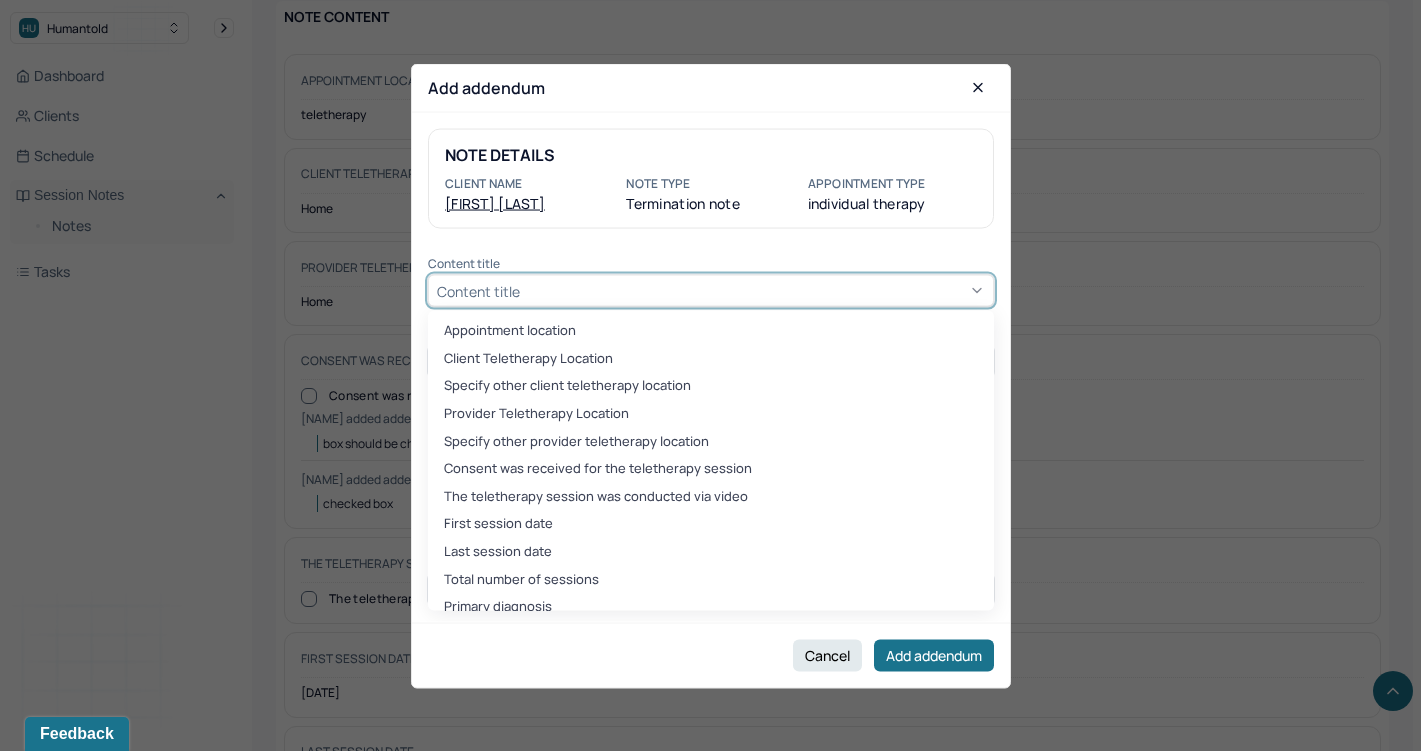 click on "Content title" at bounding box center (711, 291) 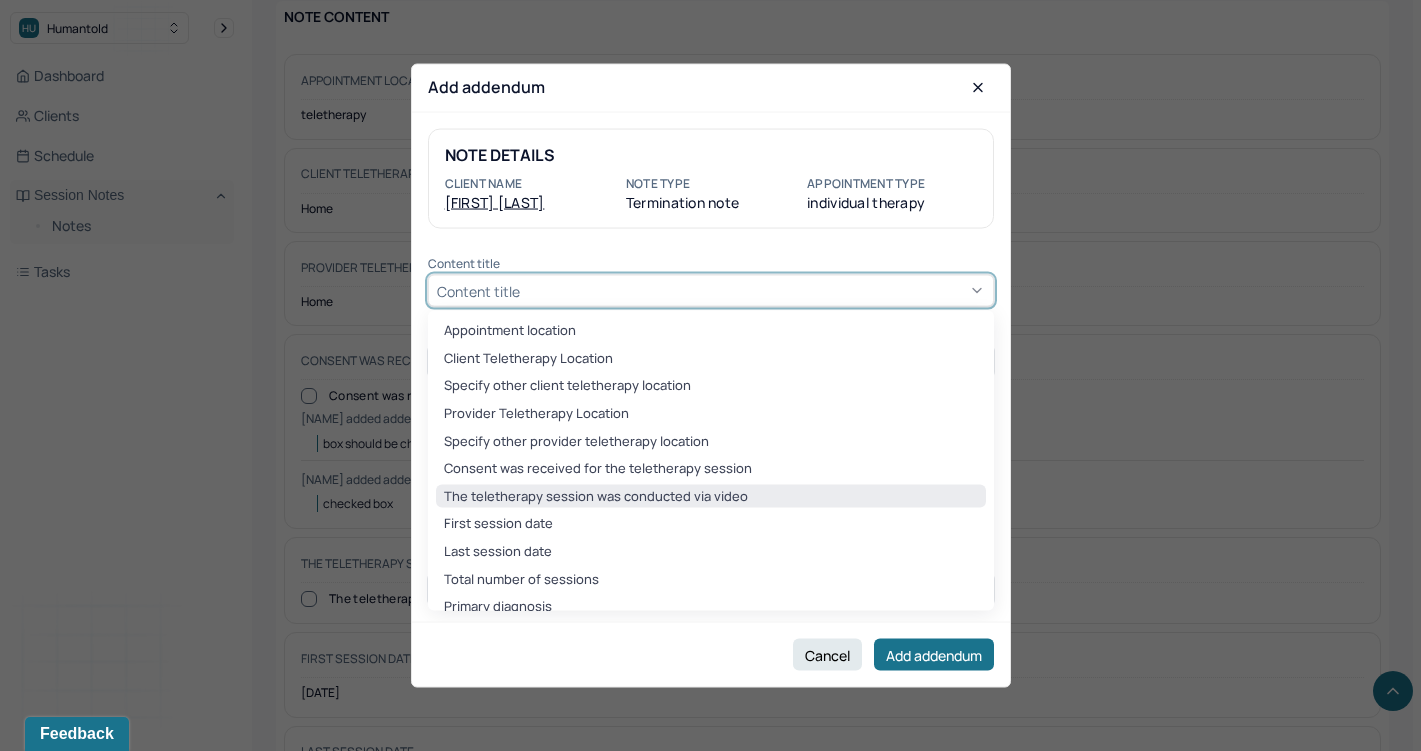 click on "The teletherapy session was conducted via video" at bounding box center (711, 496) 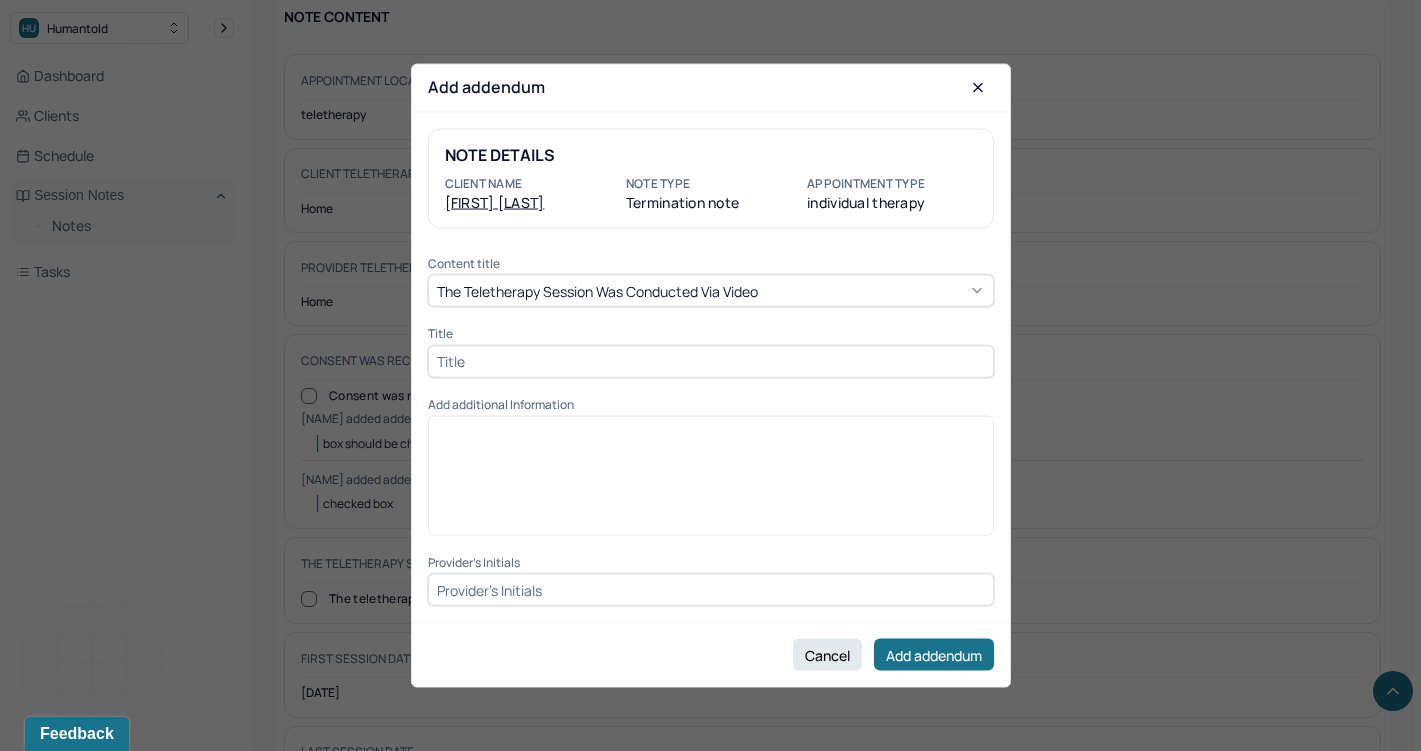 click at bounding box center (711, 361) 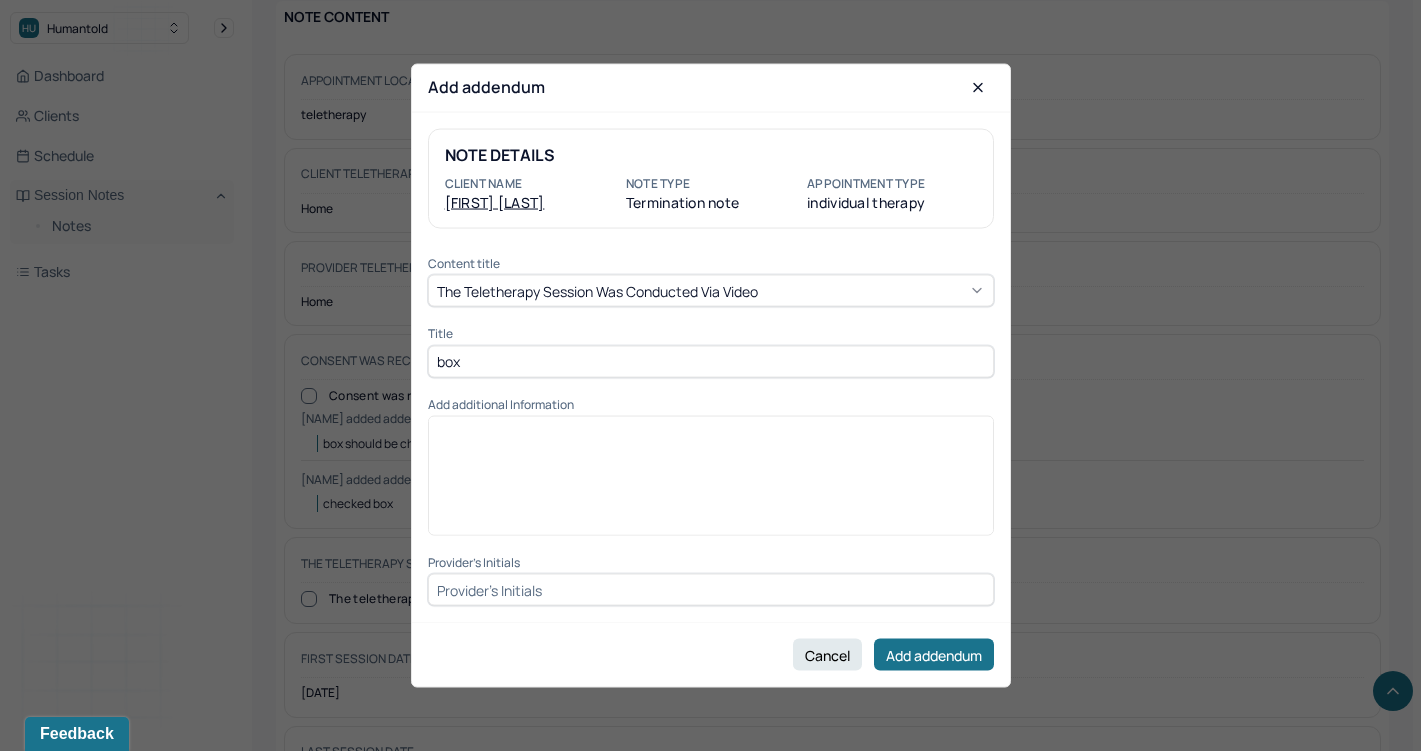 type on "box" 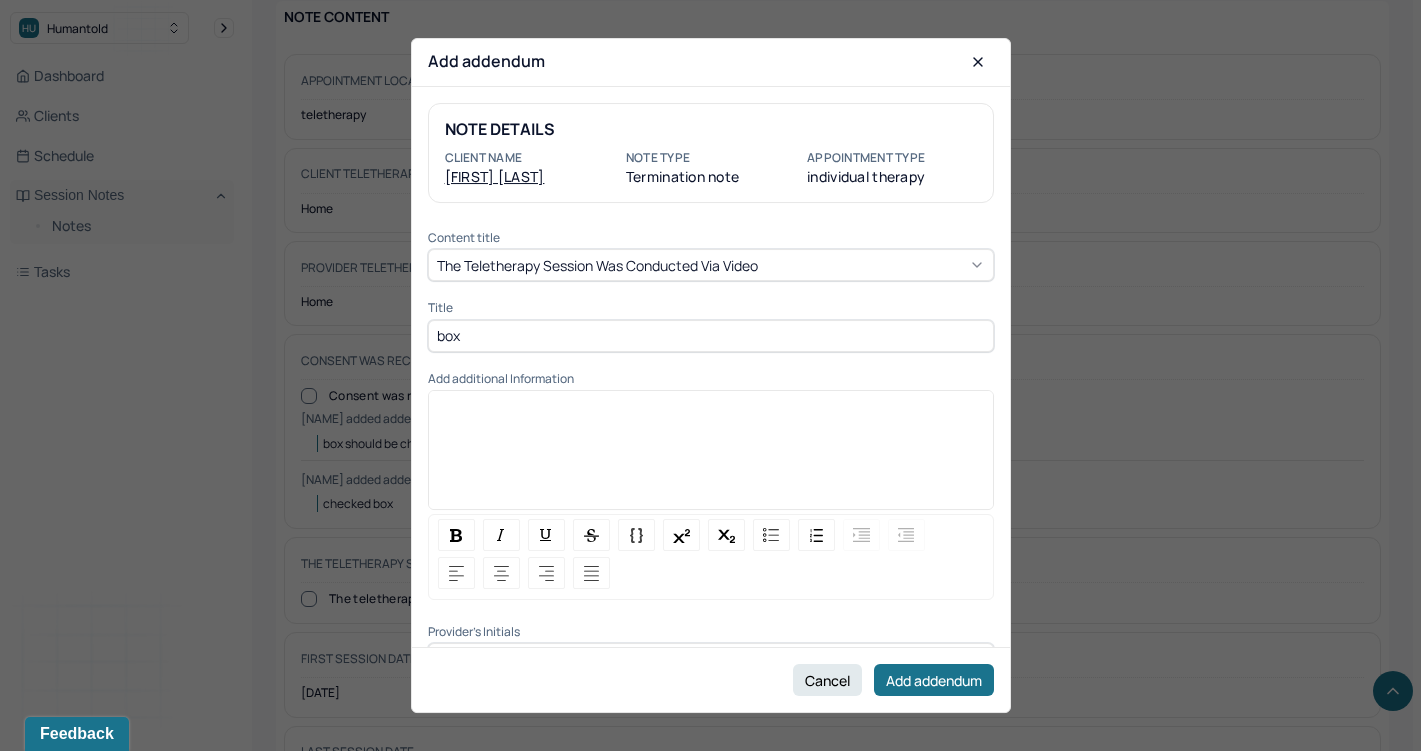 click at bounding box center (711, 457) 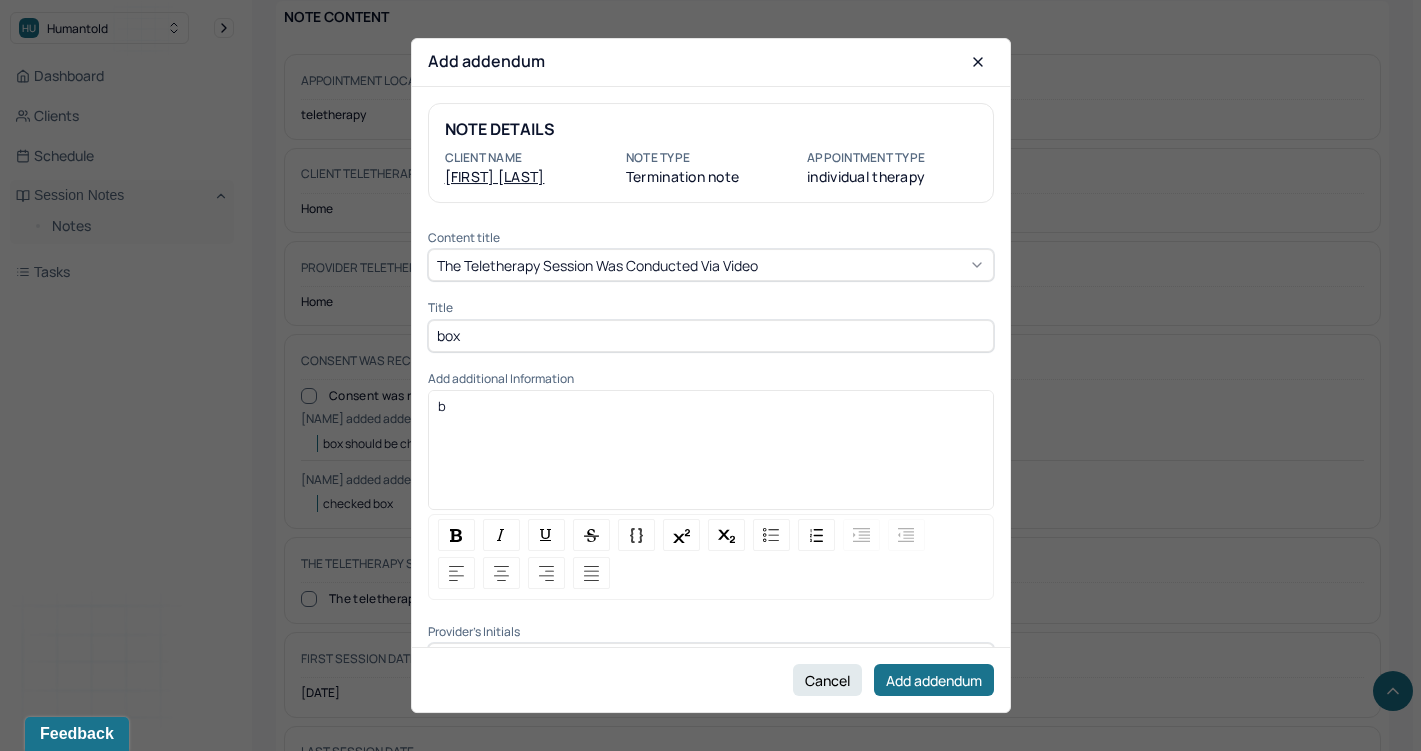 type 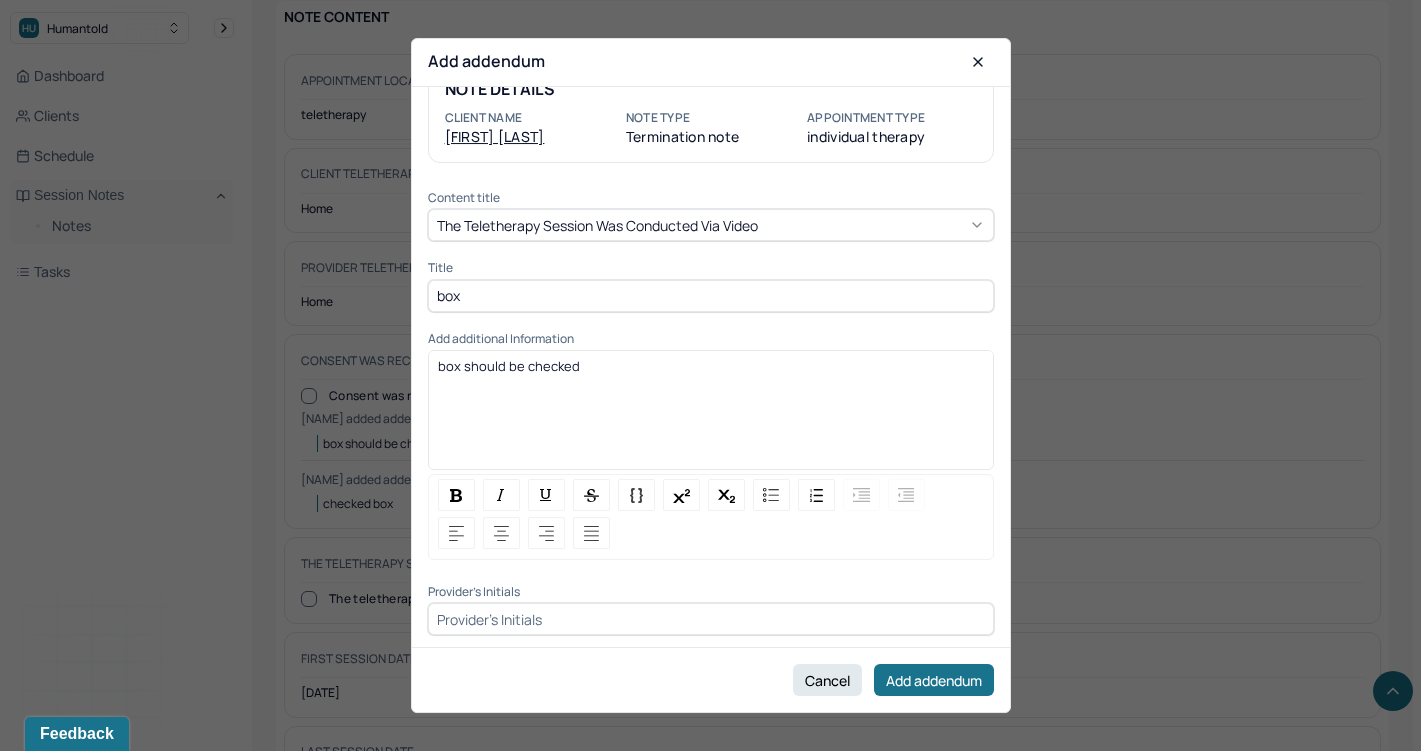 scroll, scrollTop: 39, scrollLeft: 0, axis: vertical 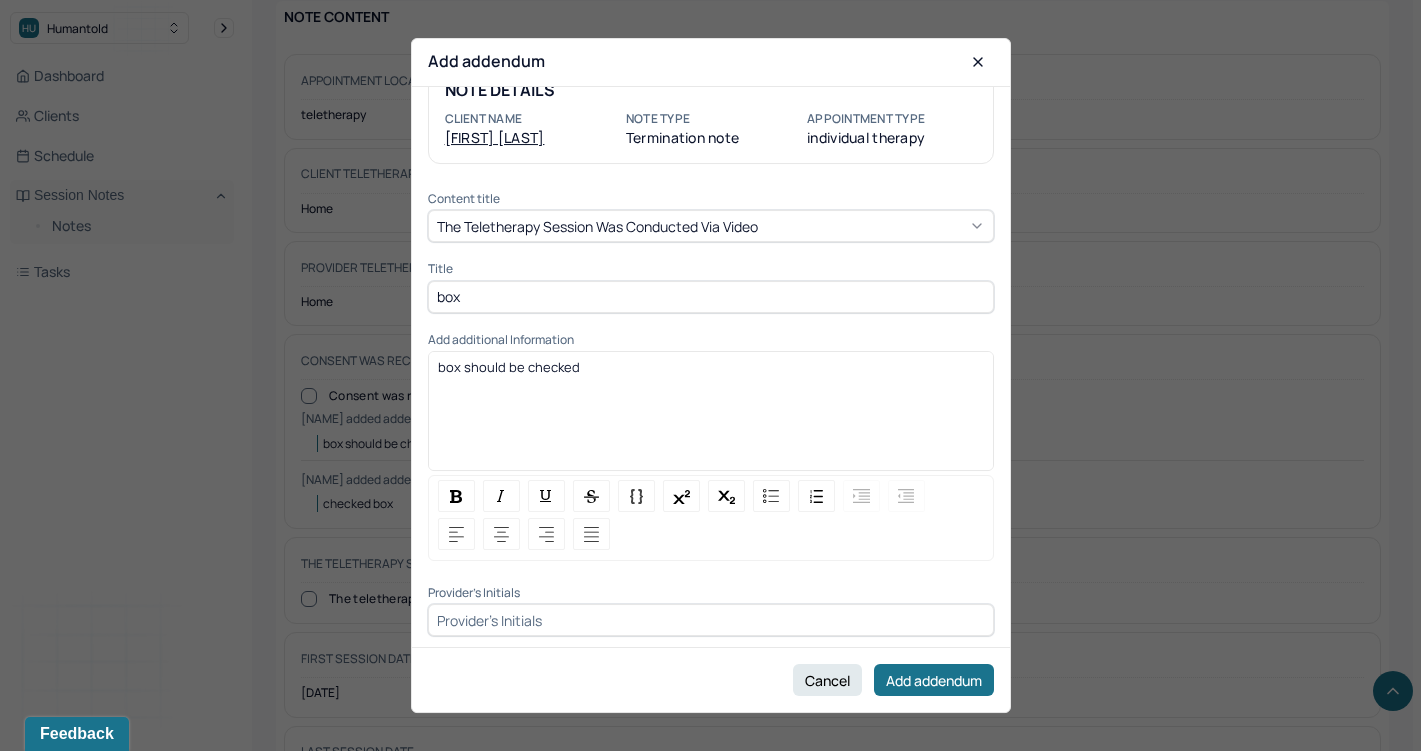 click at bounding box center [711, 620] 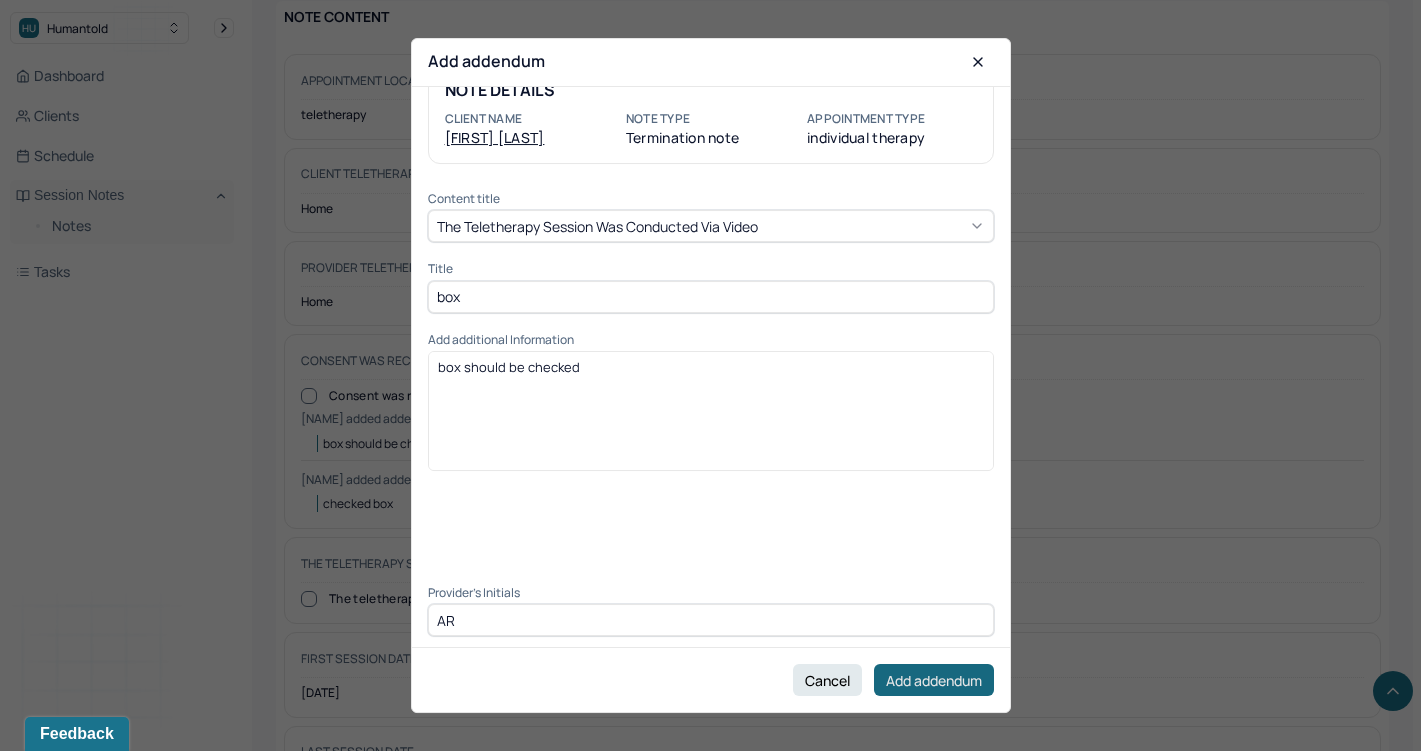 type on "AR" 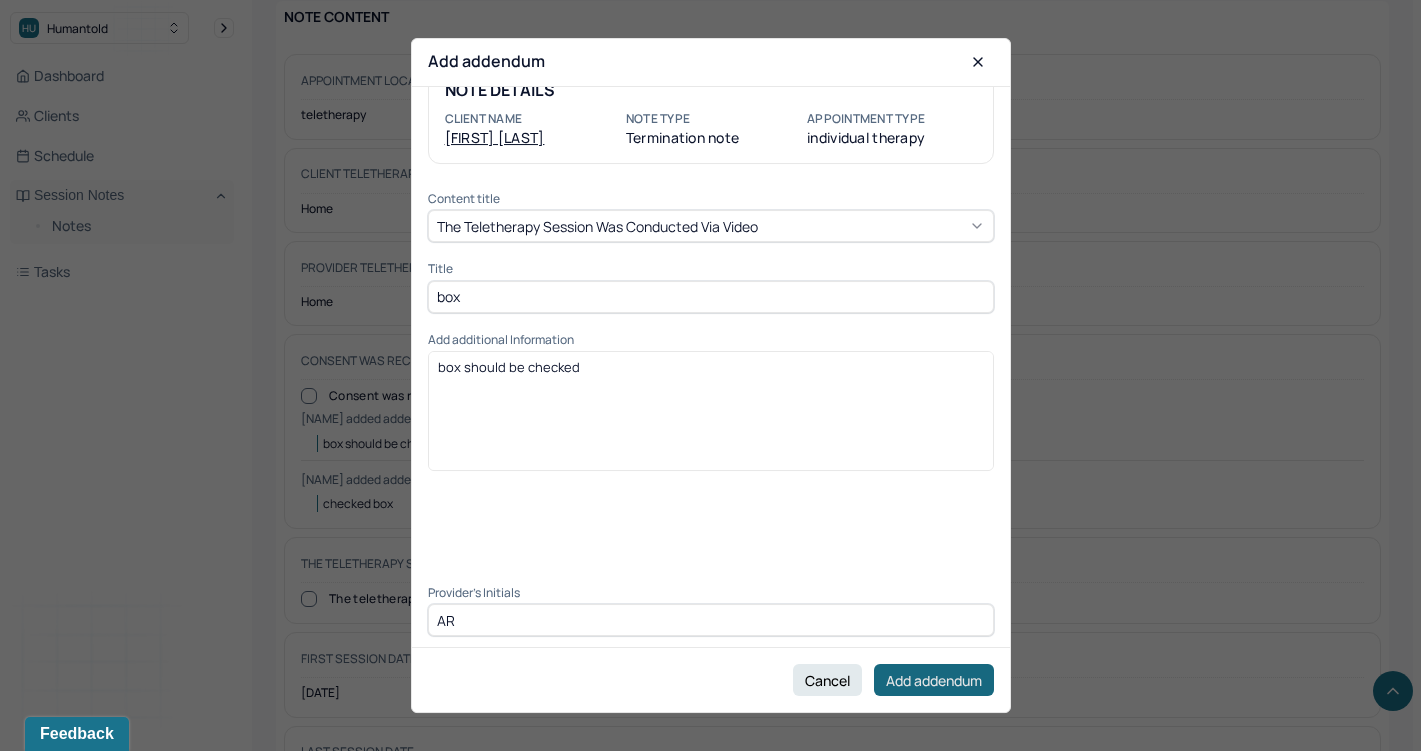 click on "Add addendum" at bounding box center (934, 680) 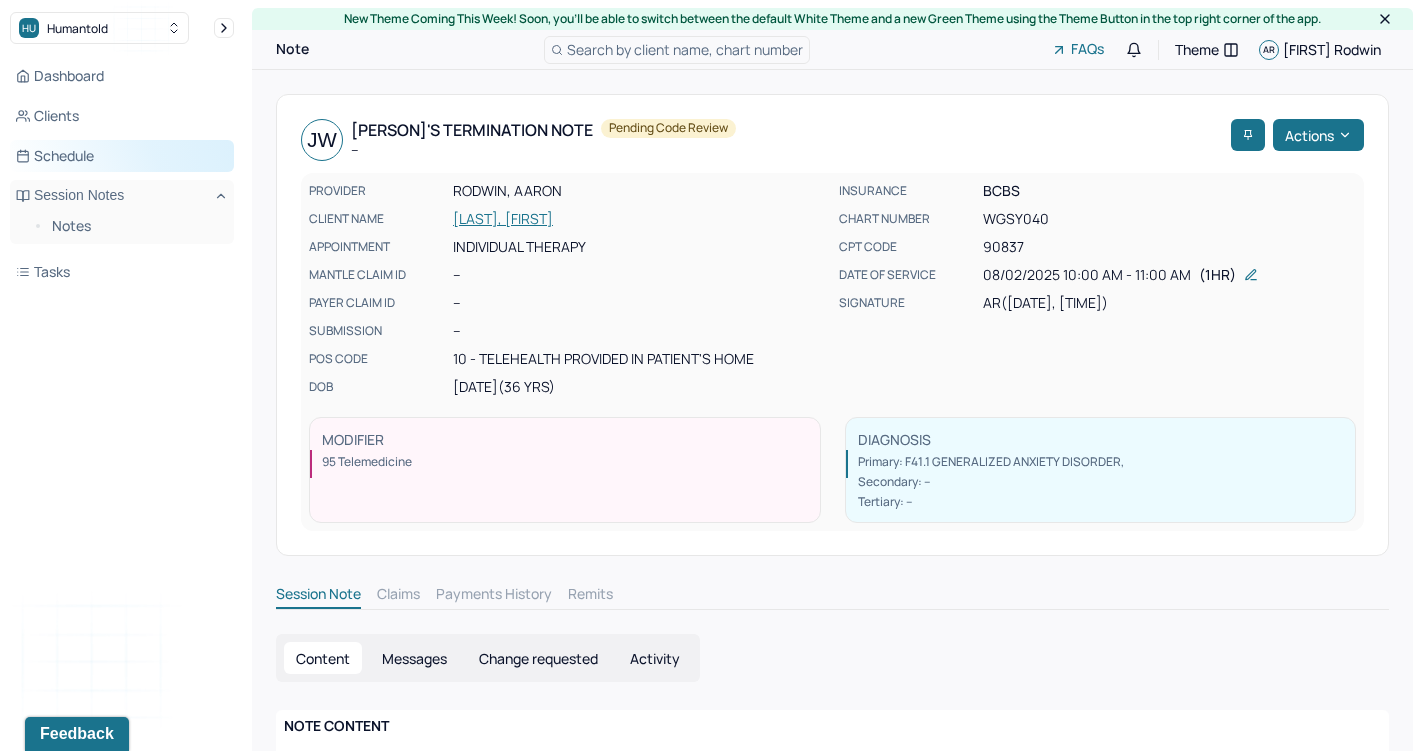 scroll, scrollTop: 0, scrollLeft: 0, axis: both 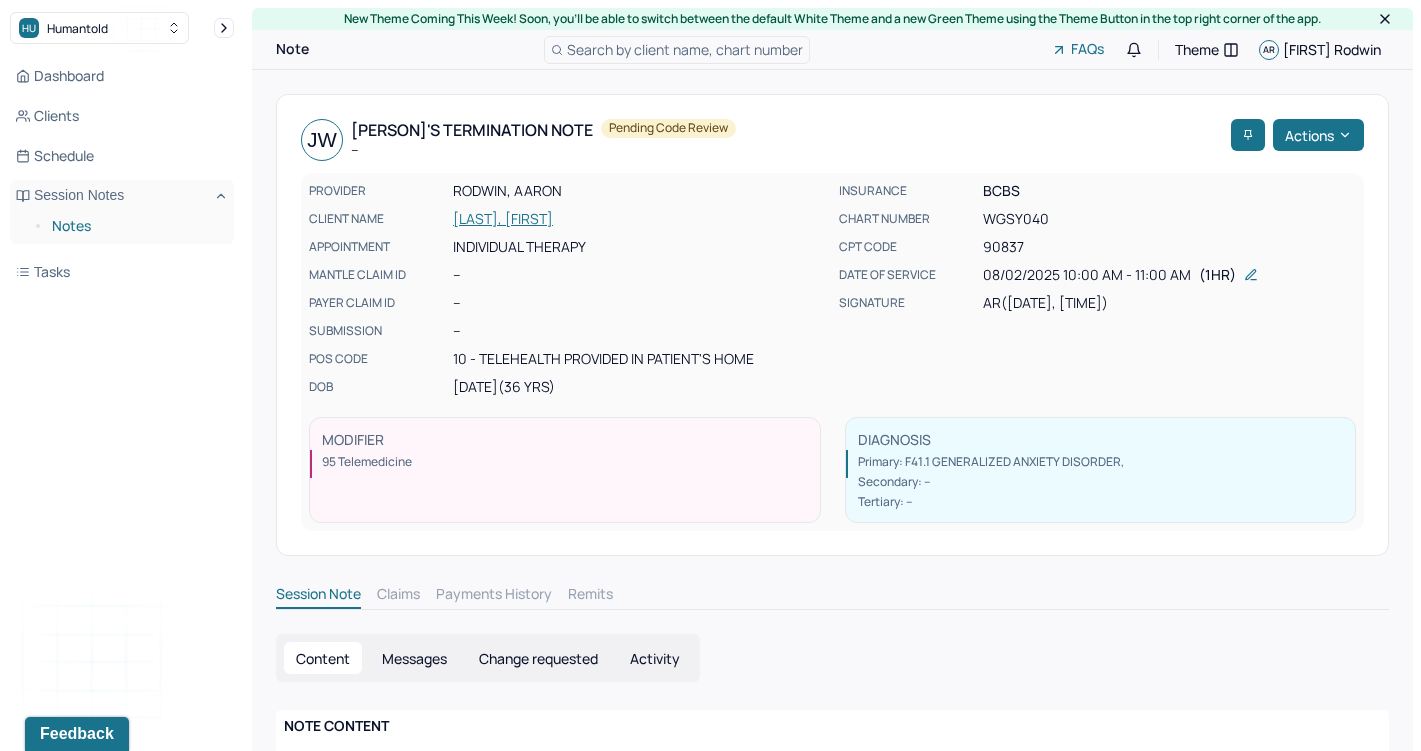click on "Notes" at bounding box center [135, 226] 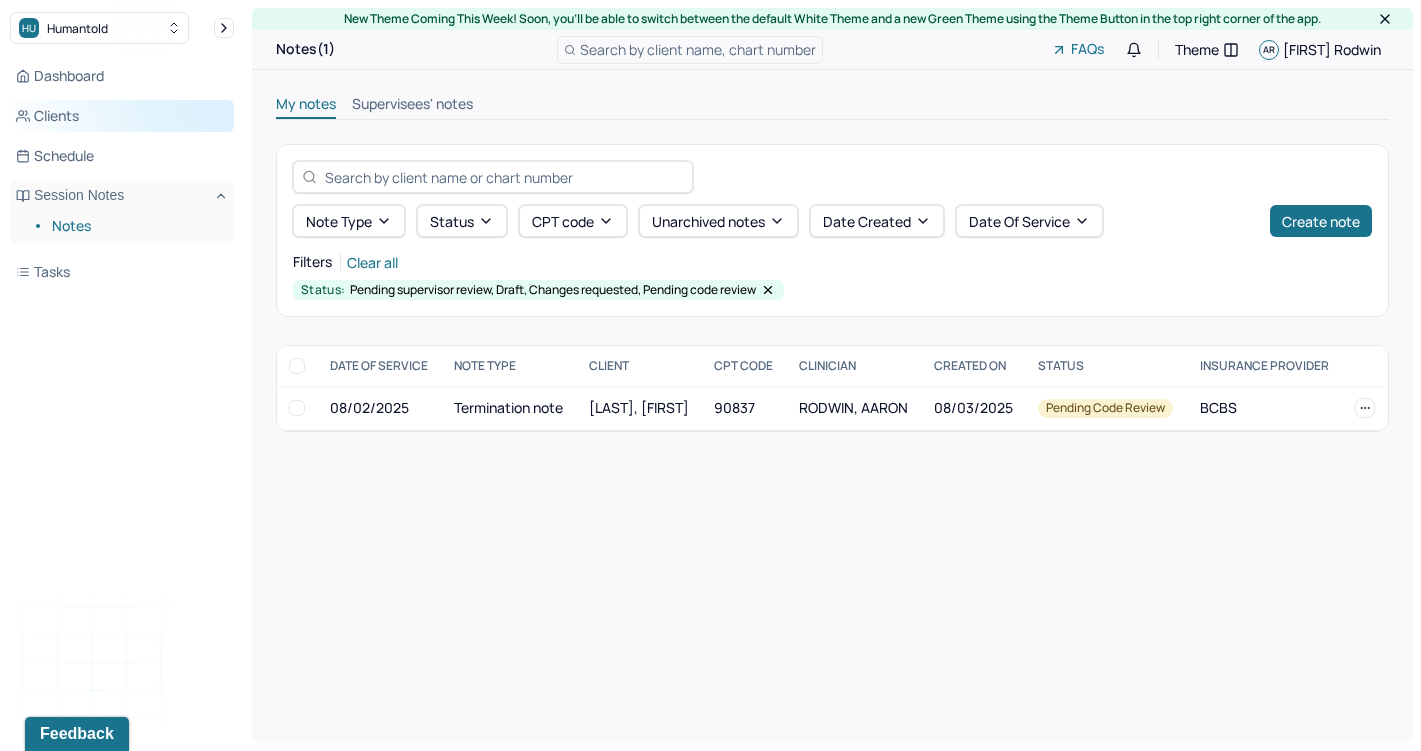 click on "Clients" at bounding box center (122, 116) 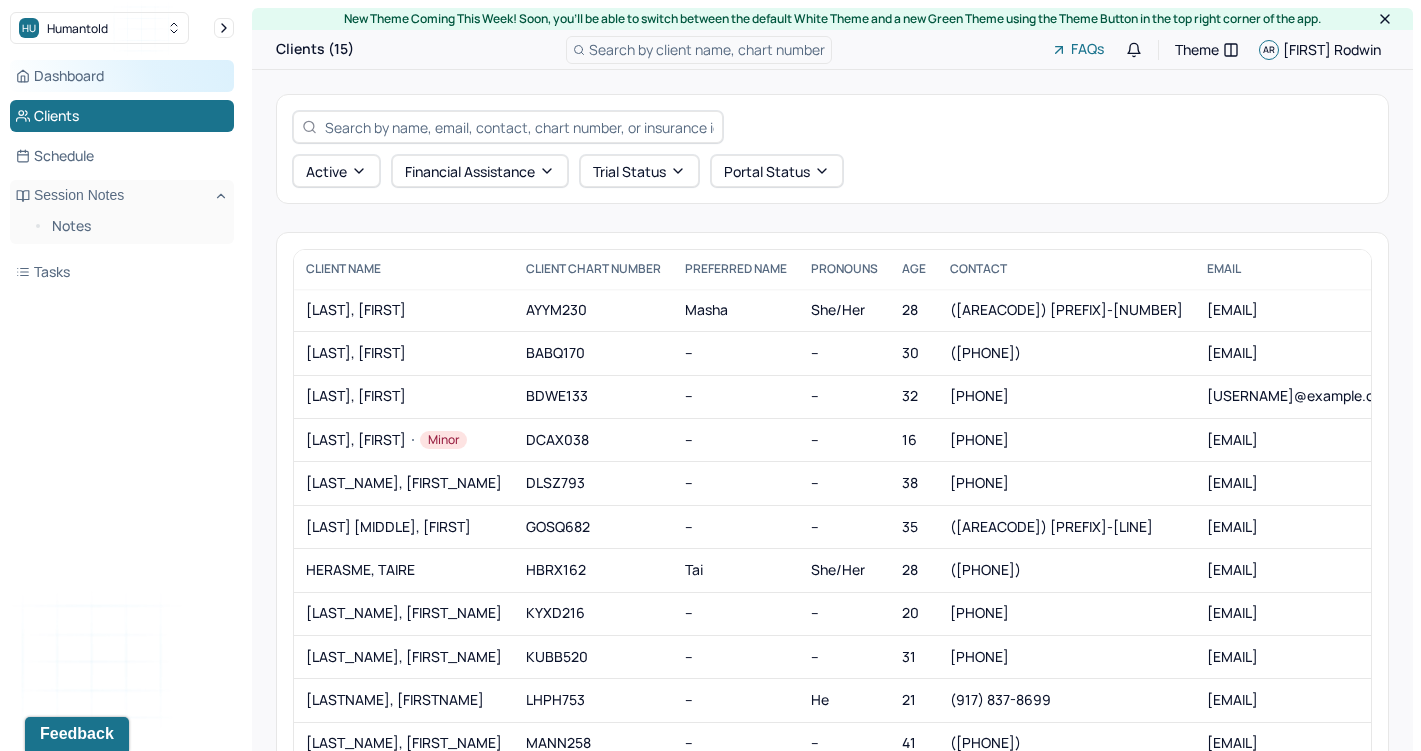 click on "Dashboard" at bounding box center [122, 76] 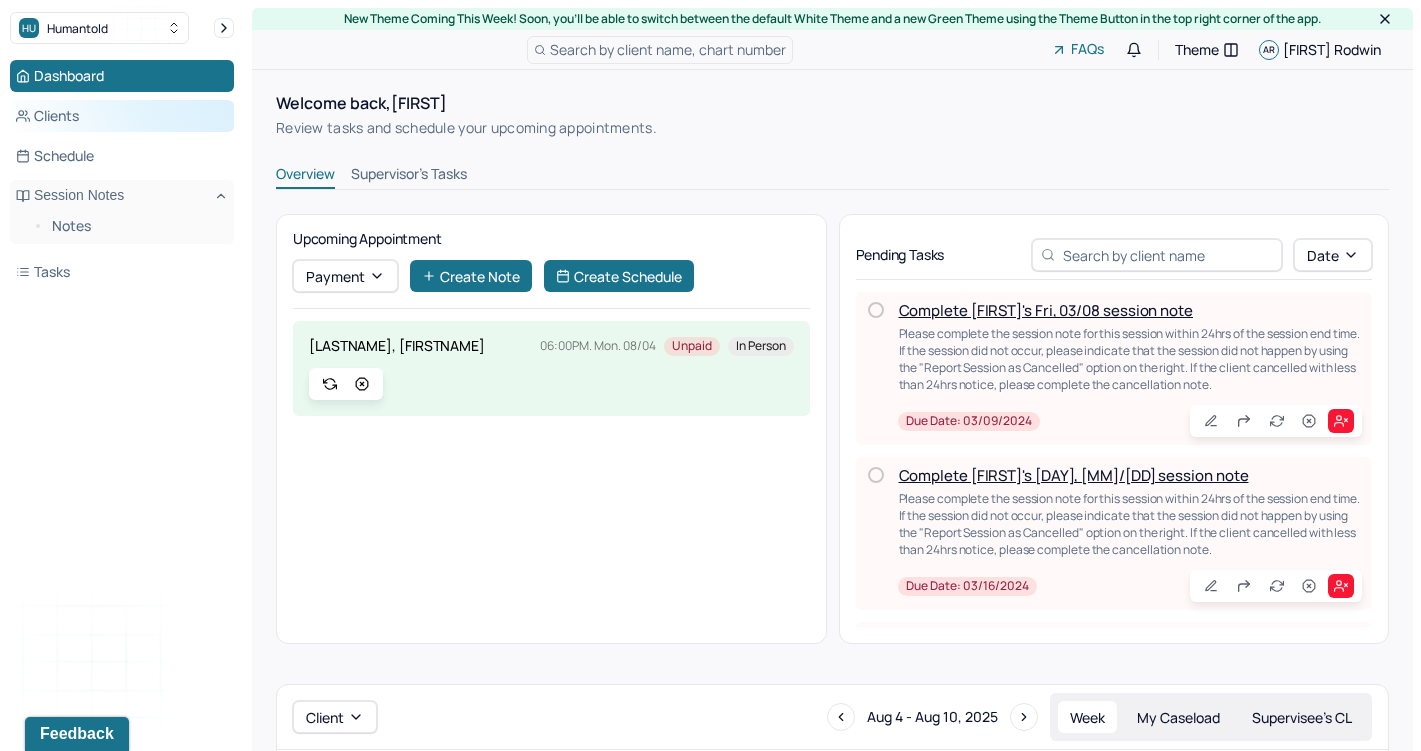 click on "Clients" at bounding box center [122, 116] 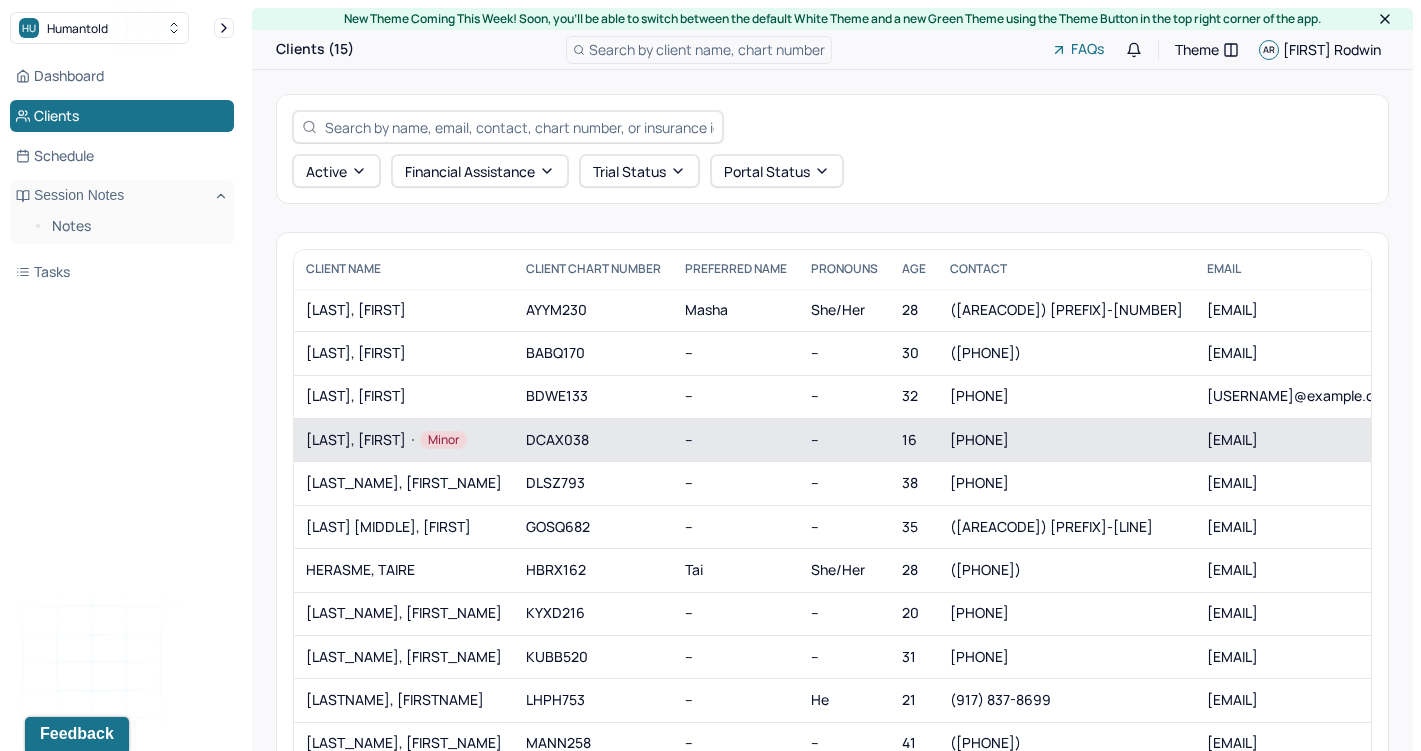 scroll, scrollTop: 0, scrollLeft: 0, axis: both 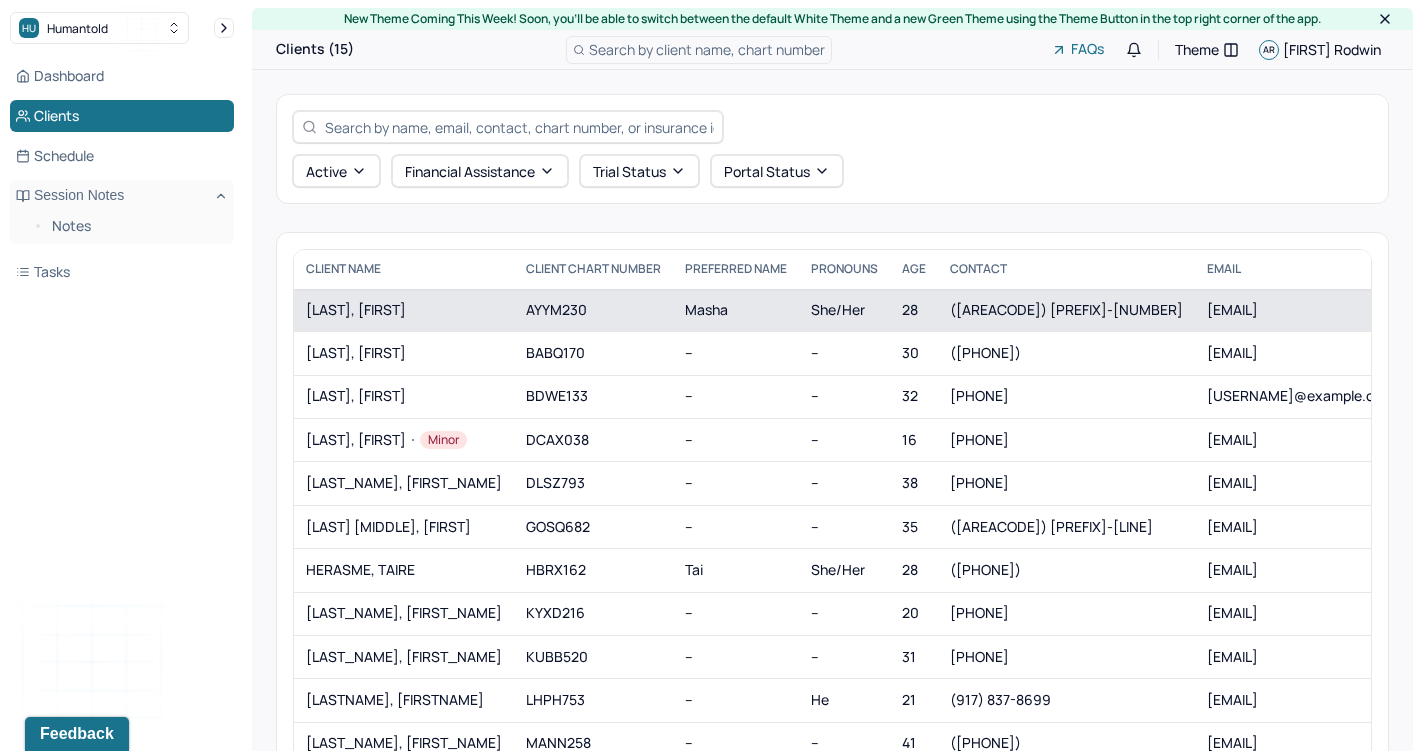 drag, startPoint x: 436, startPoint y: 307, endPoint x: 300, endPoint y: 311, distance: 136.0588 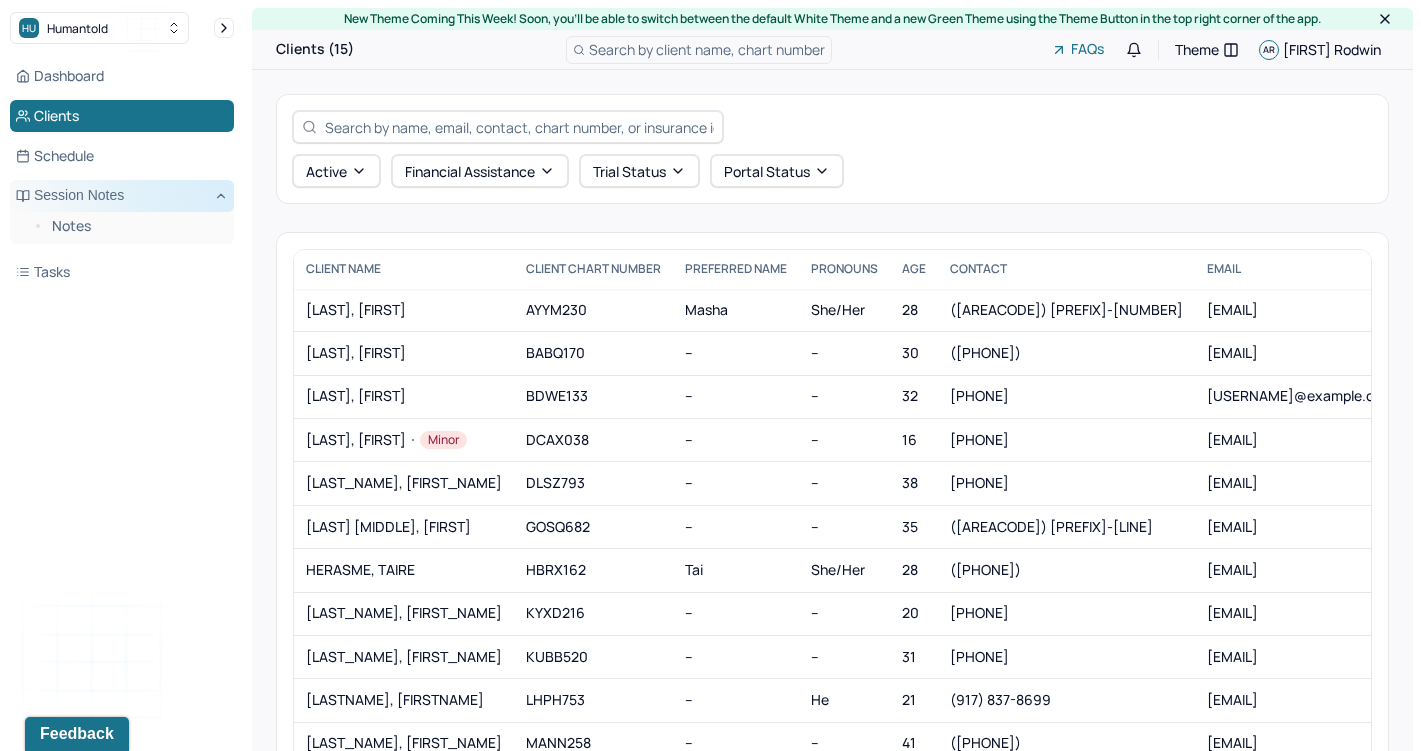 scroll, scrollTop: 0, scrollLeft: 0, axis: both 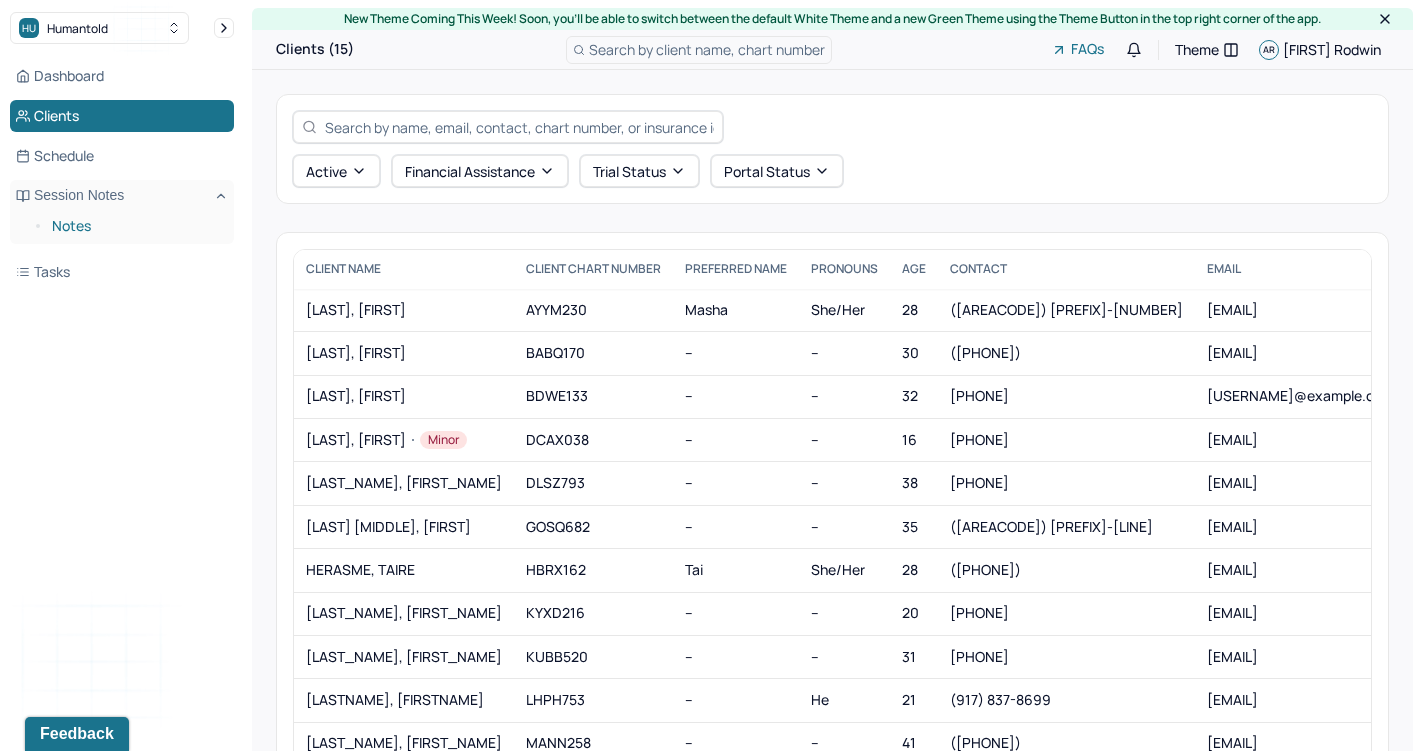 click on "Notes" at bounding box center (135, 226) 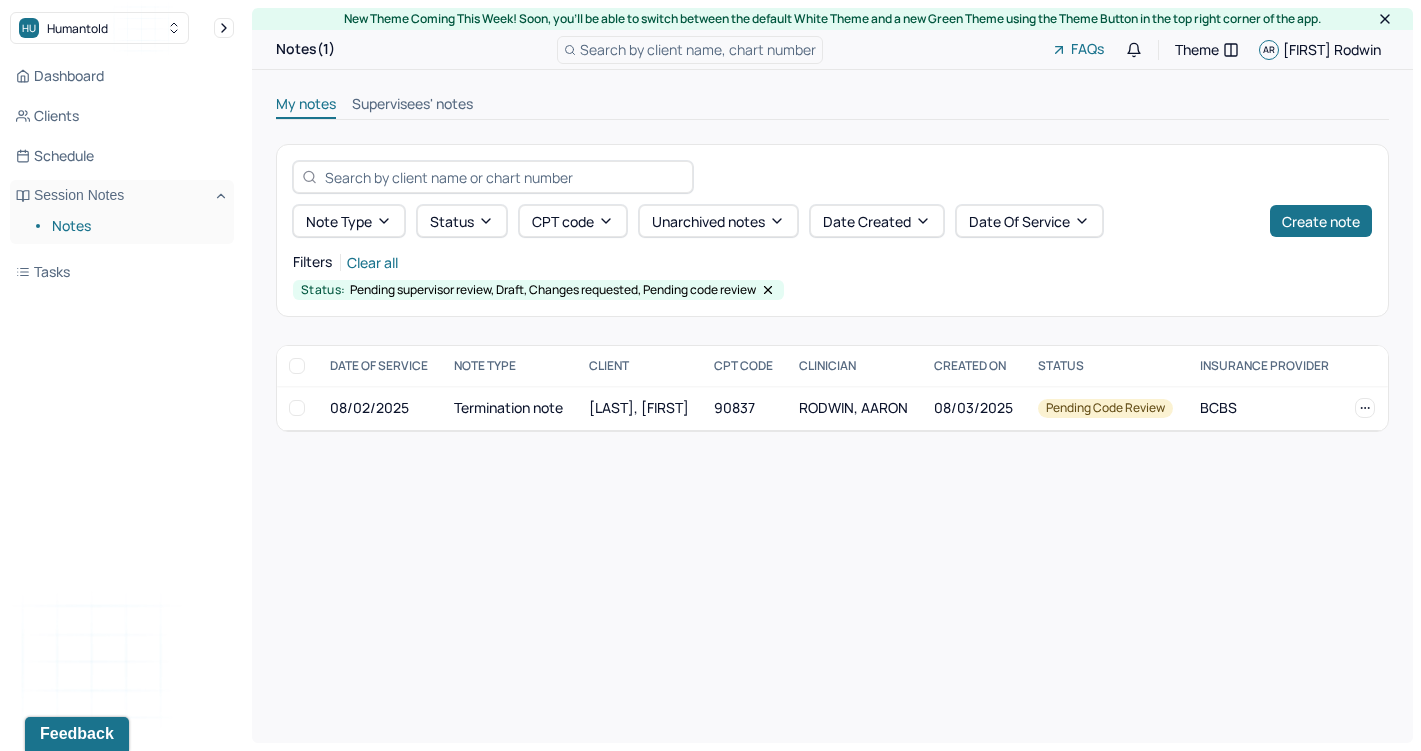 click on "Notes" at bounding box center (135, 226) 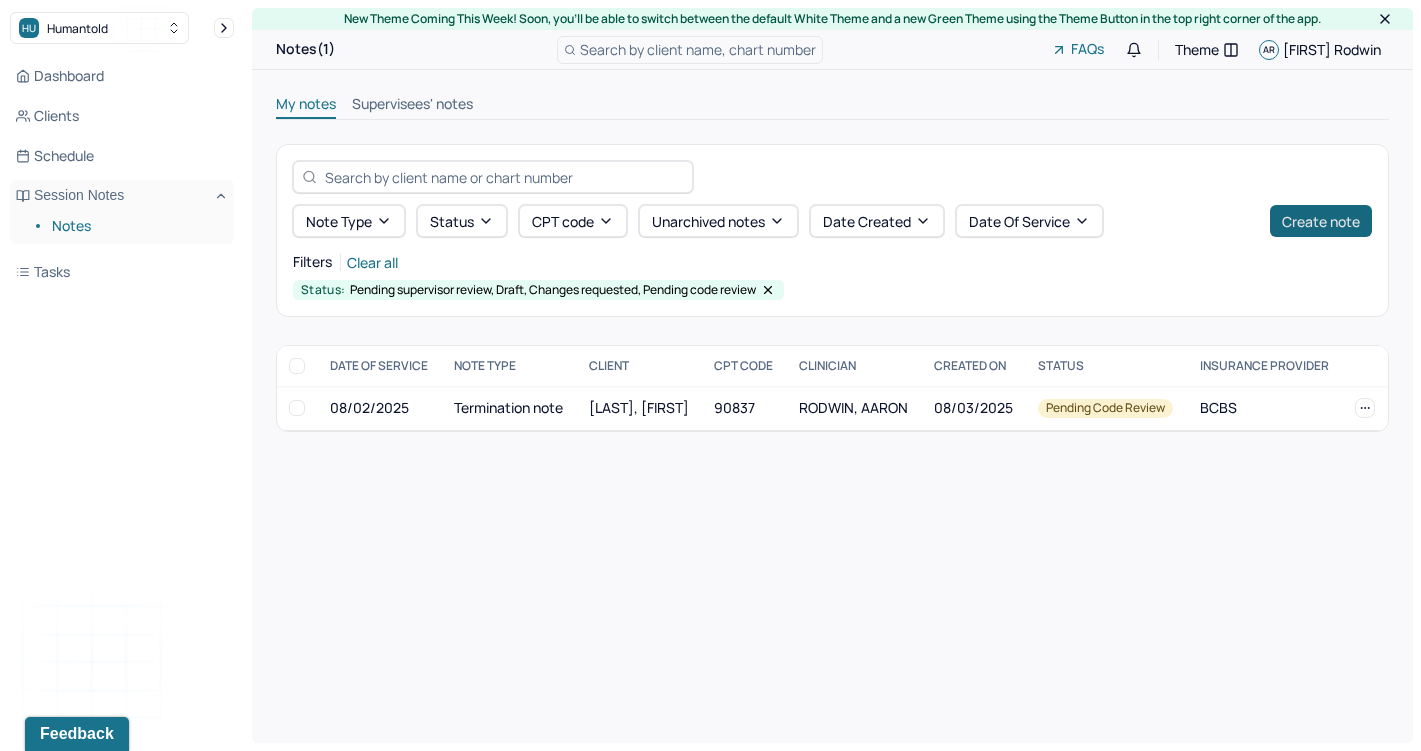 click on "Create note" at bounding box center (1321, 221) 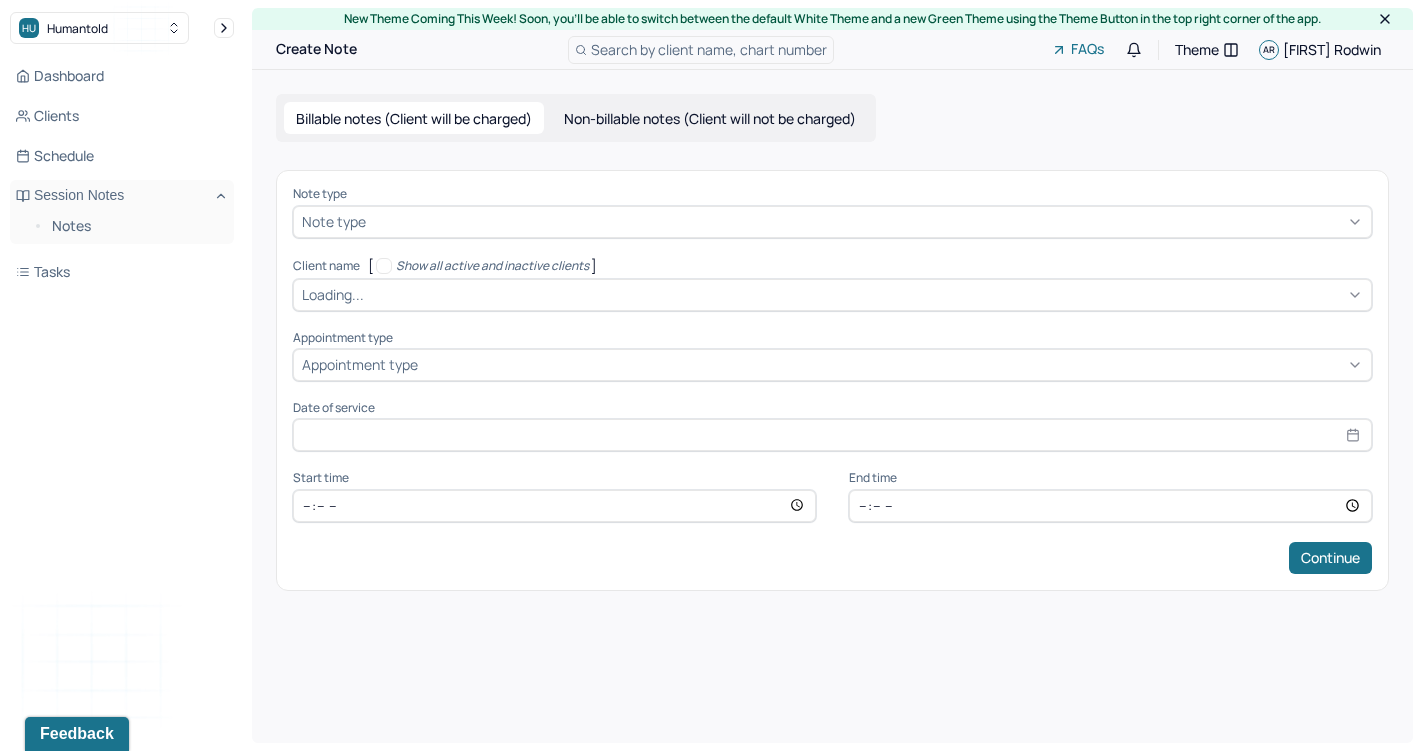 click on "Note type Note type Client name [ Show all active and inactive clients ] Loading... Appointment type Appointment type Date of service Start time End time Continue" at bounding box center (832, 380) 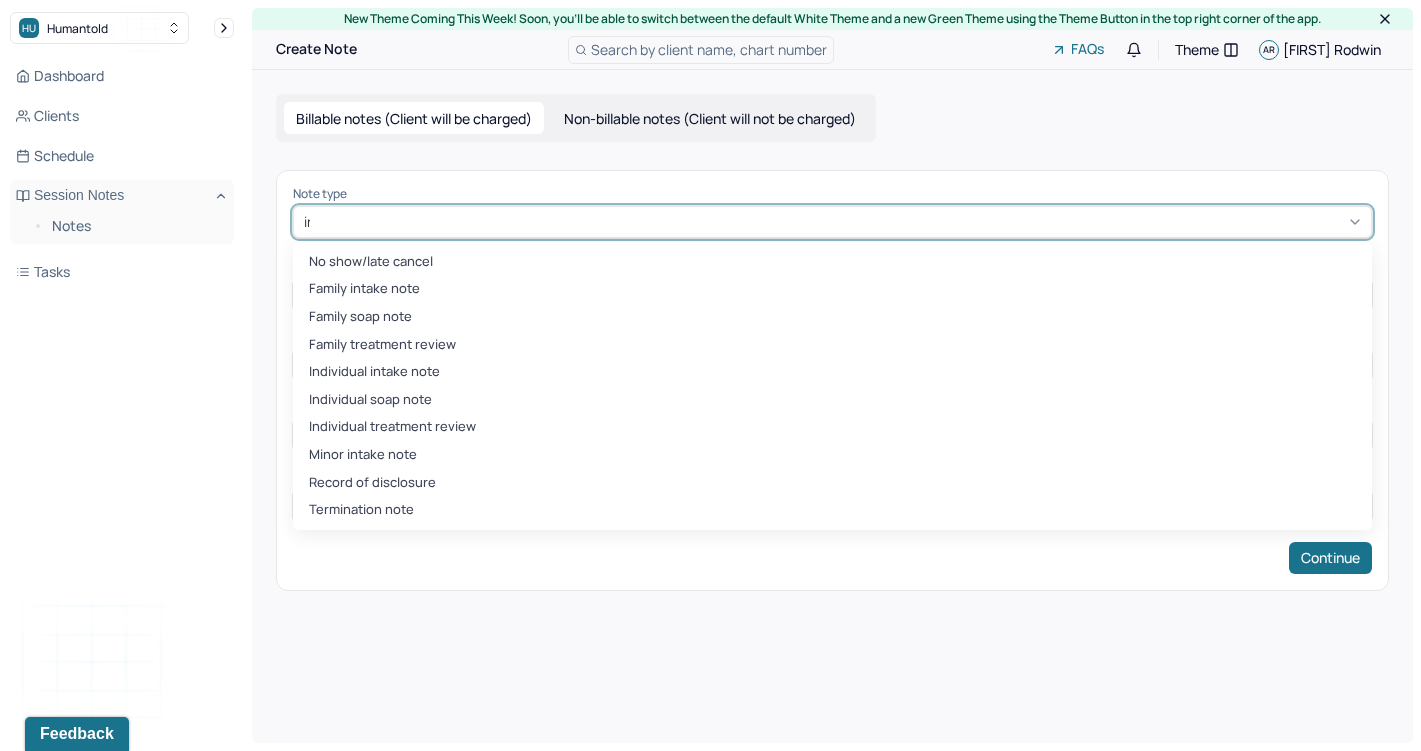 type on "ind" 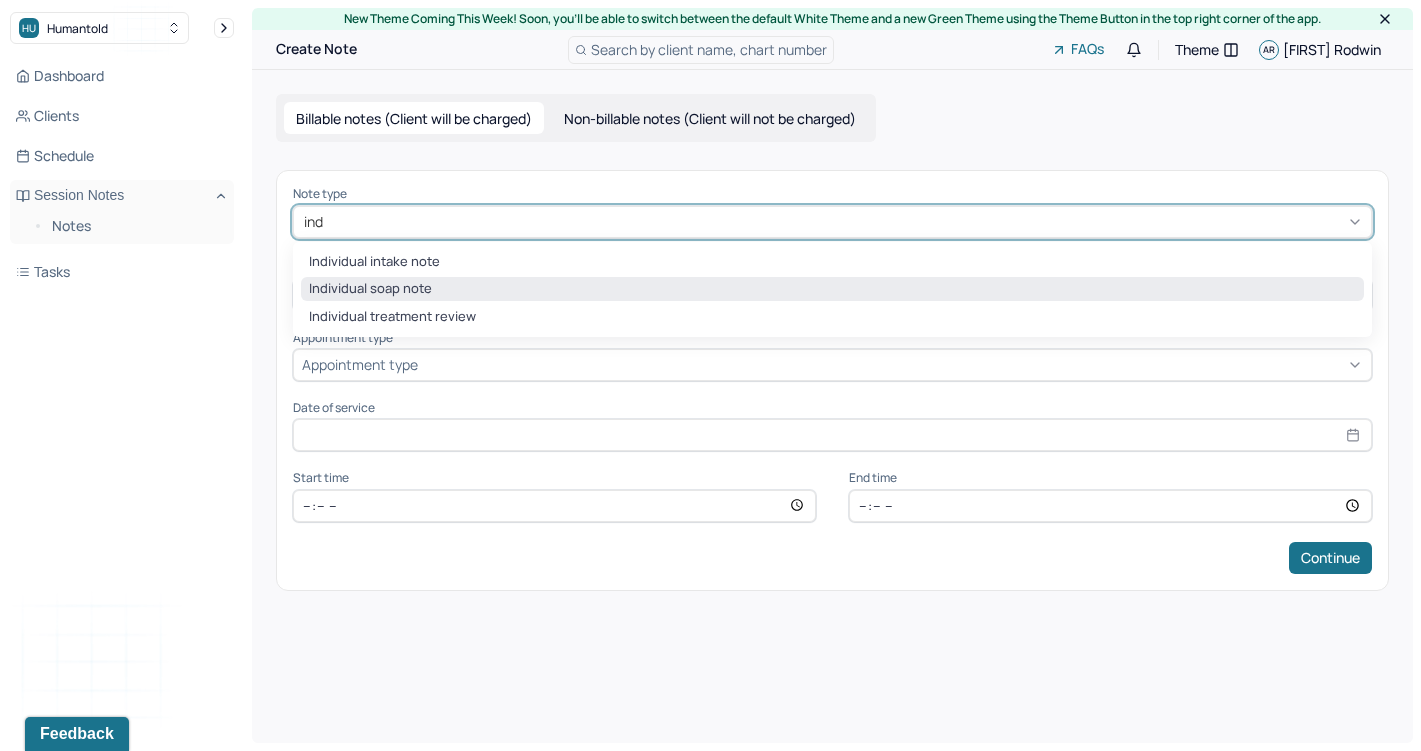 click on "Individual soap note" at bounding box center [832, 289] 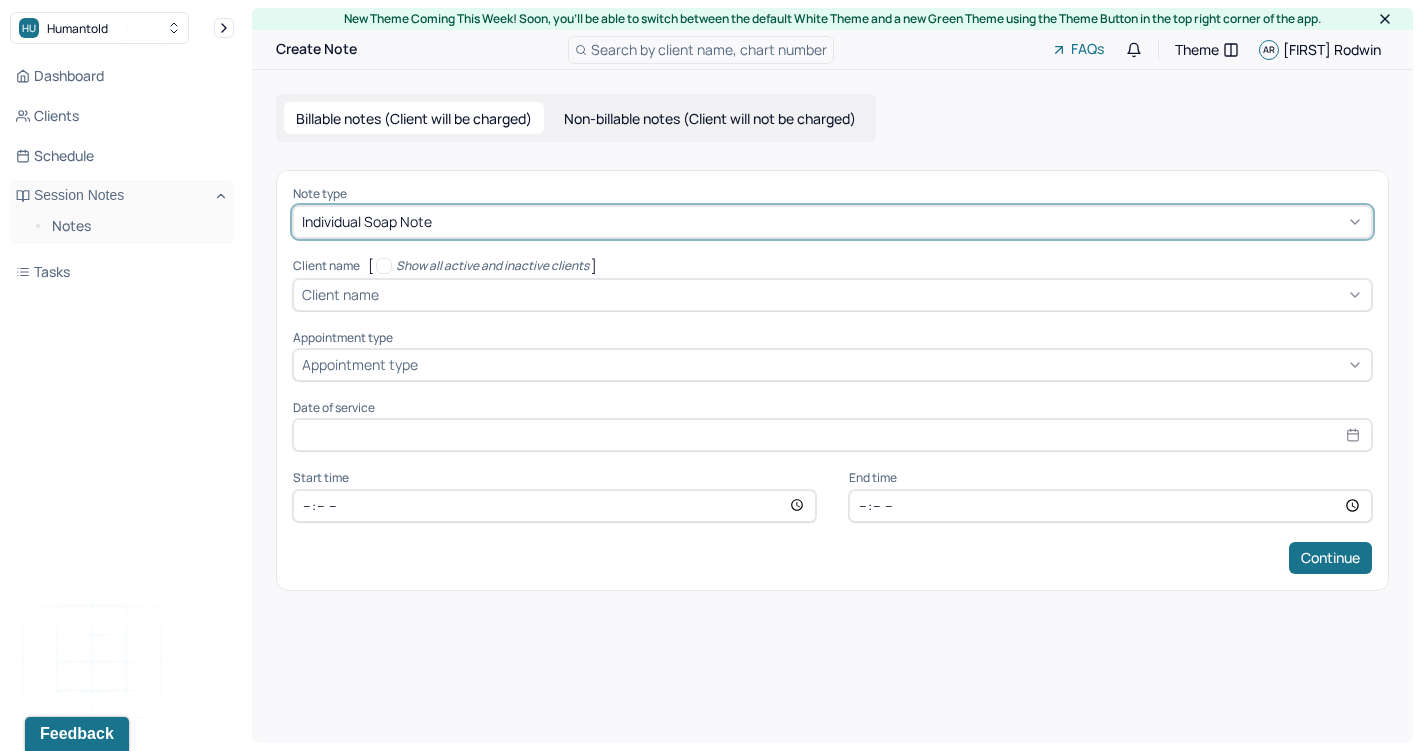 click at bounding box center (873, 294) 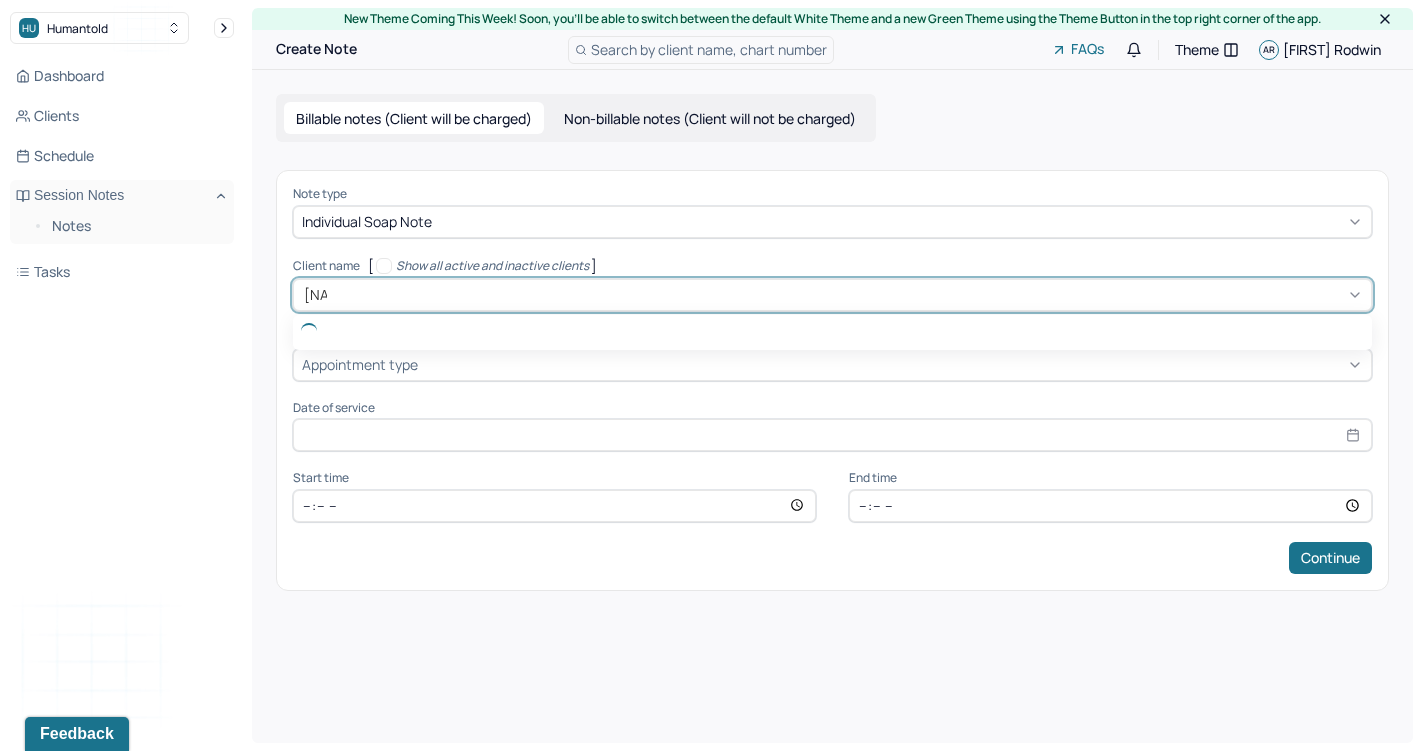 type on "[FIRST]" 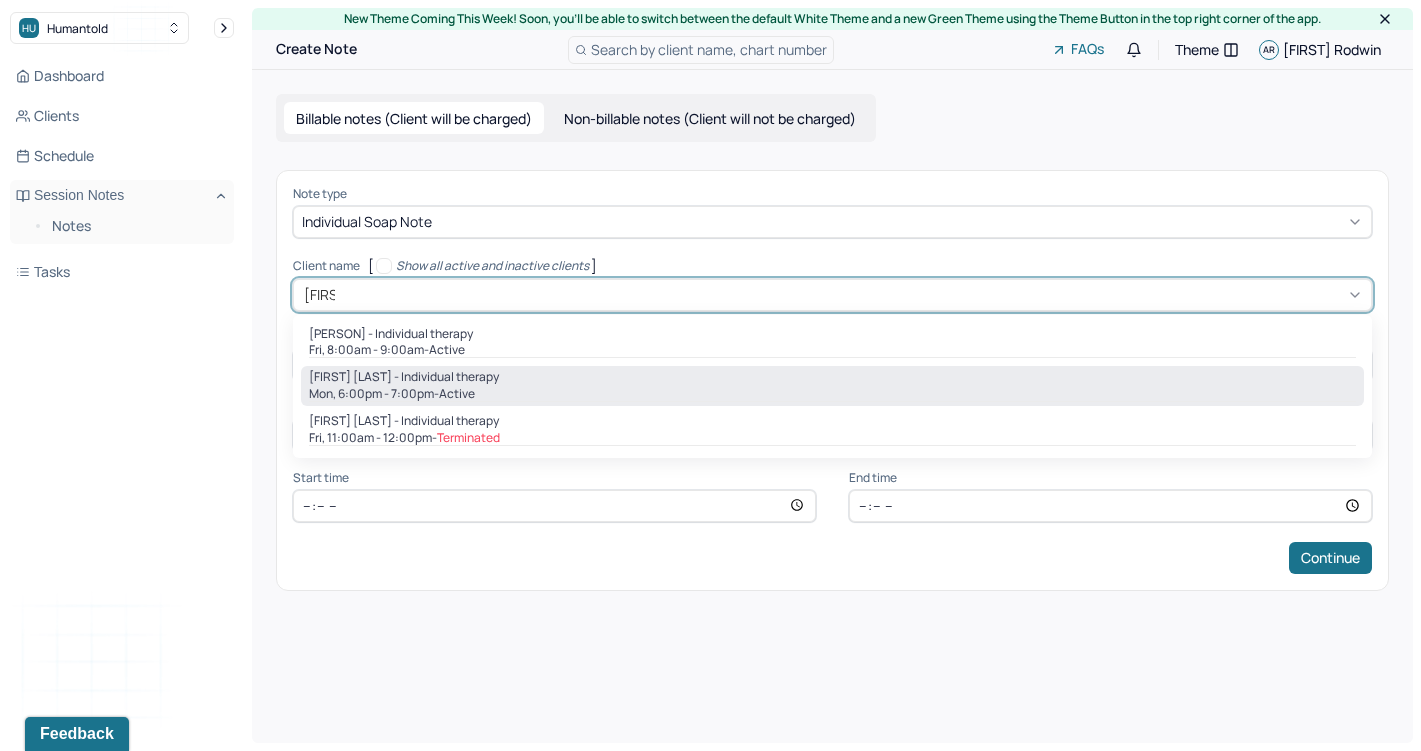 click on "Mon, [TIME] - [TIME] - active" at bounding box center (832, 394) 